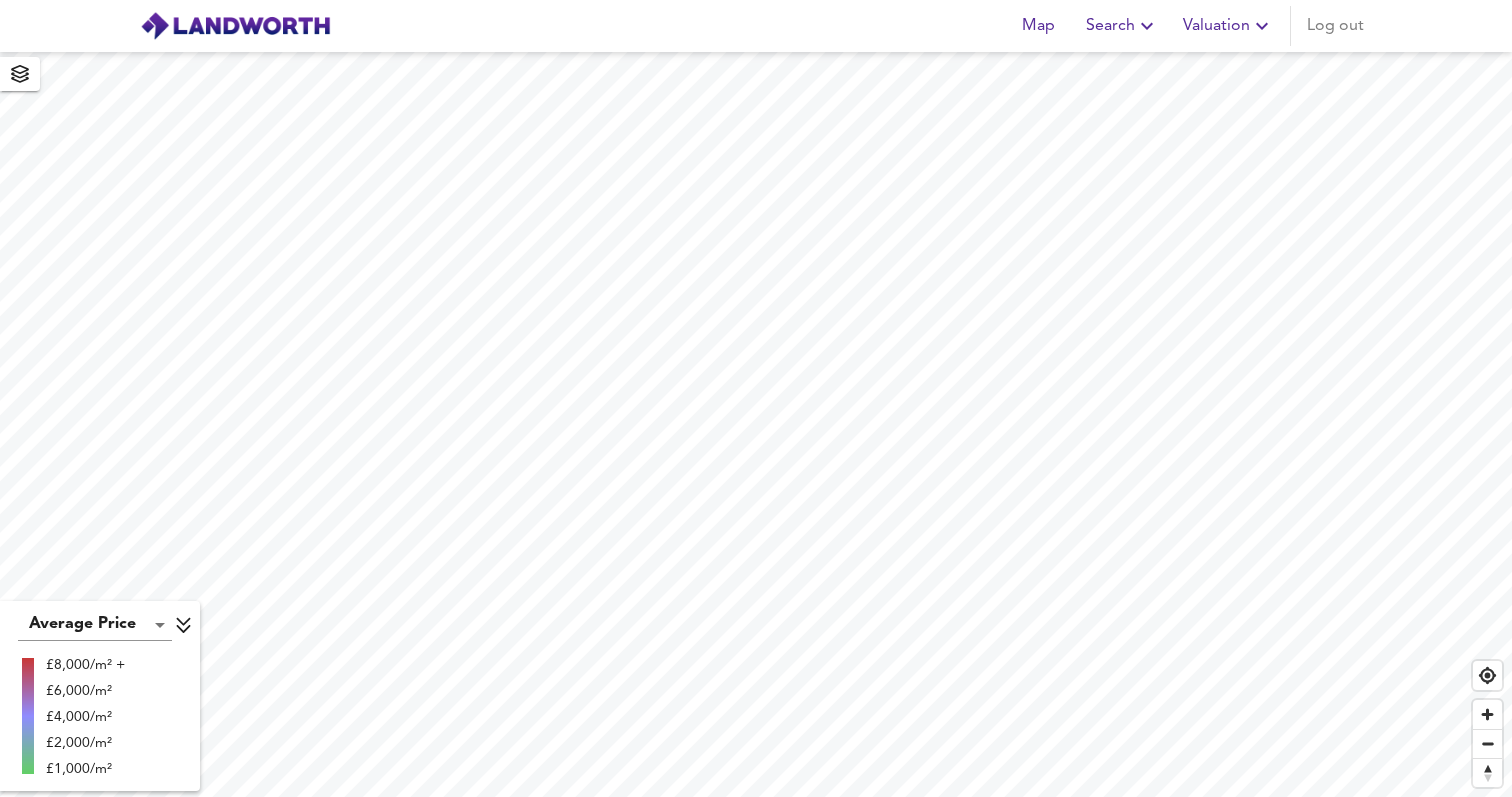 scroll, scrollTop: 0, scrollLeft: 0, axis: both 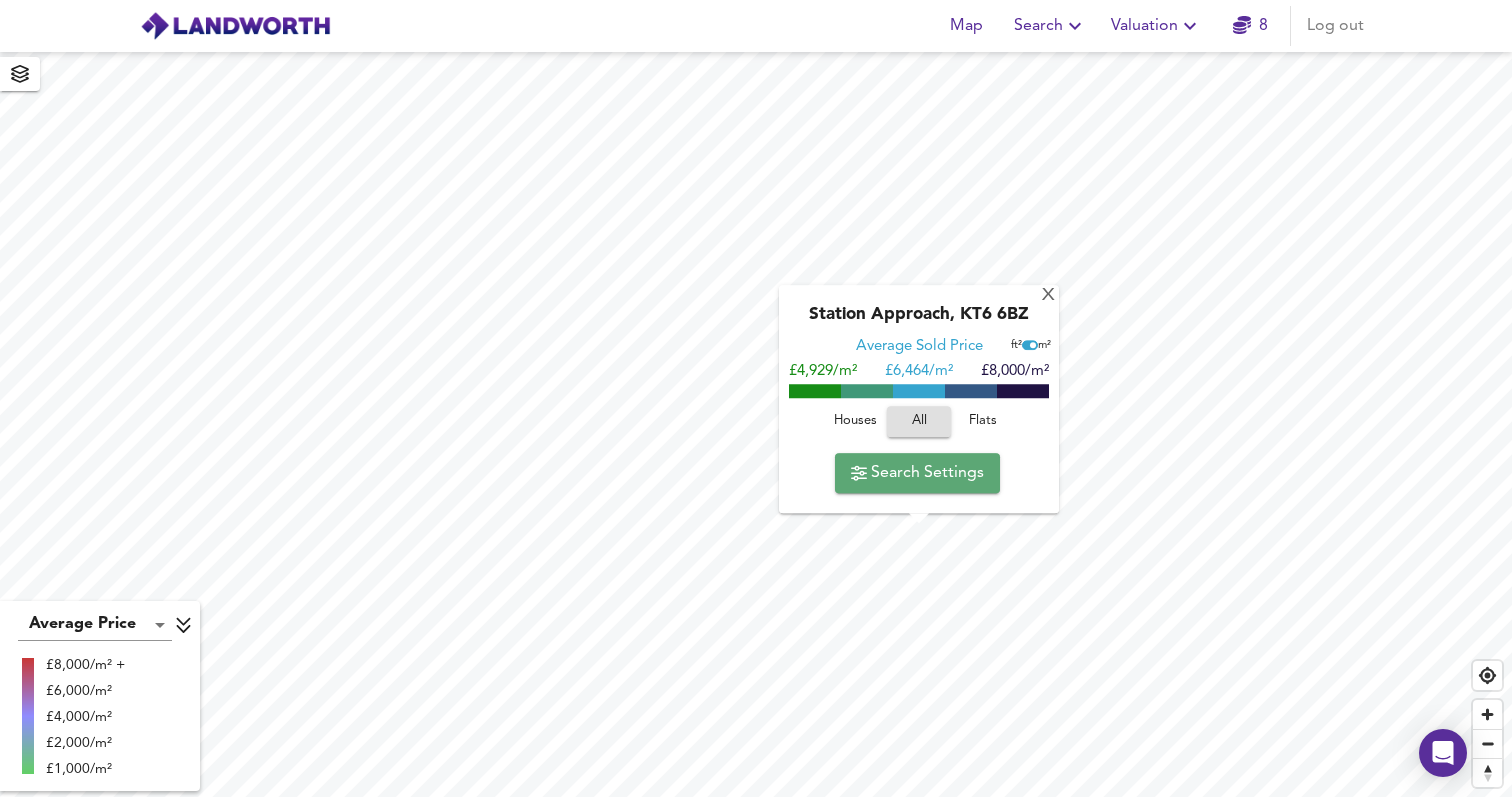 click on "Search Settings" at bounding box center [917, 473] 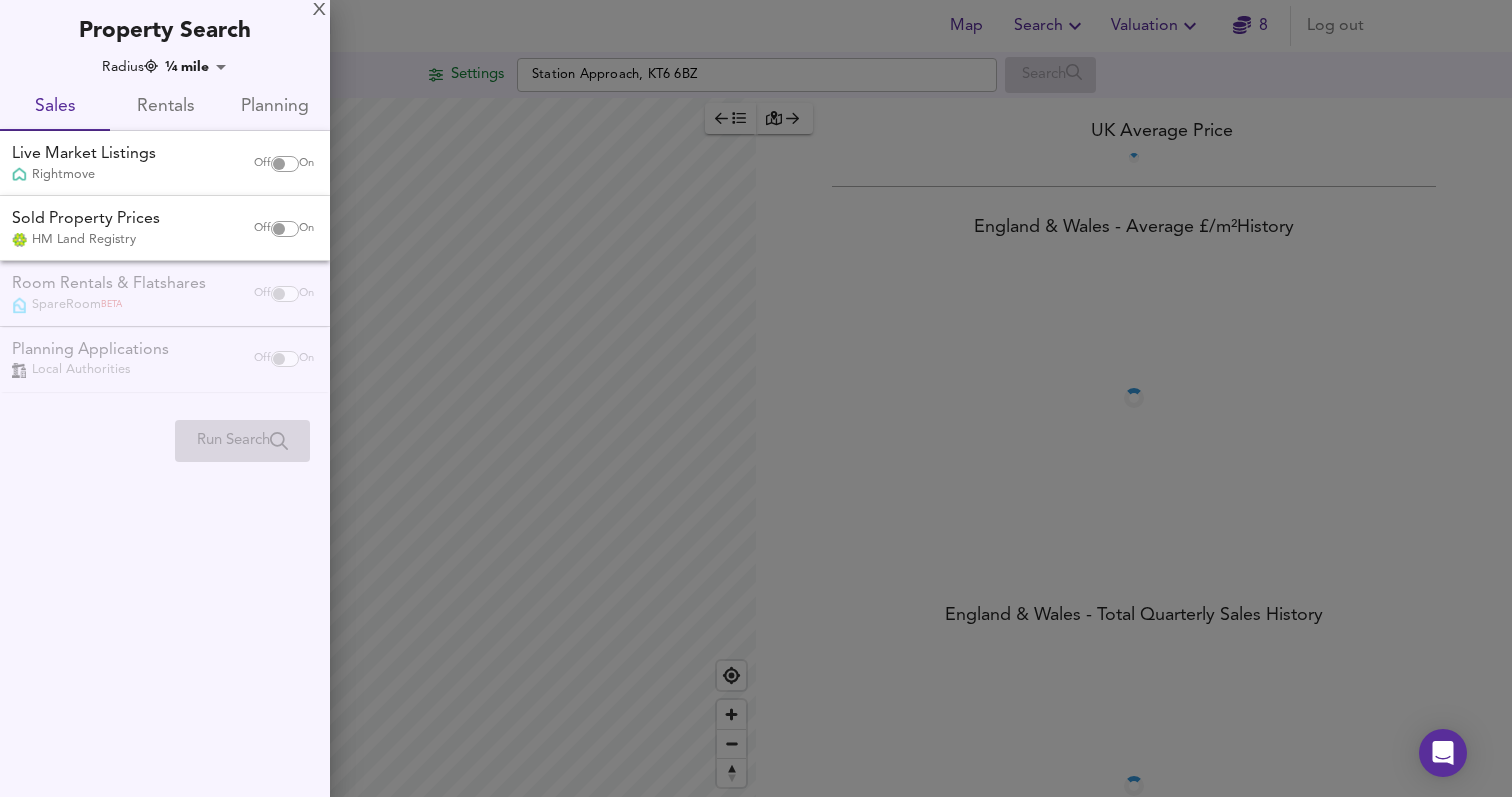 click at bounding box center (279, 164) 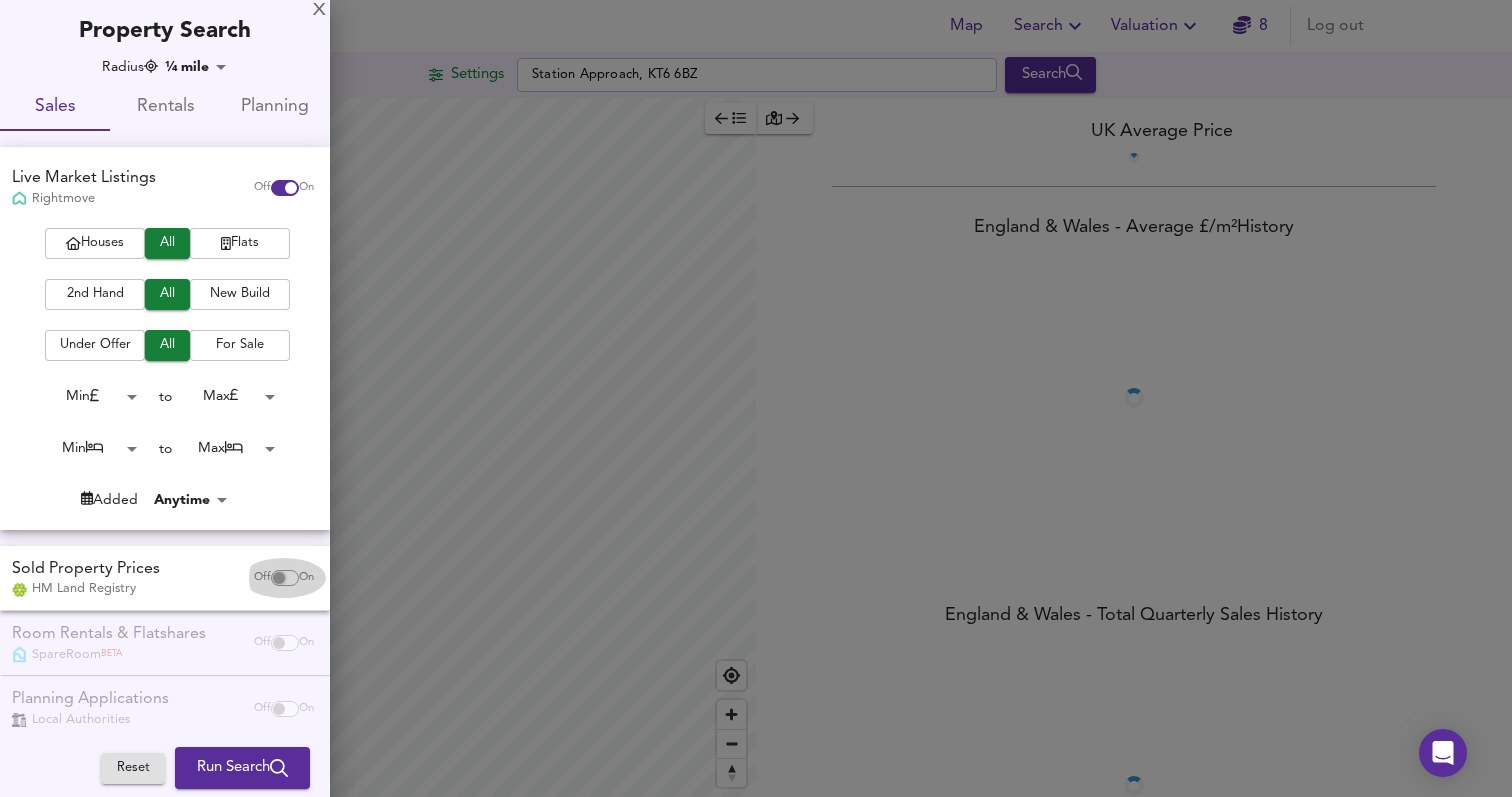 click at bounding box center [279, 578] 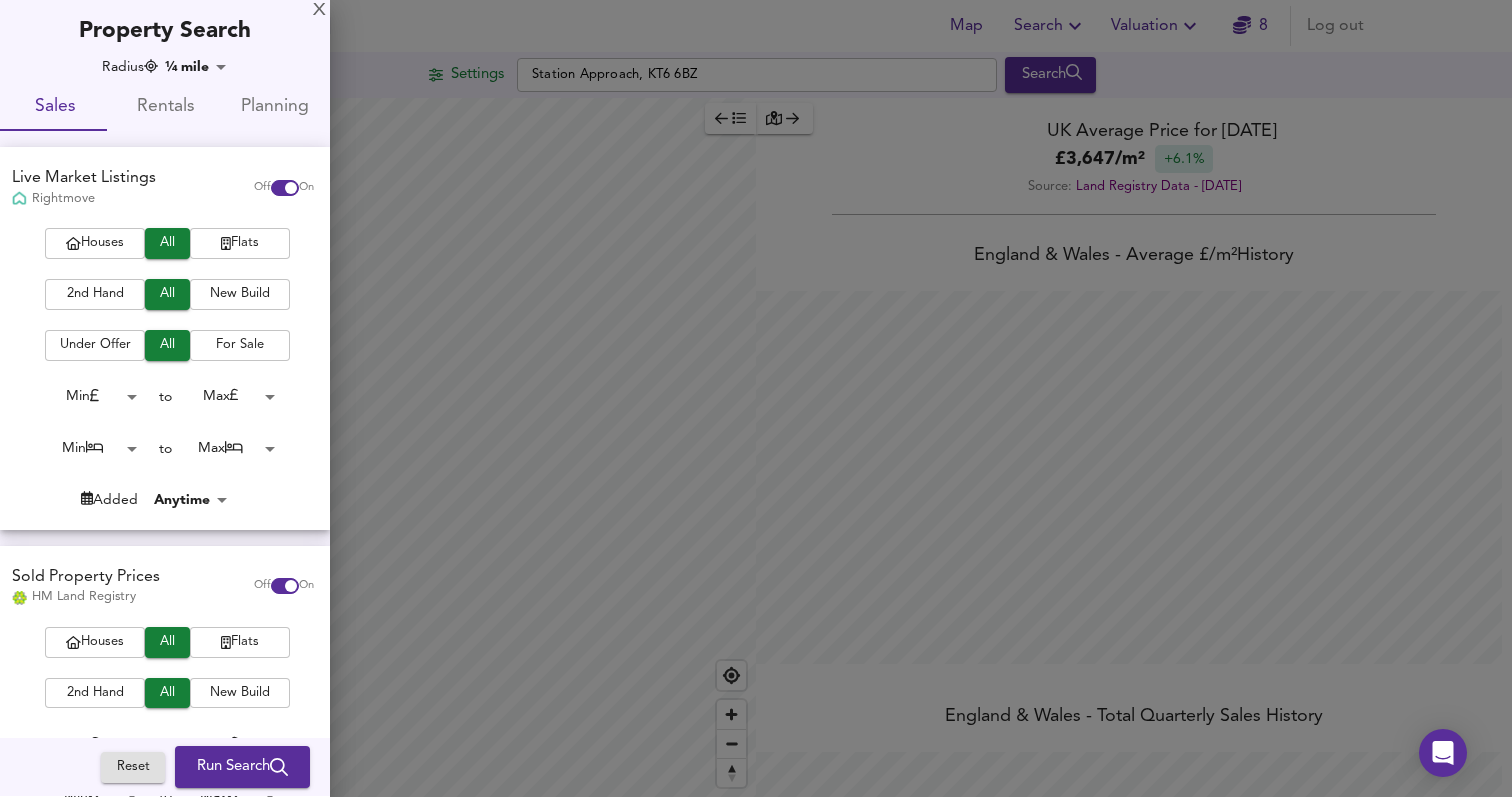 scroll, scrollTop: 999203, scrollLeft: 998488, axis: both 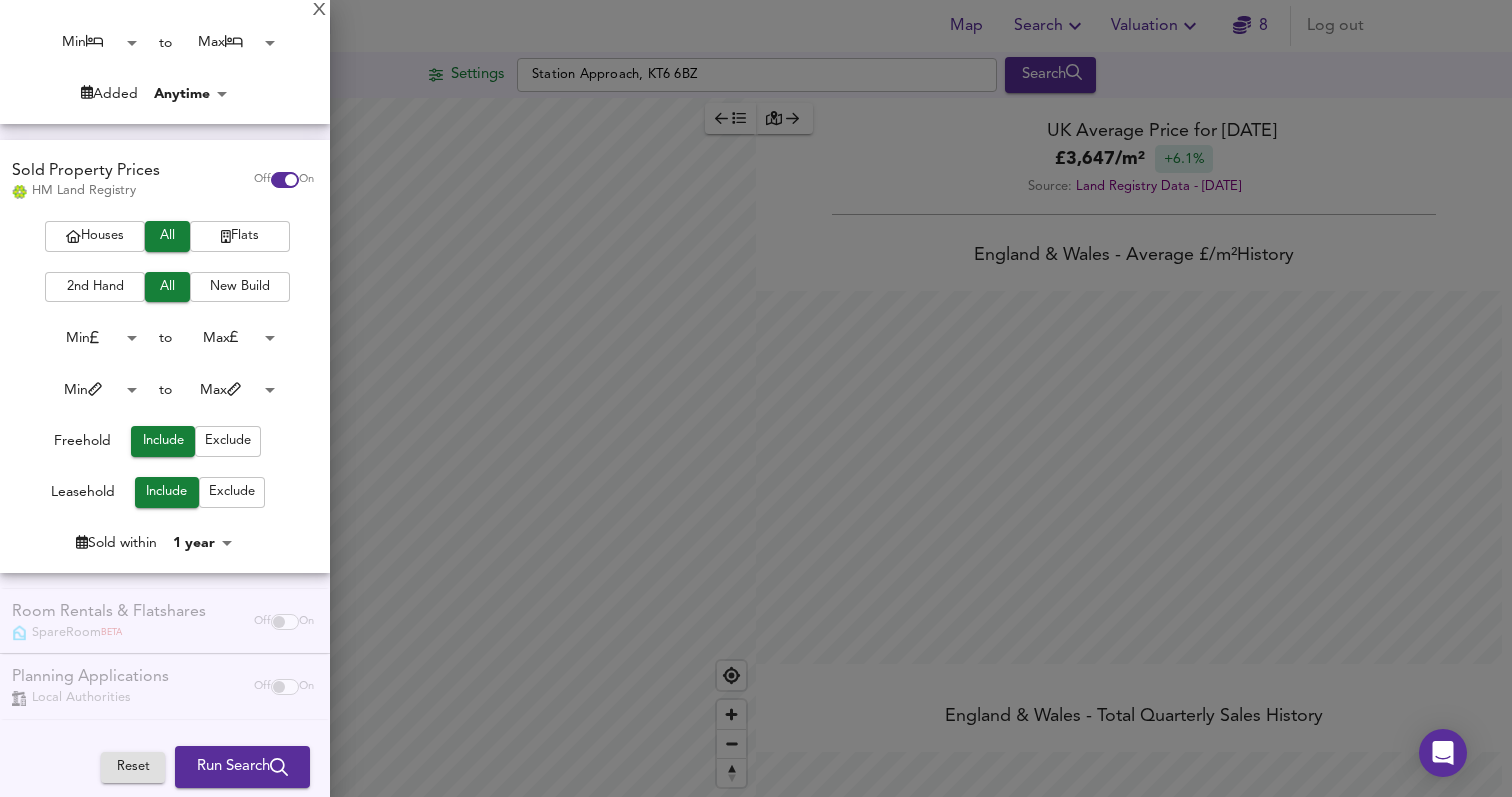 click on "Map Search Valuation    8 Log out        Settings     Station Approach, KT6 6BZ        Search              Average Price landworth   £8,000/m² + £6,000/m² £4,000/m² £2,000/m² £1,000/m²     UK Average Price   for June 2025 £ 3,647 / m²      +6.1% Source:   Land Registry Data - April 2025 England & Wales - Average £/ m²  History England & Wales - Total Quarterly Sales History
X Map Settings Basemap          Default hybrid Heatmap          Average Price landworth 3D   View Dynamic Heatmap   Off Show Postcodes Show Boroughs 2D 3D Find Me X Property Search Radius   ¼ mile 402 Sales Rentals Planning    Live Market Listings   Rightmove Off   On    Houses All   Flats 2nd Hand All New Build Under Offer All For Sale Min   0 to Max   200000000   Min   0 to Max   50   Added Anytime -1    Sold Property Prices   HM Land Registry Off   On    Houses All   Flats 2nd Hand All New Build Min   0 to Max   200000000 Min   0 to 12" at bounding box center [756, 398] 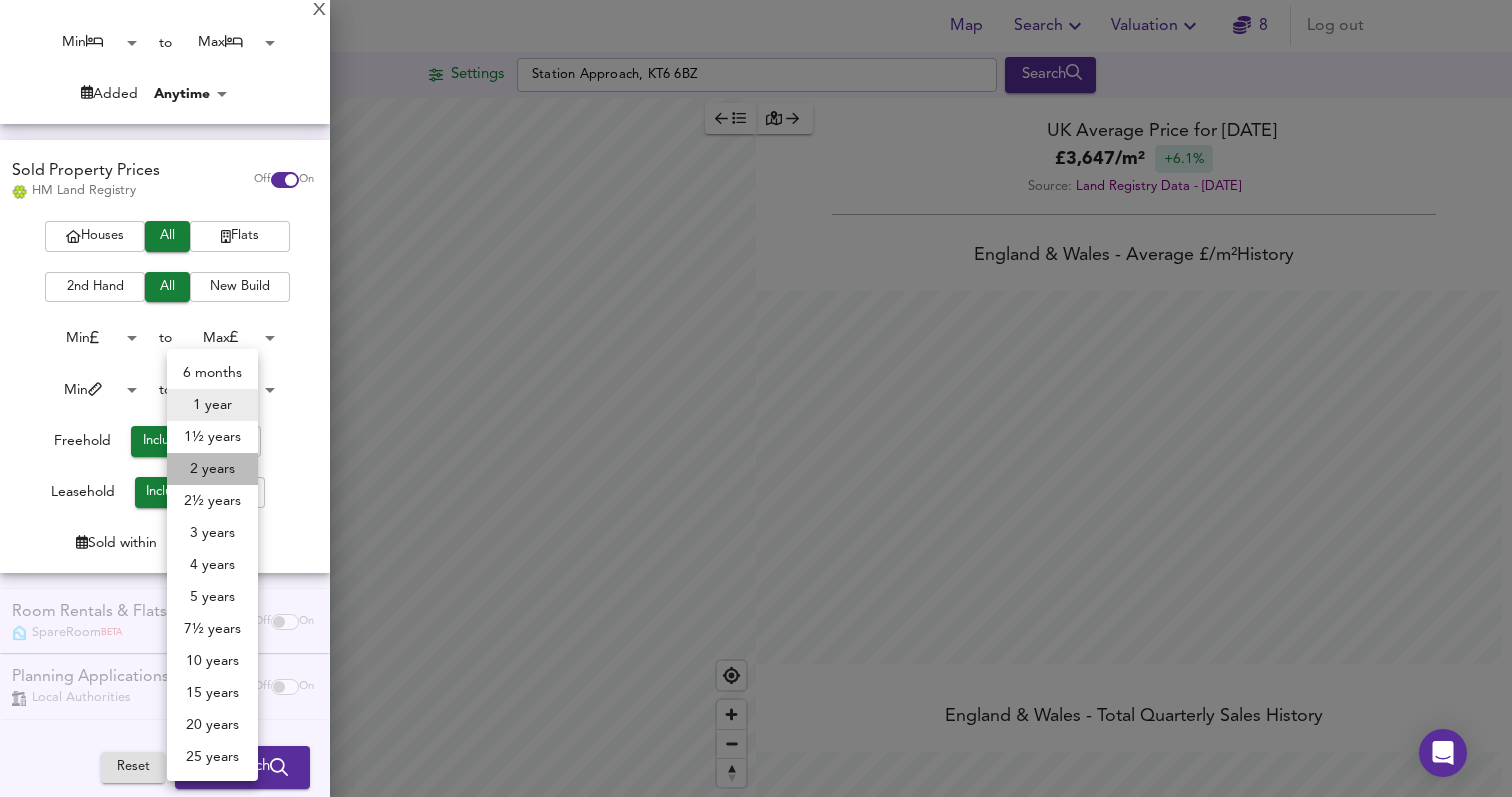 click on "2 years" at bounding box center (212, 469) 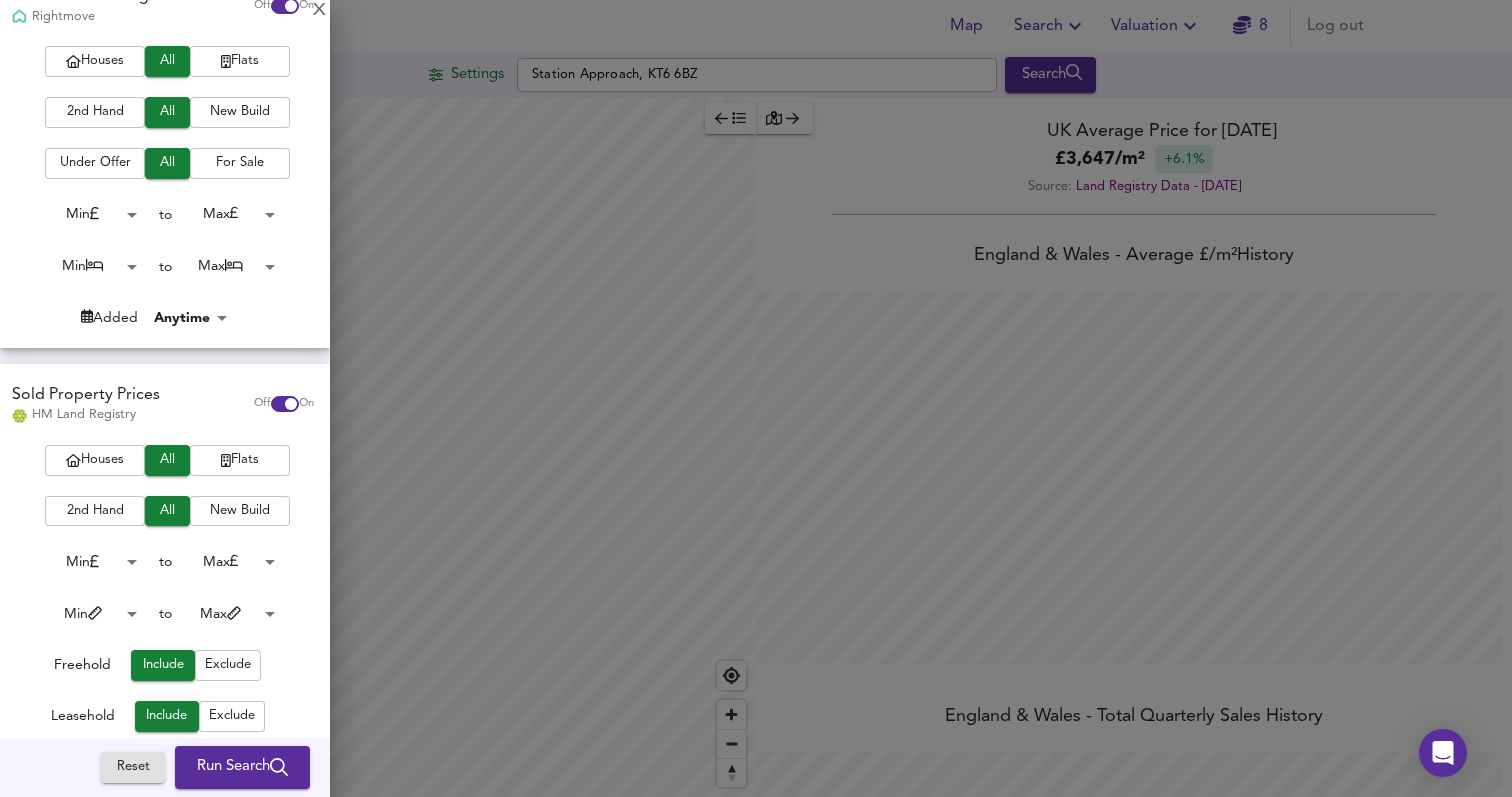 scroll, scrollTop: 0, scrollLeft: 0, axis: both 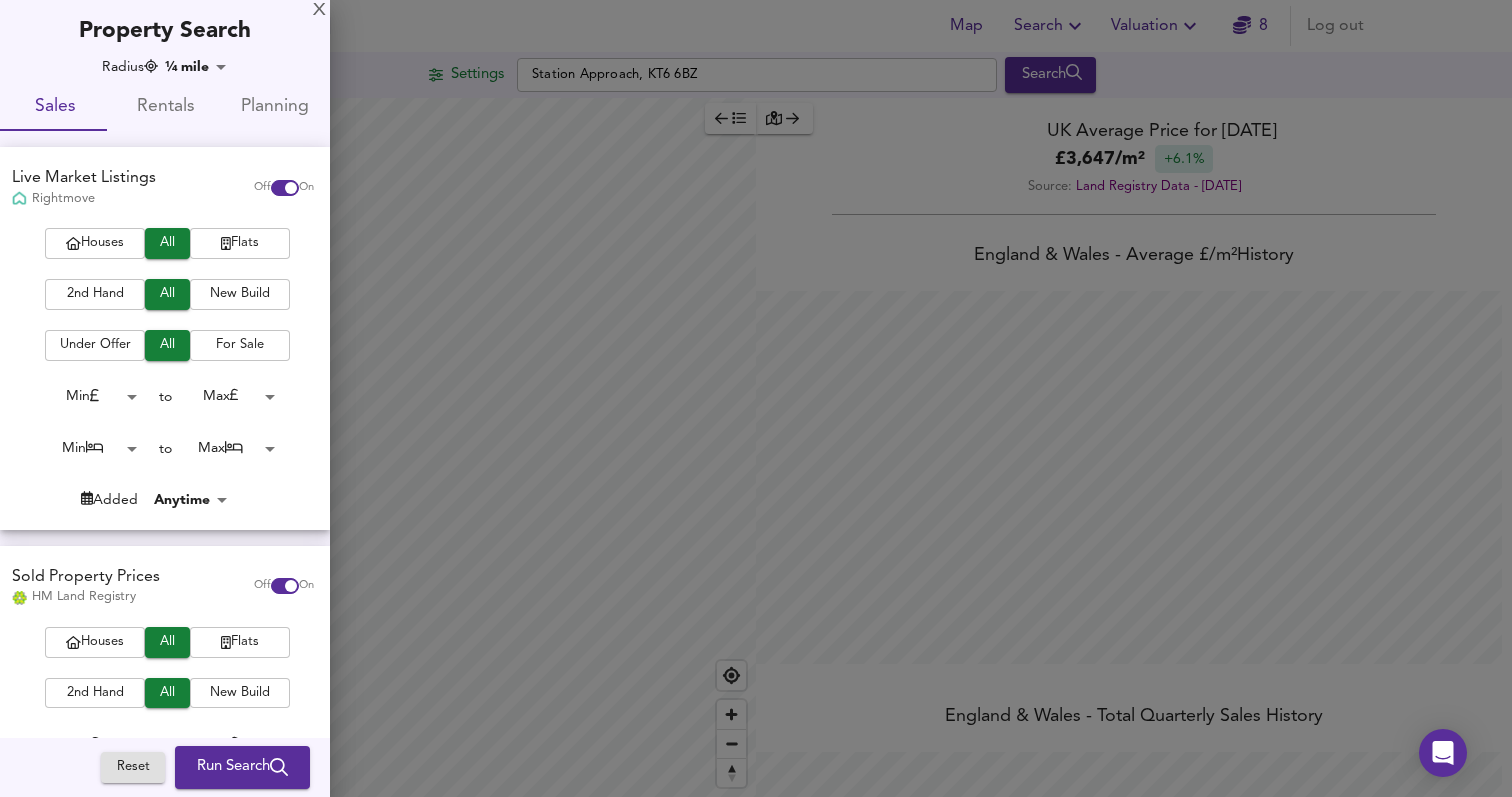 click on "Map Search Valuation    8 Log out        Settings     Station Approach, KT6 6BZ        Search              Average Price landworth   £8,000/m² + £6,000/m² £4,000/m² £2,000/m² £1,000/m²     UK Average Price   for June 2025 £ 3,647 / m²      +6.1% Source:   Land Registry Data - April 2025 England & Wales - Average £/ m²  History England & Wales - Total Quarterly Sales History
X Map Settings Basemap          Default hybrid Heatmap          Average Price landworth 3D   View Dynamic Heatmap   Off Show Postcodes Show Boroughs 2D 3D Find Me X Property Search Radius   ¼ mile 402 Sales Rentals Planning    Live Market Listings   Rightmove Off   On    Houses All   Flats 2nd Hand All New Build Under Offer All For Sale Min   0 to Max   200000000   Min   0 to Max   50   Added Anytime -1    Sold Property Prices   HM Land Registry Off   On    Houses All   Flats 2nd Hand All New Build Min   0 to Max   200000000 Min   0 to 24" at bounding box center [756, 398] 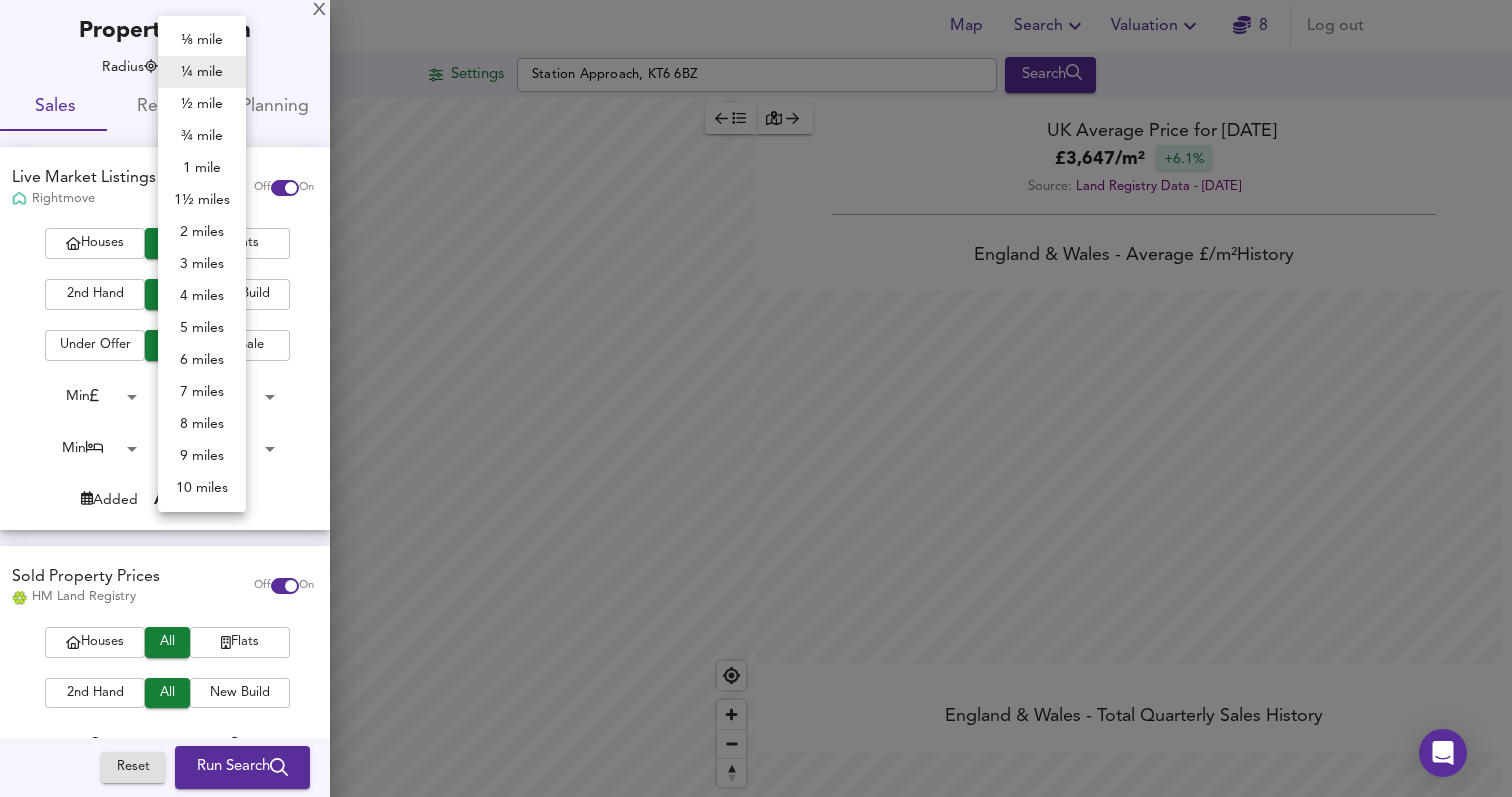 click on "½ mile" at bounding box center [202, 104] 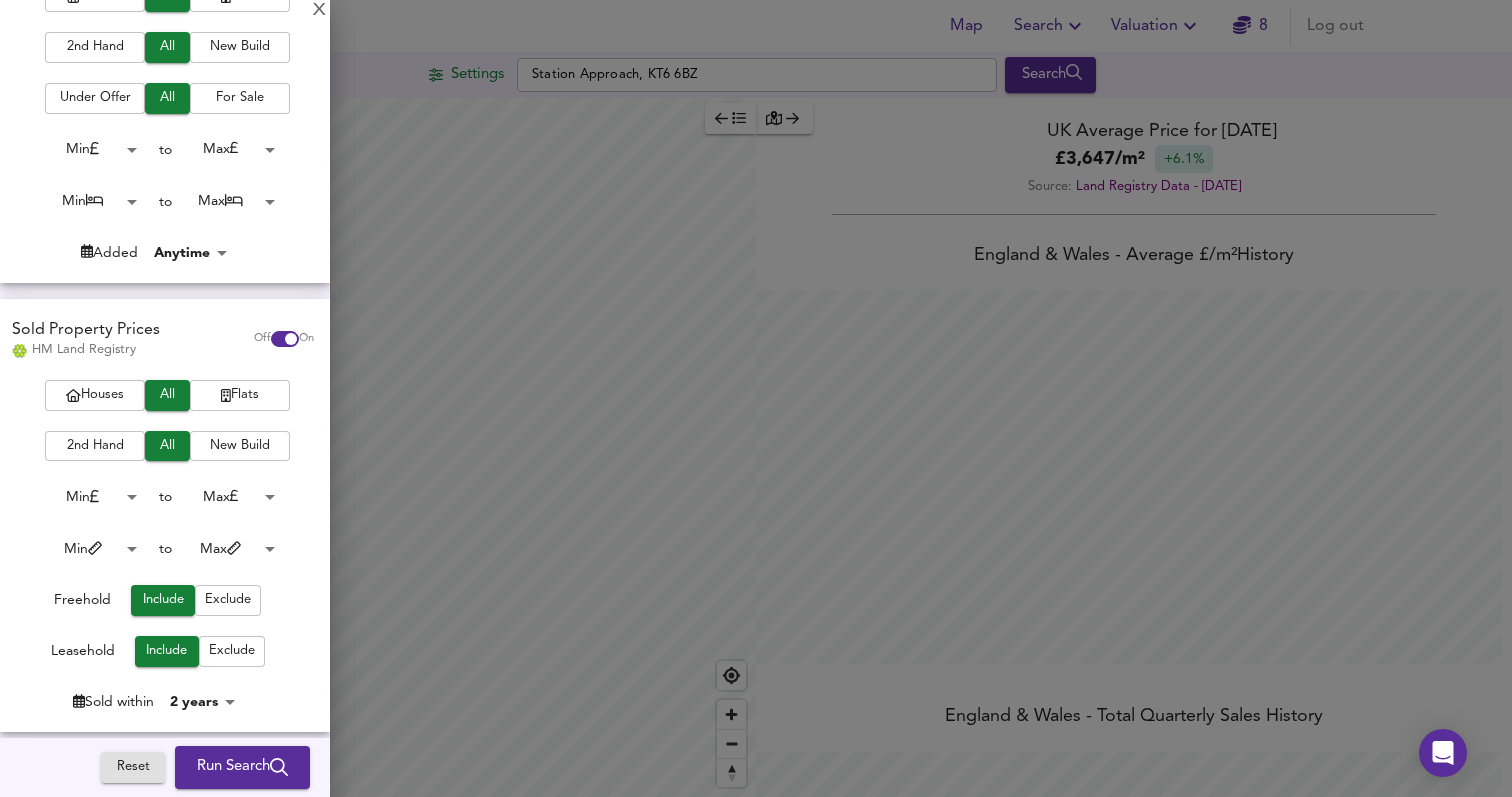 scroll, scrollTop: 406, scrollLeft: 0, axis: vertical 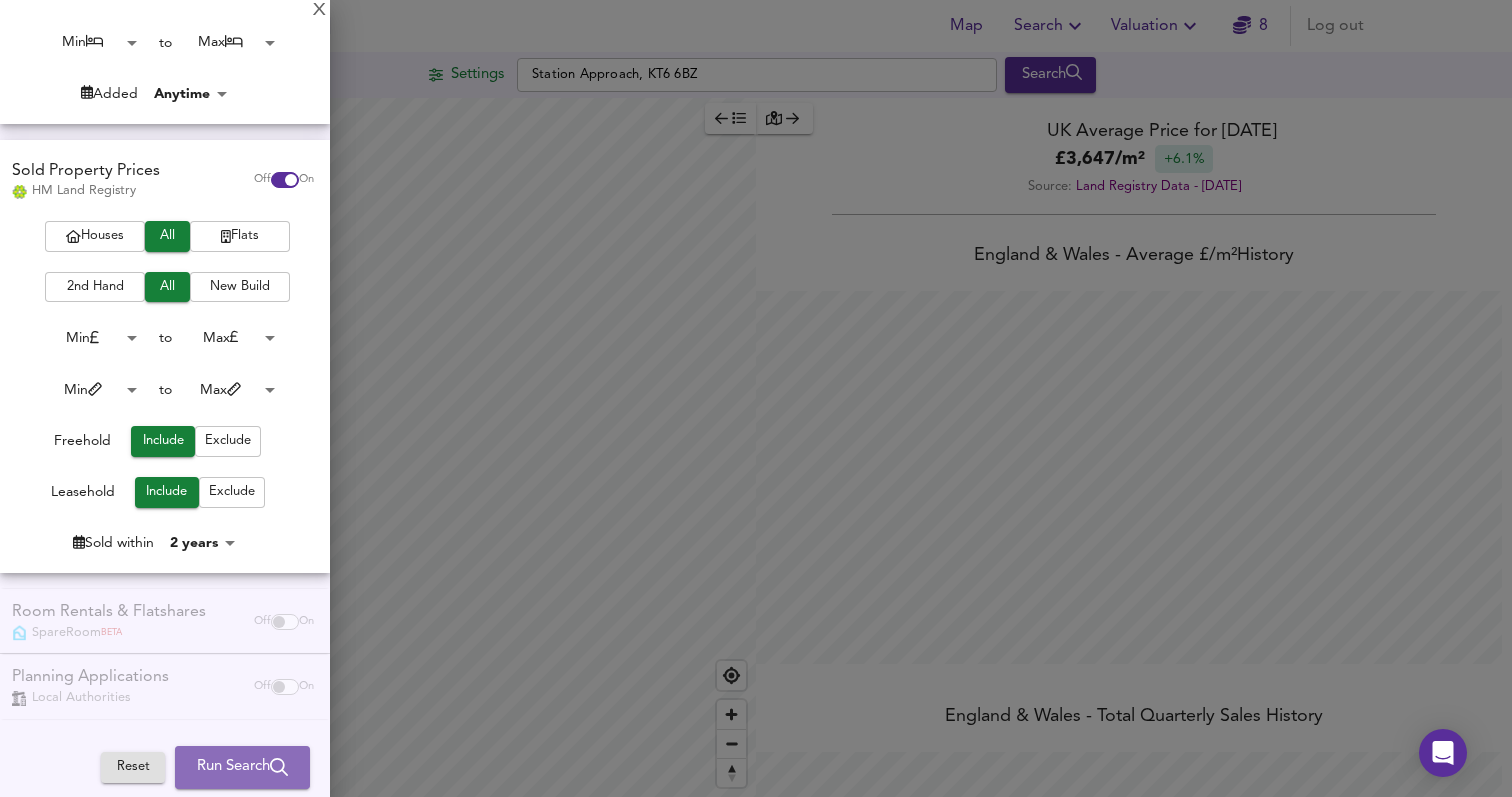 click on "Run Search" at bounding box center [242, 768] 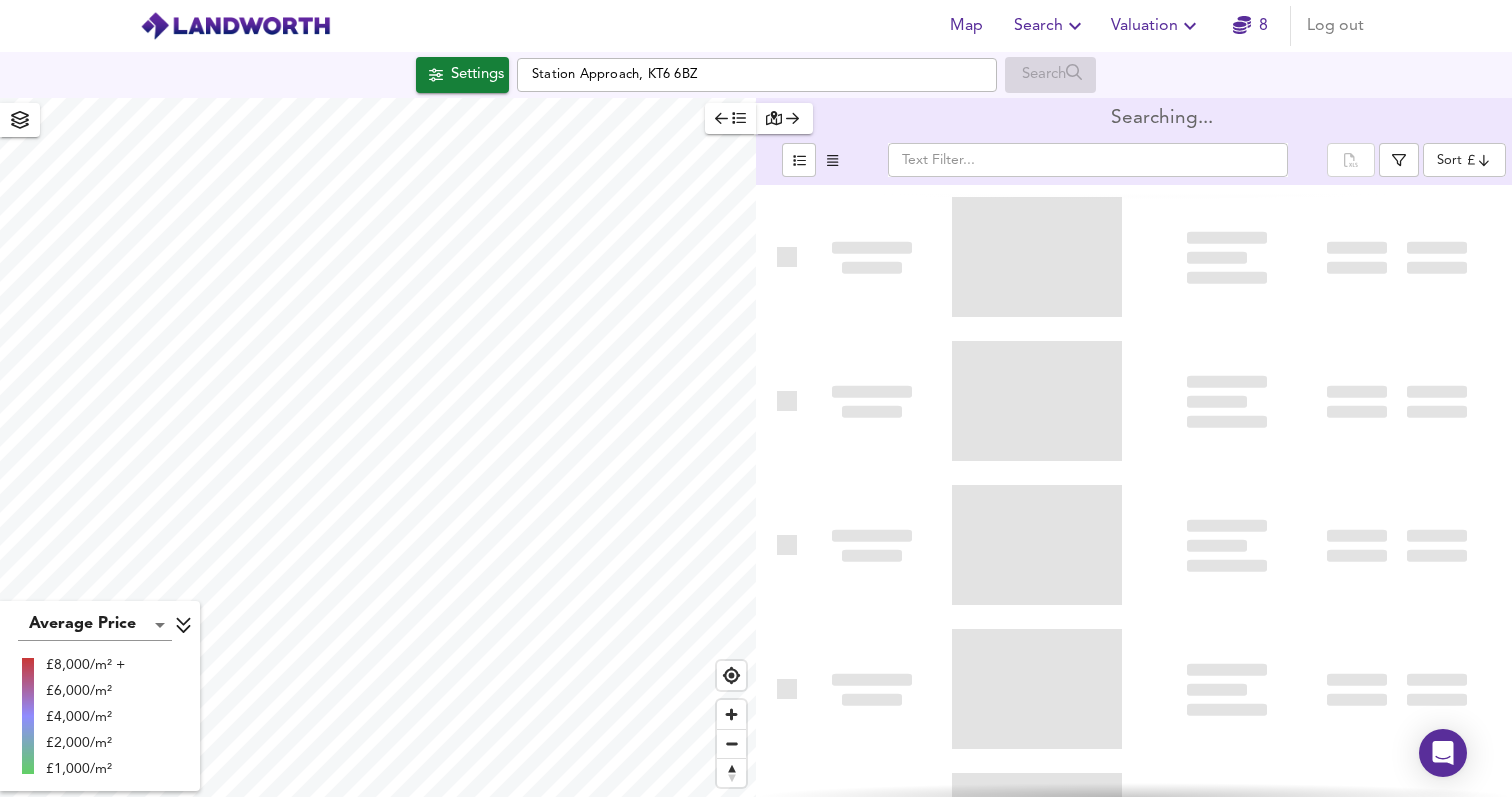 type on "bestdeal" 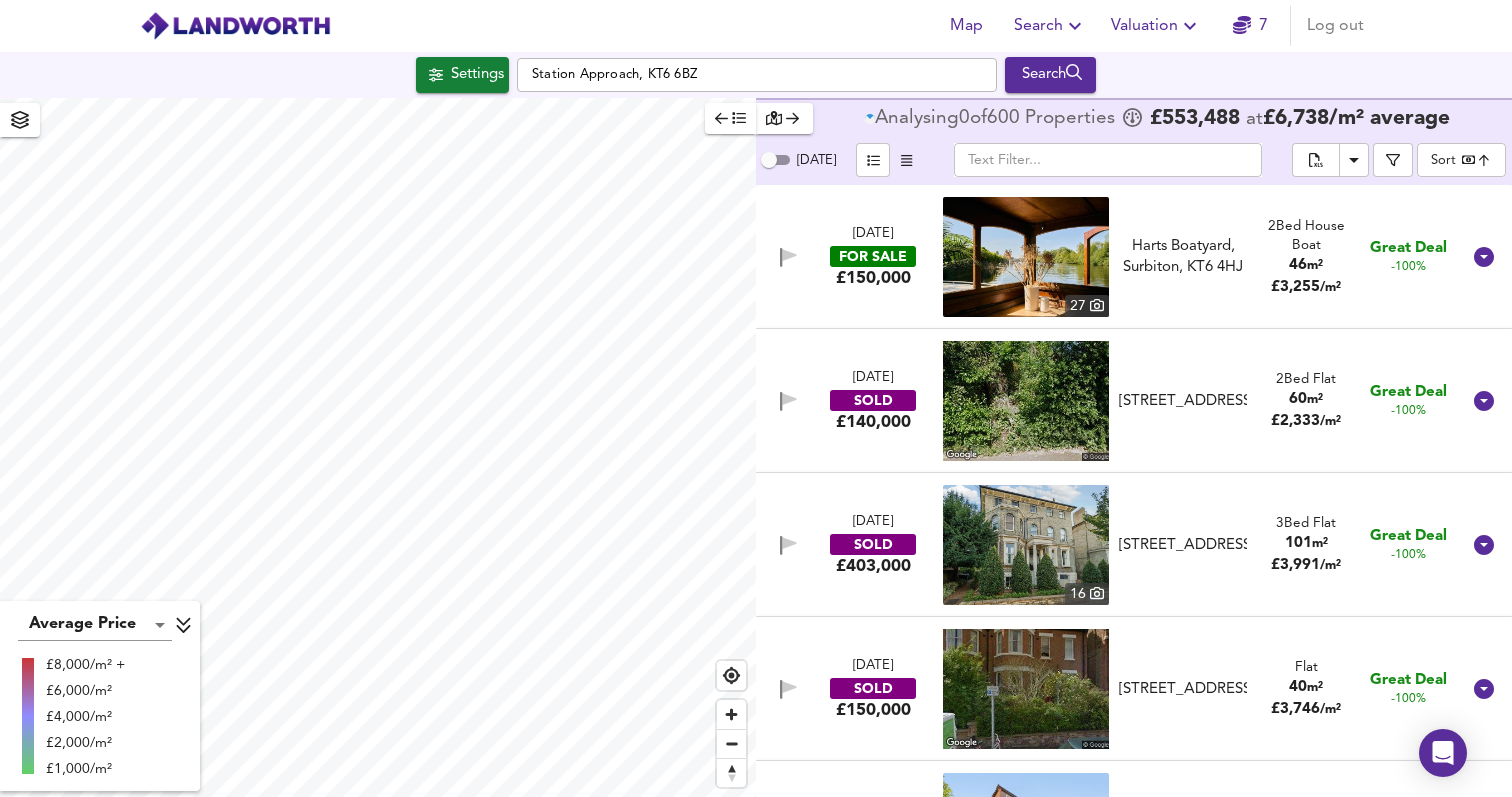 checkbox on "false" 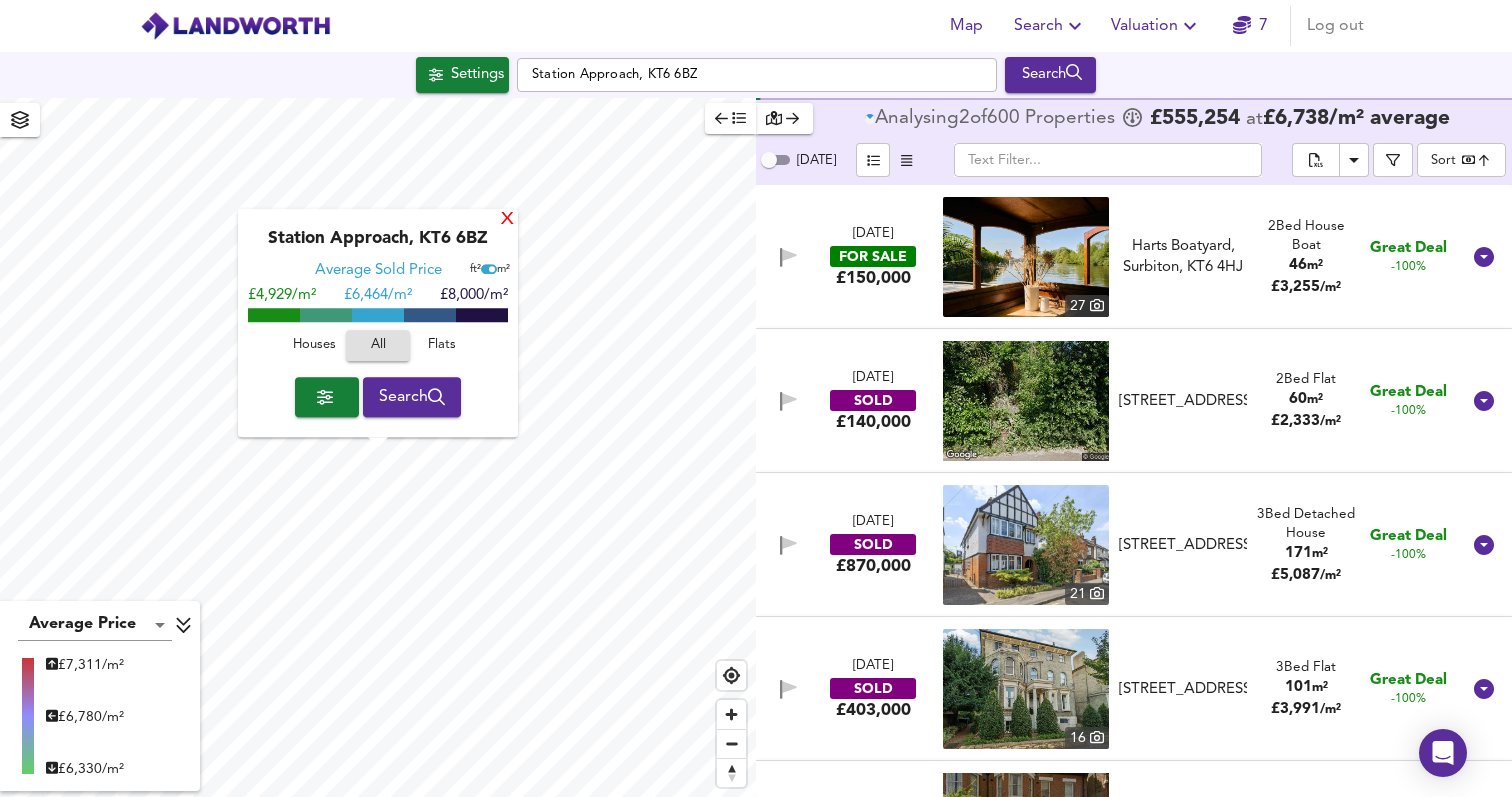 click on "X" at bounding box center (507, 220) 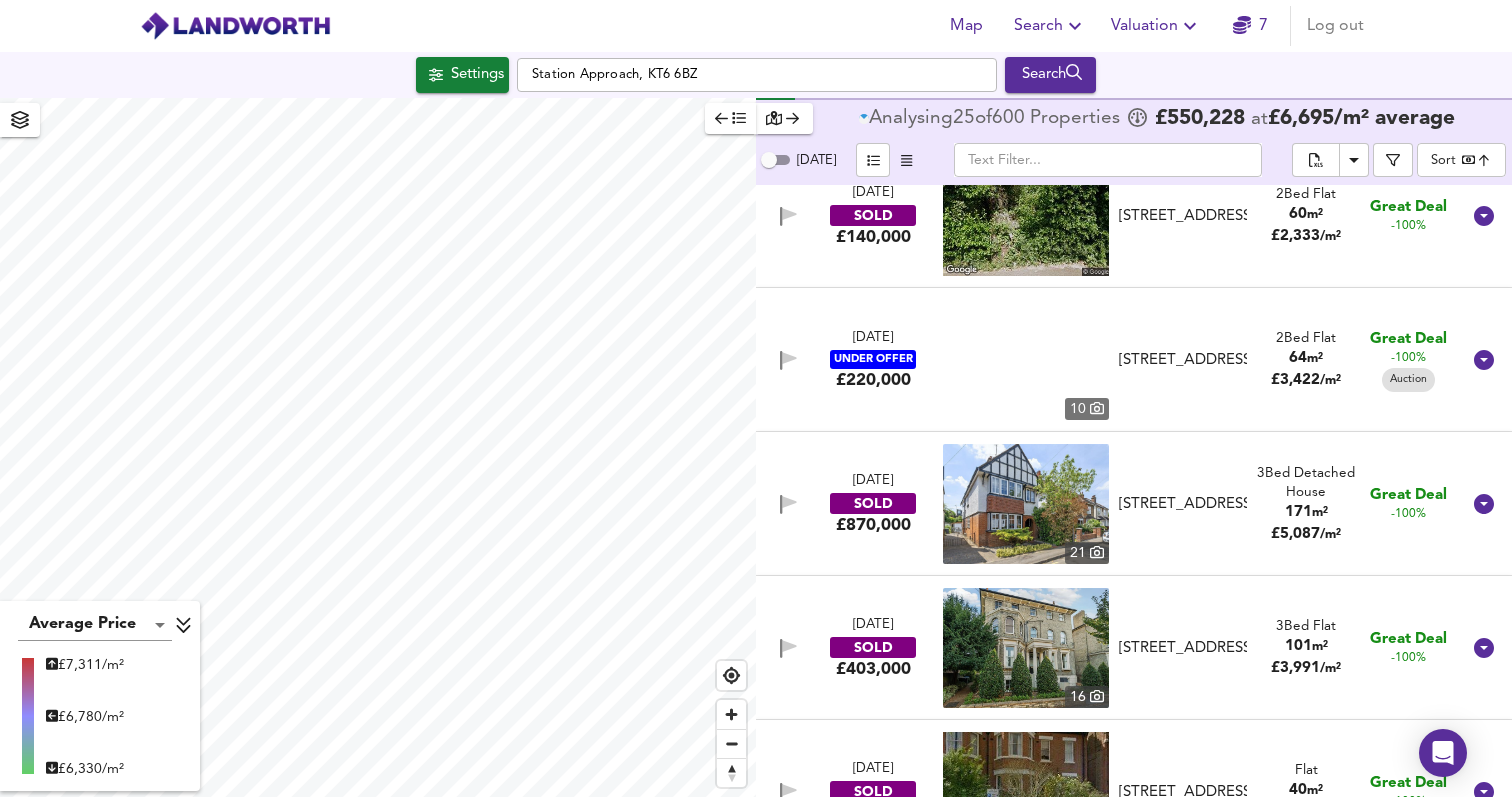 scroll, scrollTop: 0, scrollLeft: 0, axis: both 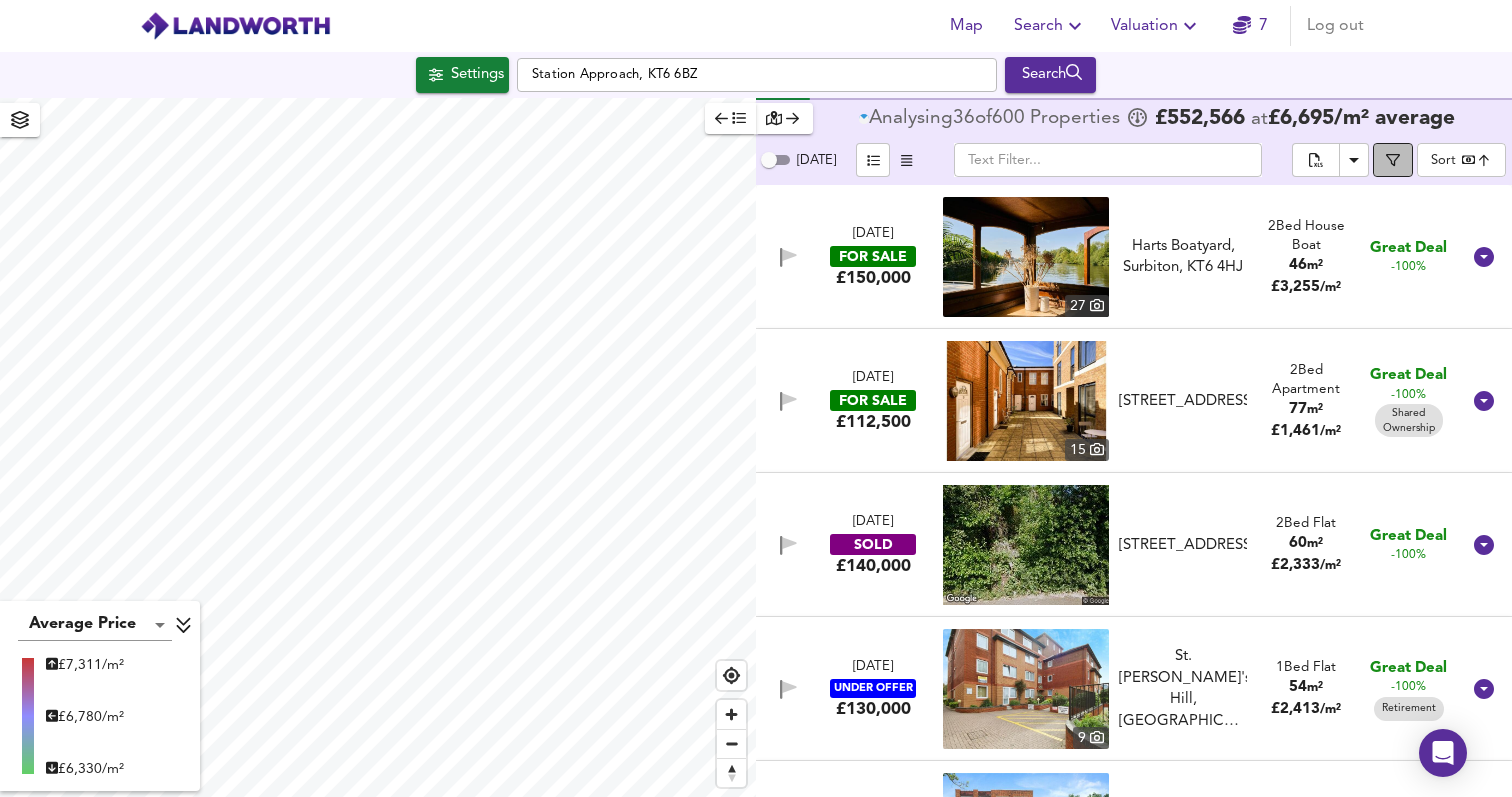 click 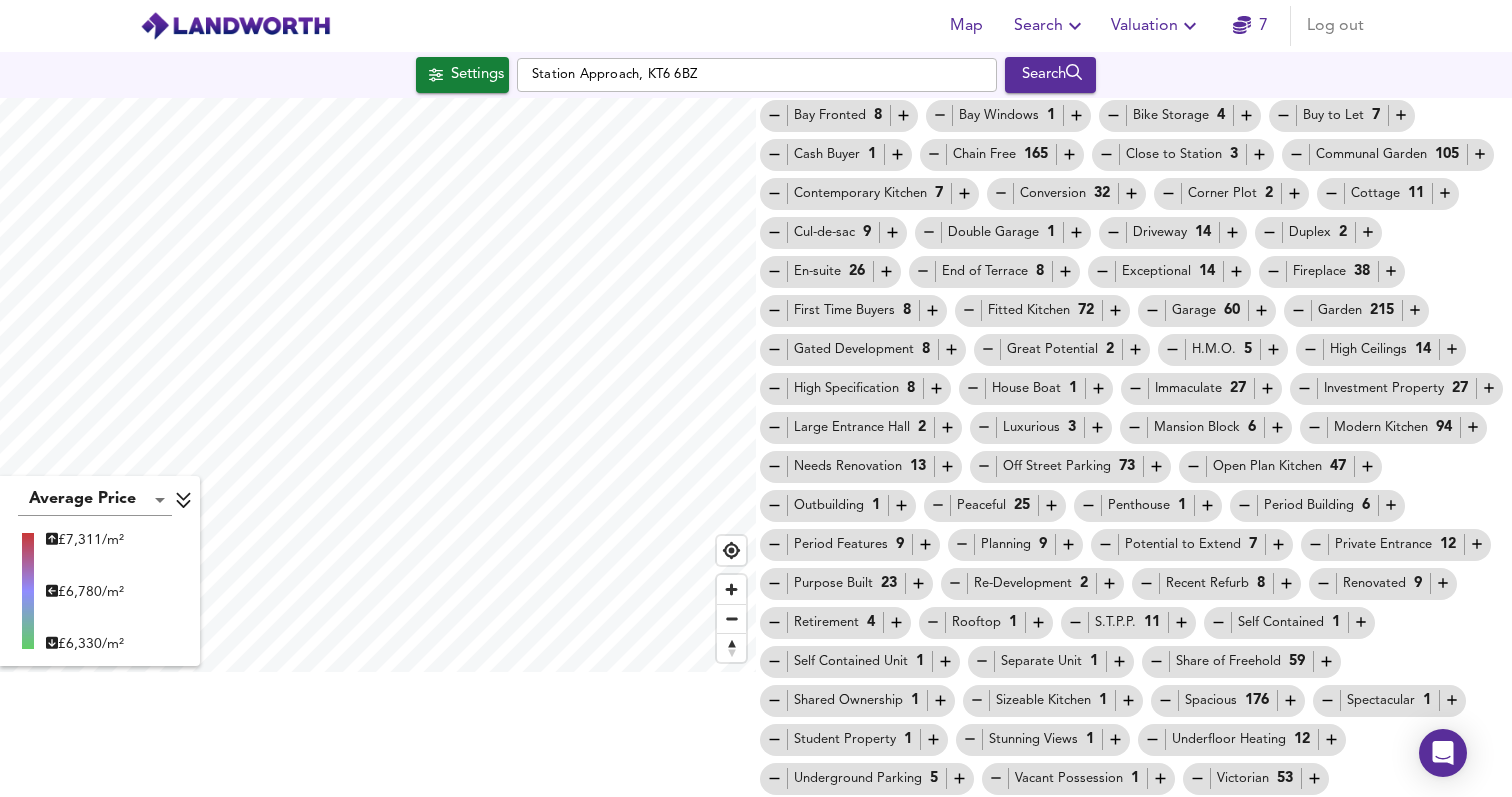 scroll, scrollTop: 164, scrollLeft: 0, axis: vertical 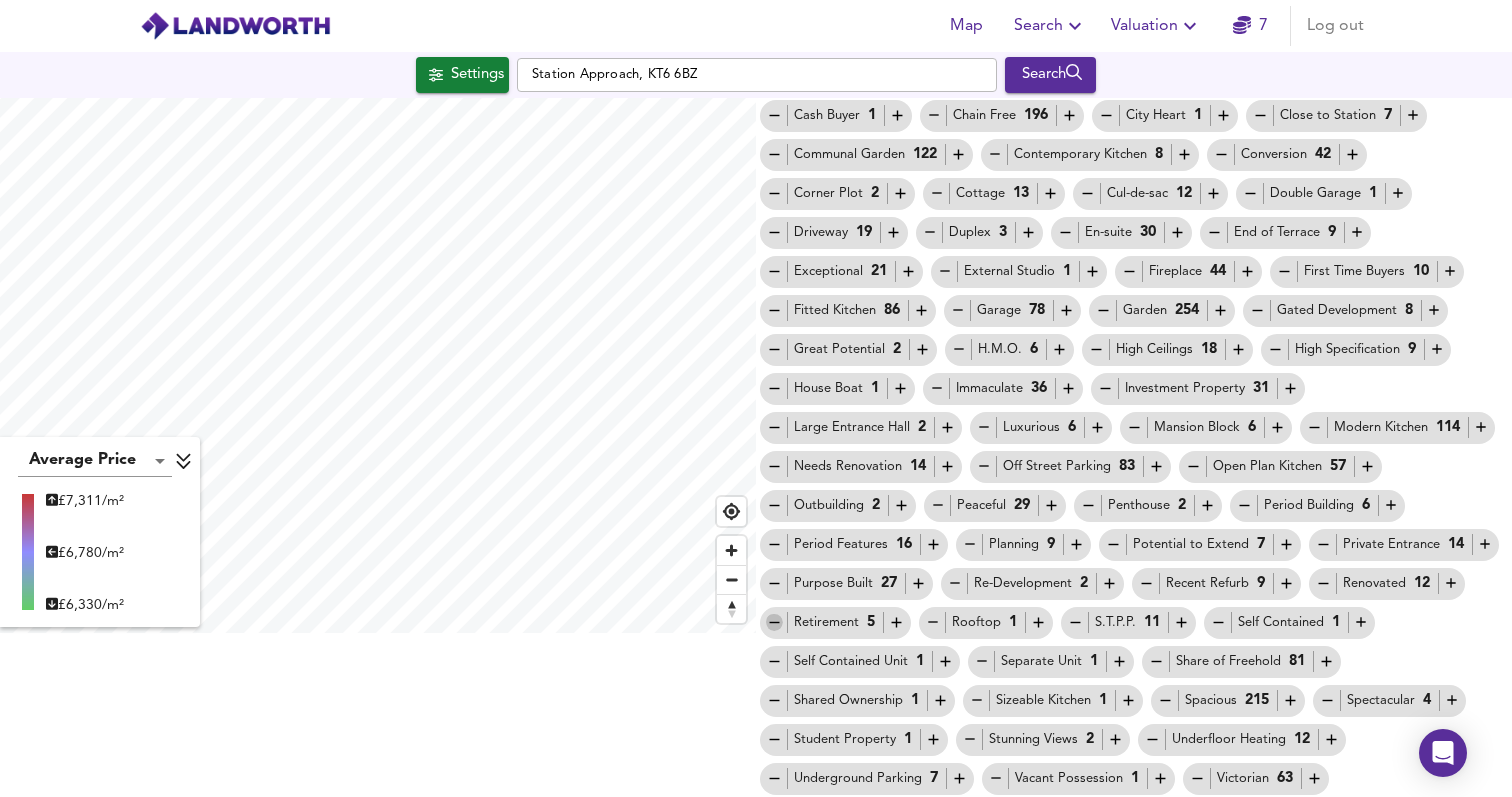 click 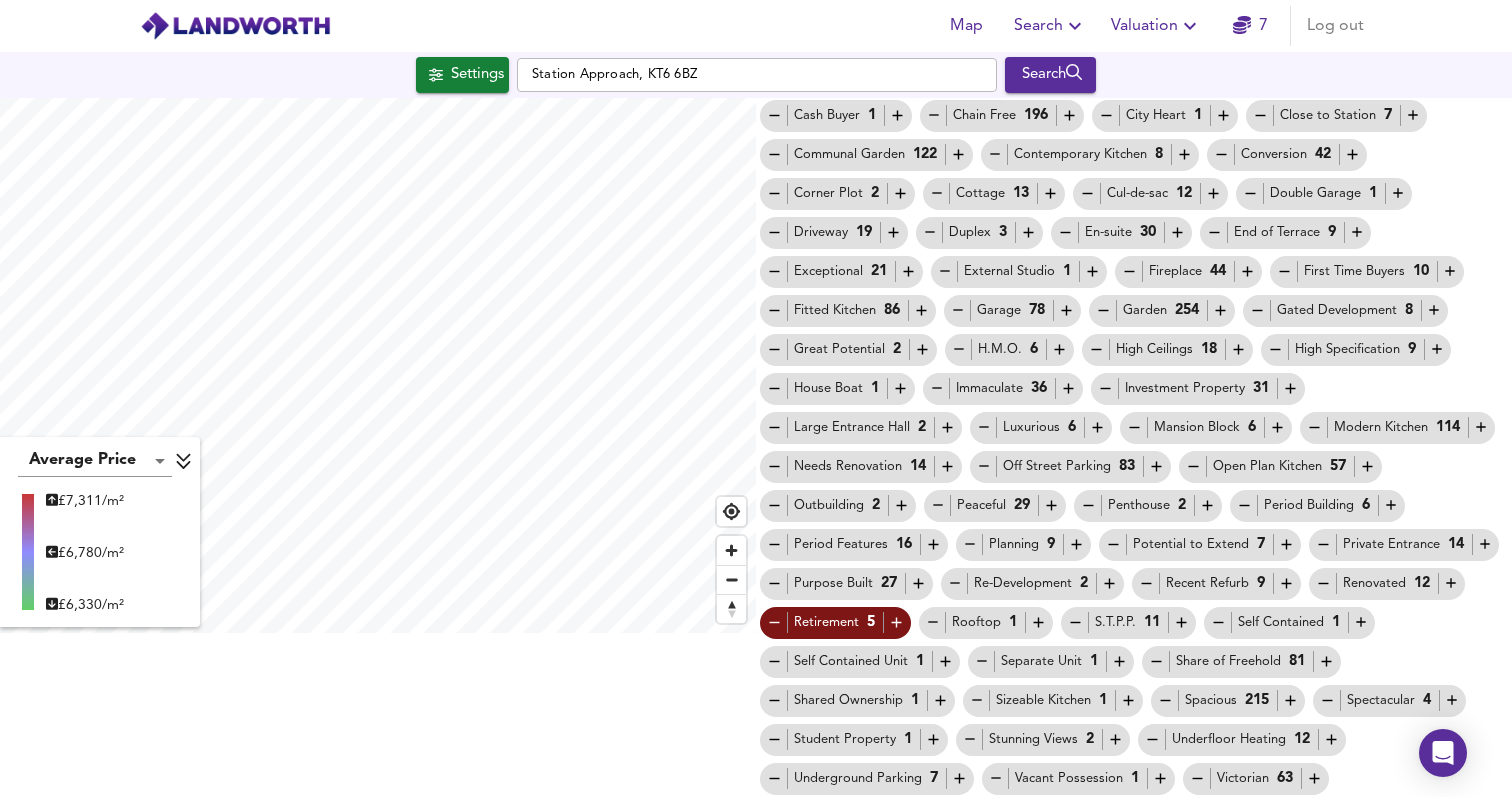 scroll, scrollTop: 203, scrollLeft: 0, axis: vertical 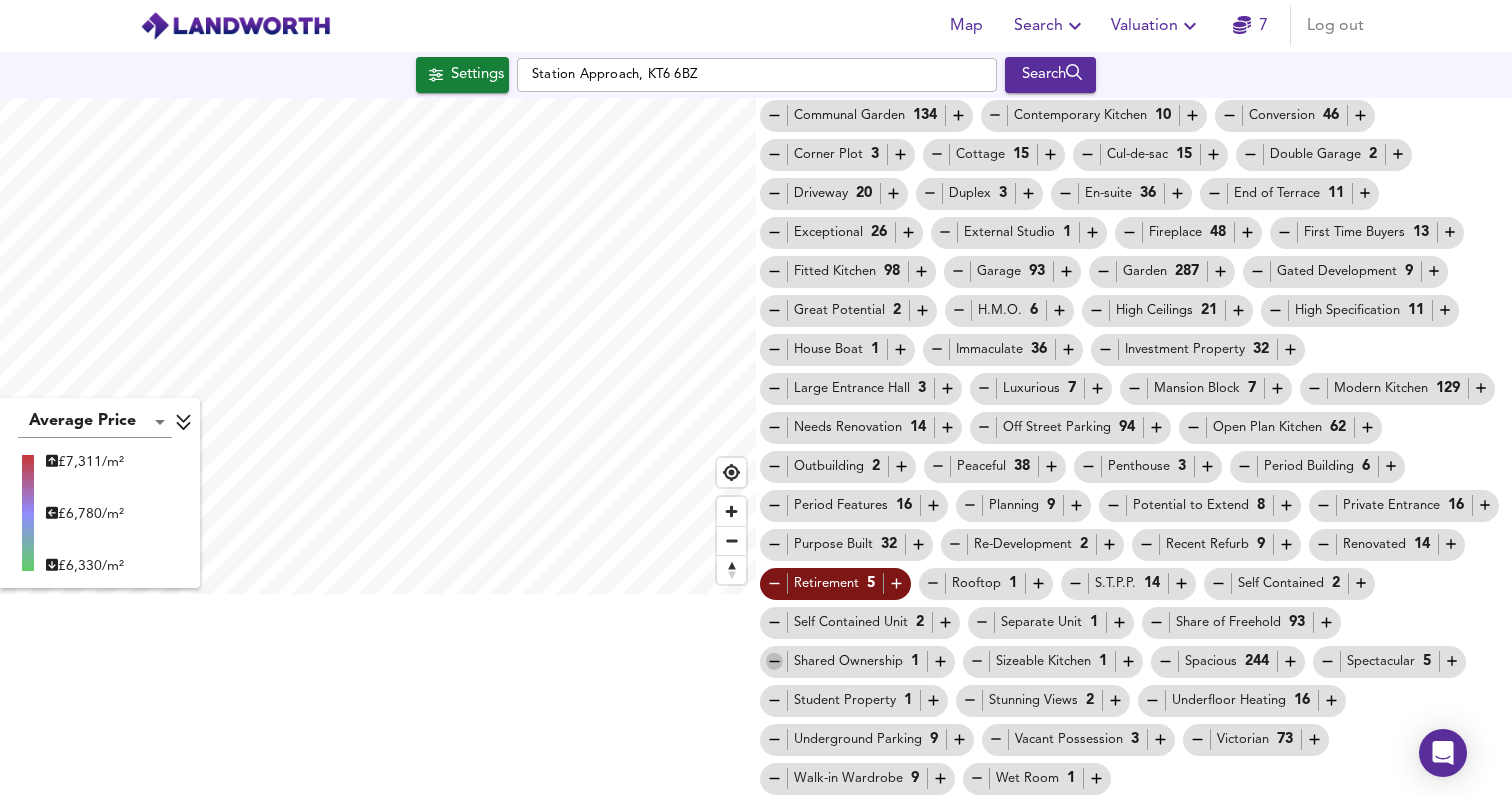 click 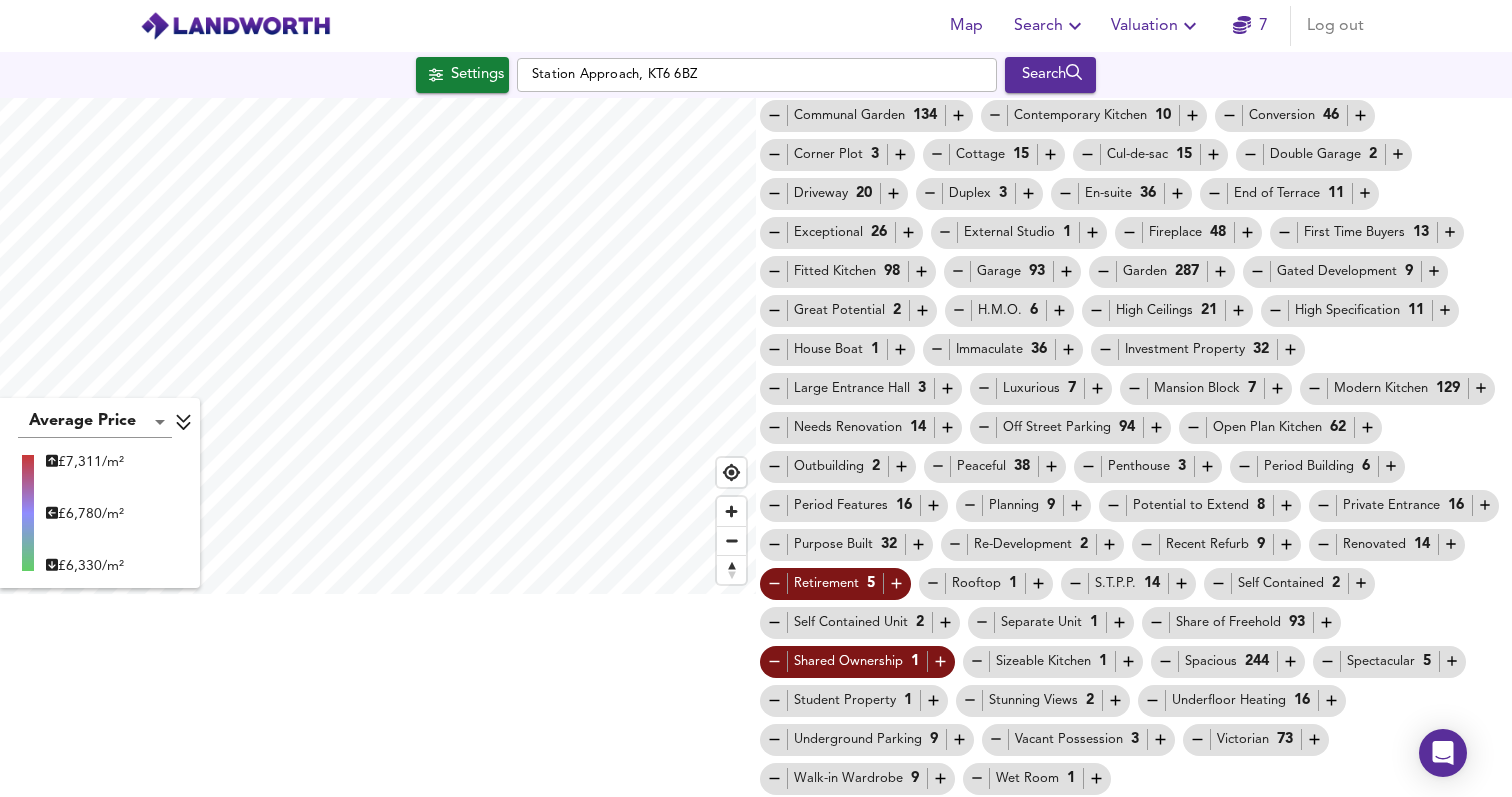 scroll, scrollTop: 0, scrollLeft: 0, axis: both 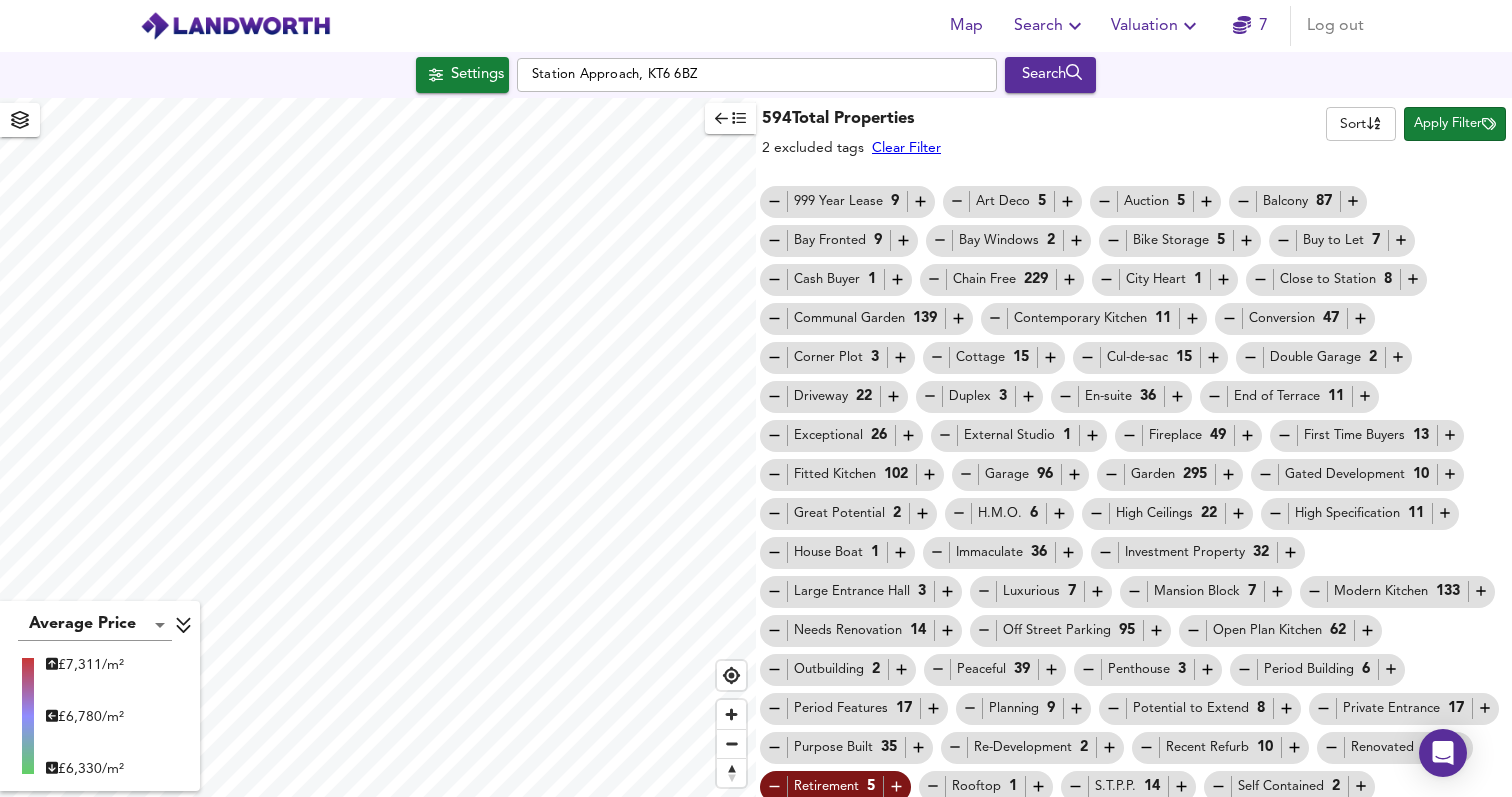 click on "Apply Filter" at bounding box center [1455, 124] 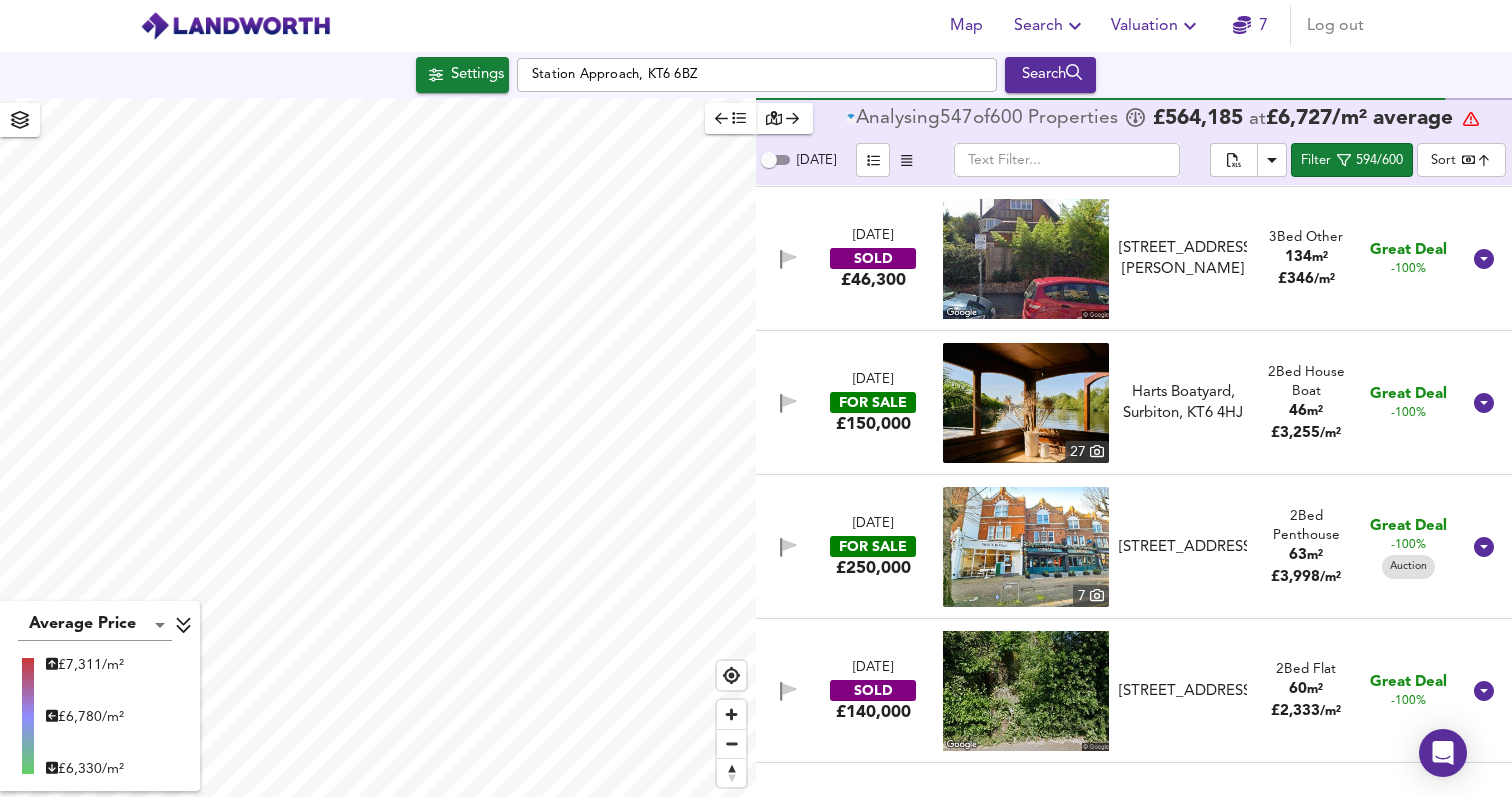 scroll, scrollTop: 143, scrollLeft: 0, axis: vertical 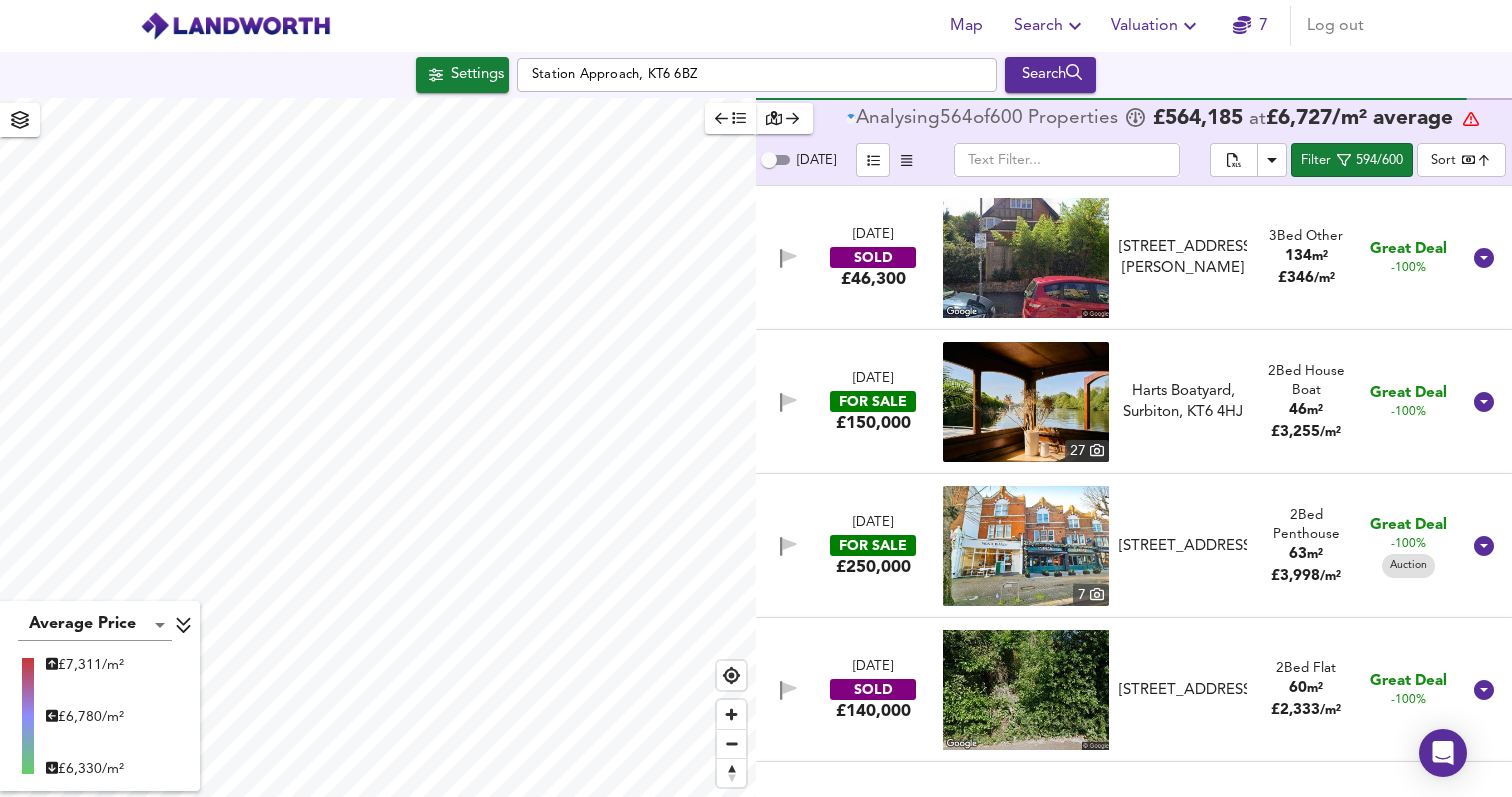 click on "[DATE] FOR SALE £250,000     [STREET_ADDRESS] 2  Bed   Penthouse 63 m² £ 3,998 / m²   Great Deal -100% Auction" at bounding box center [1110, 546] 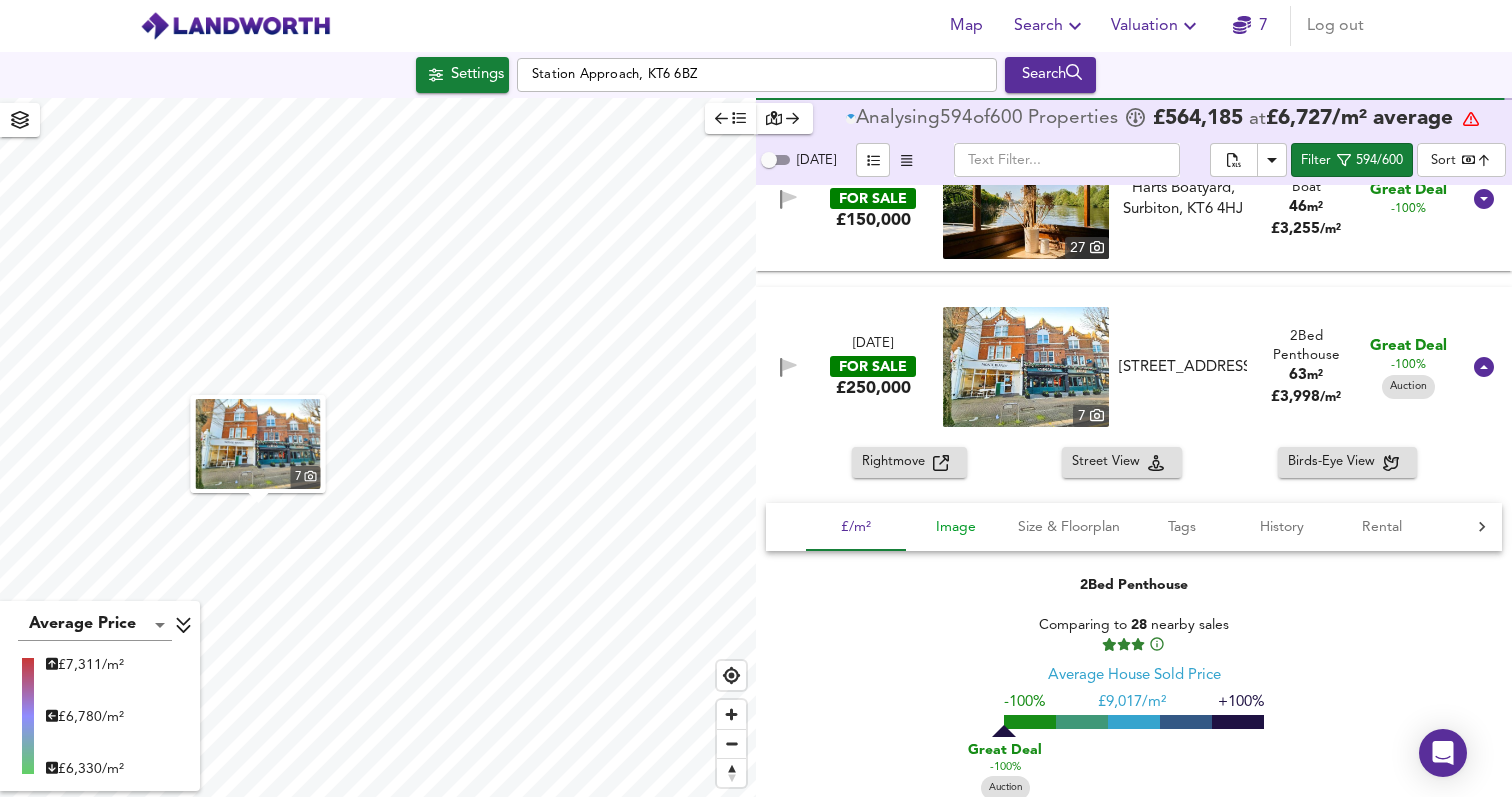 scroll, scrollTop: 399, scrollLeft: 0, axis: vertical 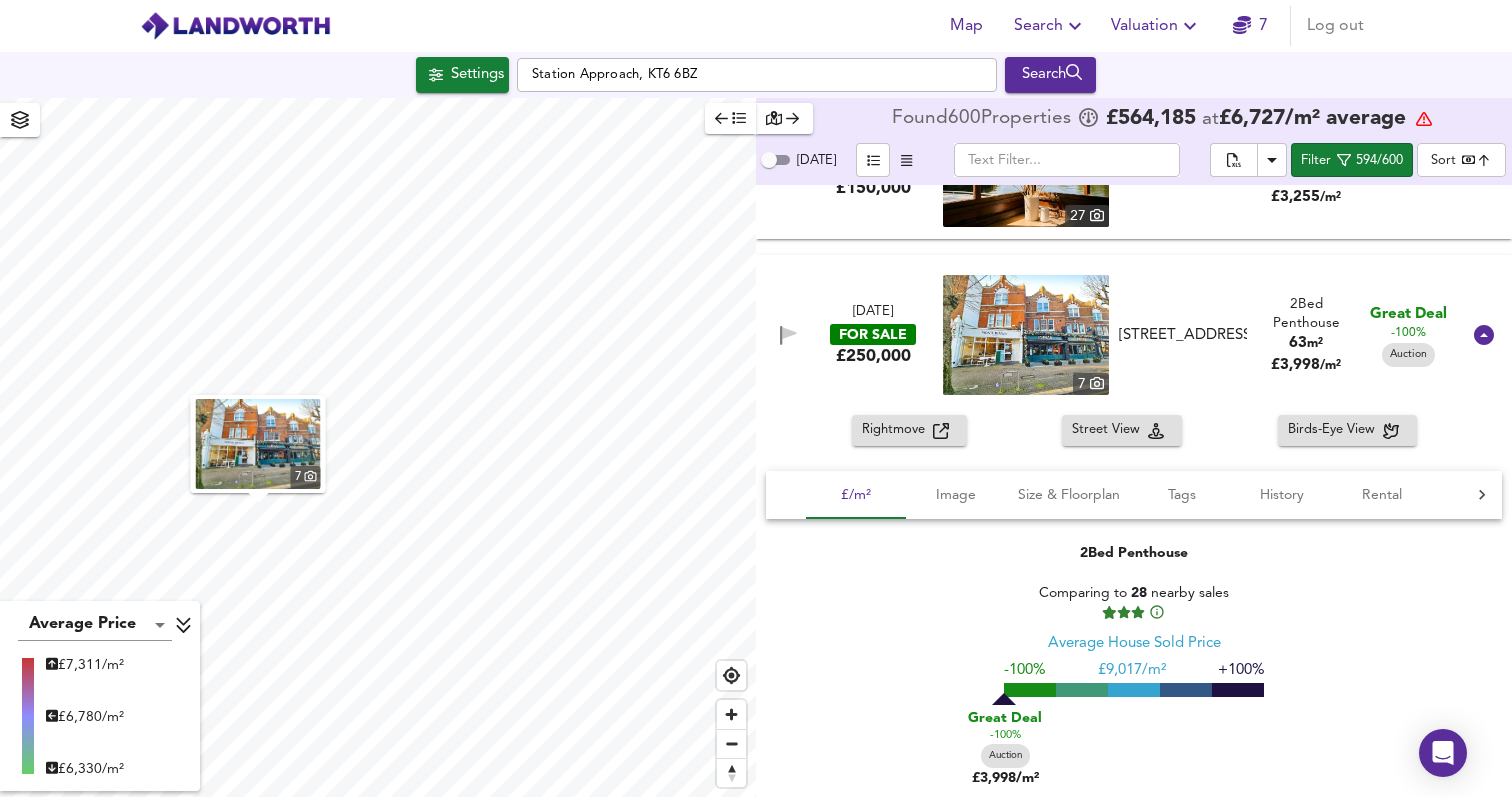 click on "Rightmove" at bounding box center [897, 430] 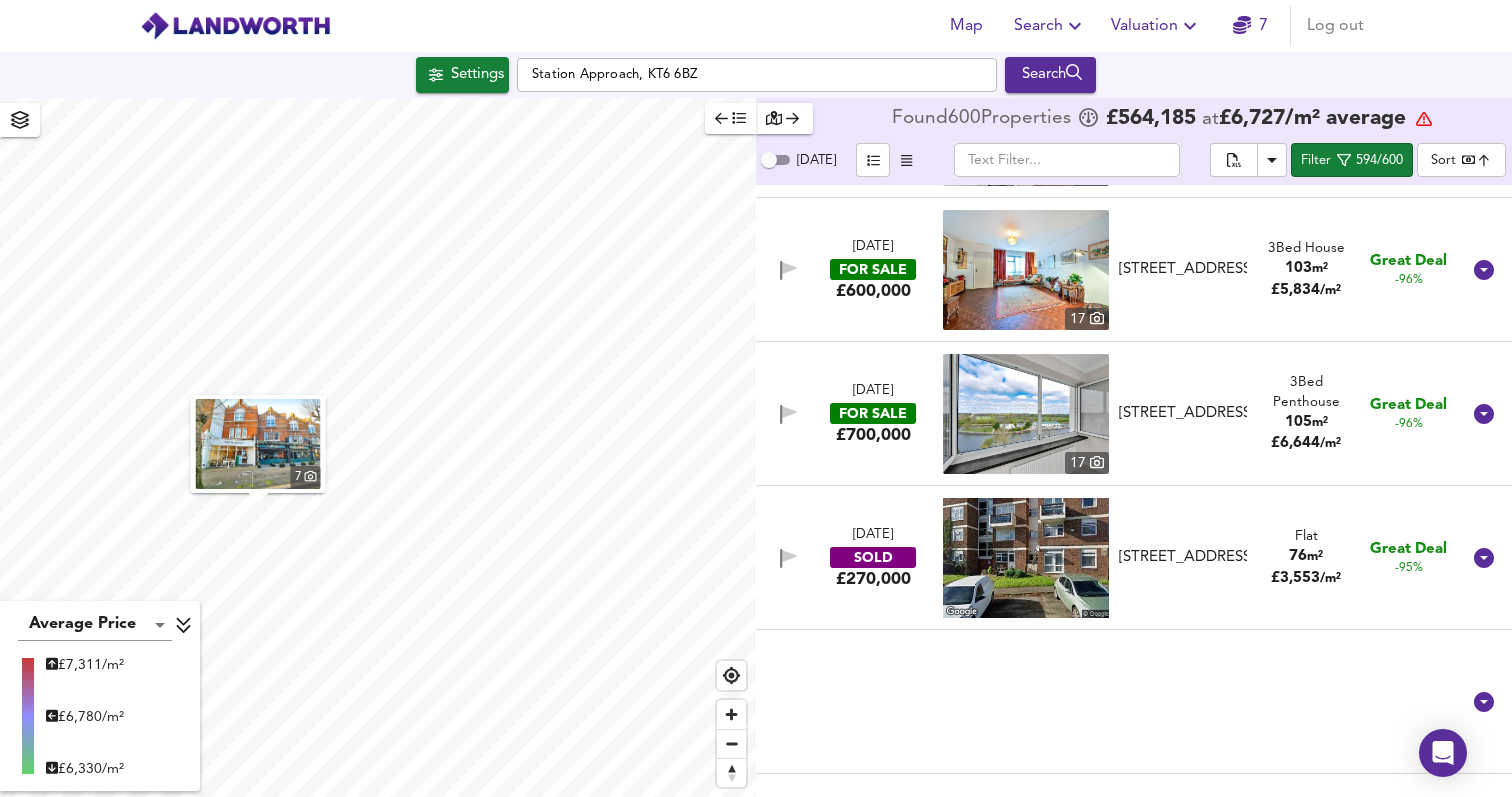 scroll, scrollTop: 3588, scrollLeft: 0, axis: vertical 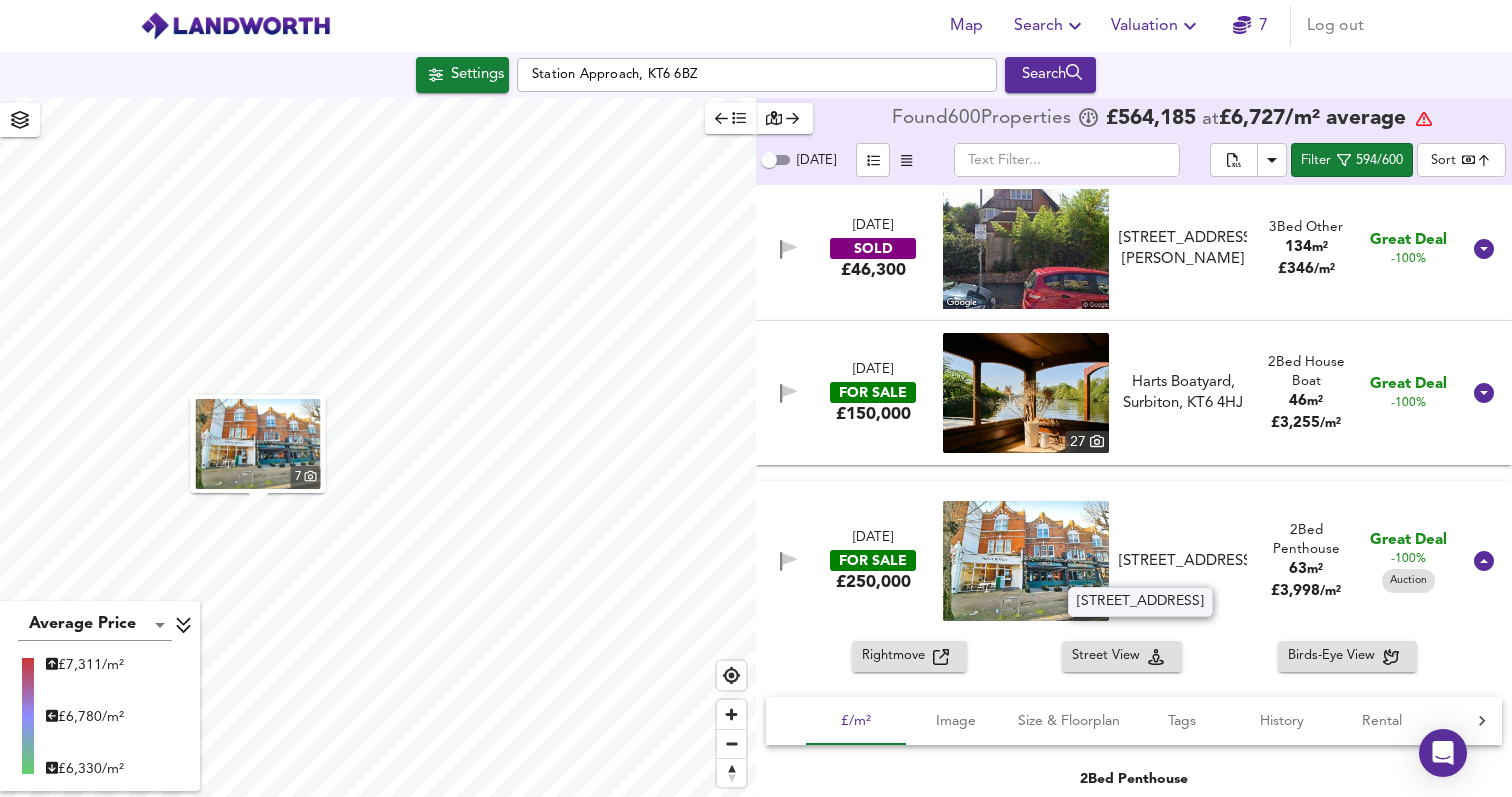 drag, startPoint x: 1239, startPoint y: 567, endPoint x: 1128, endPoint y: 547, distance: 112.78741 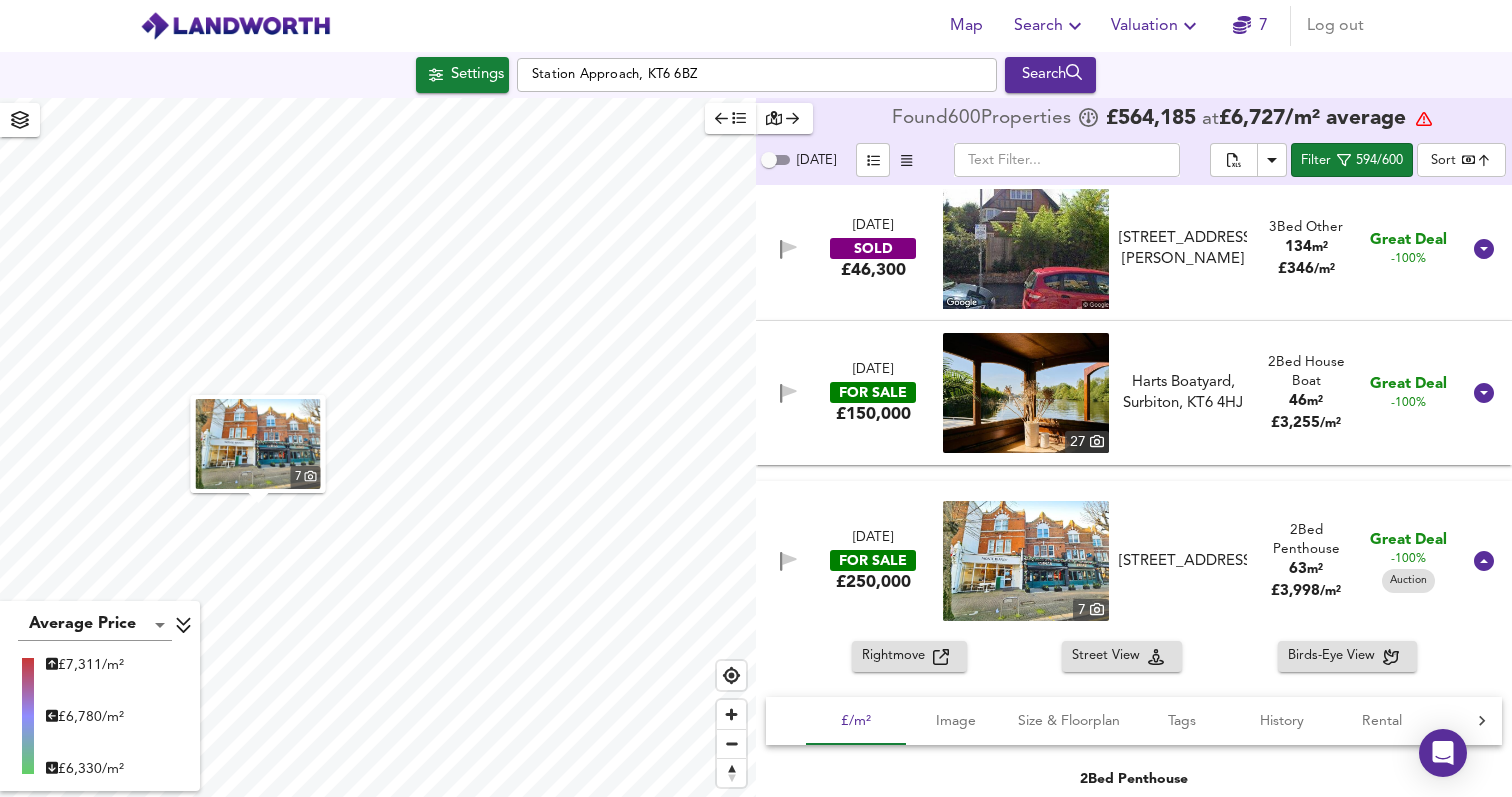click on "[DATE] FOR SALE £250,000     [STREET_ADDRESS] 2  Bed   Penthouse 63 m² £ 3,998 / m²   Great Deal -100% Auction" at bounding box center [1110, 561] 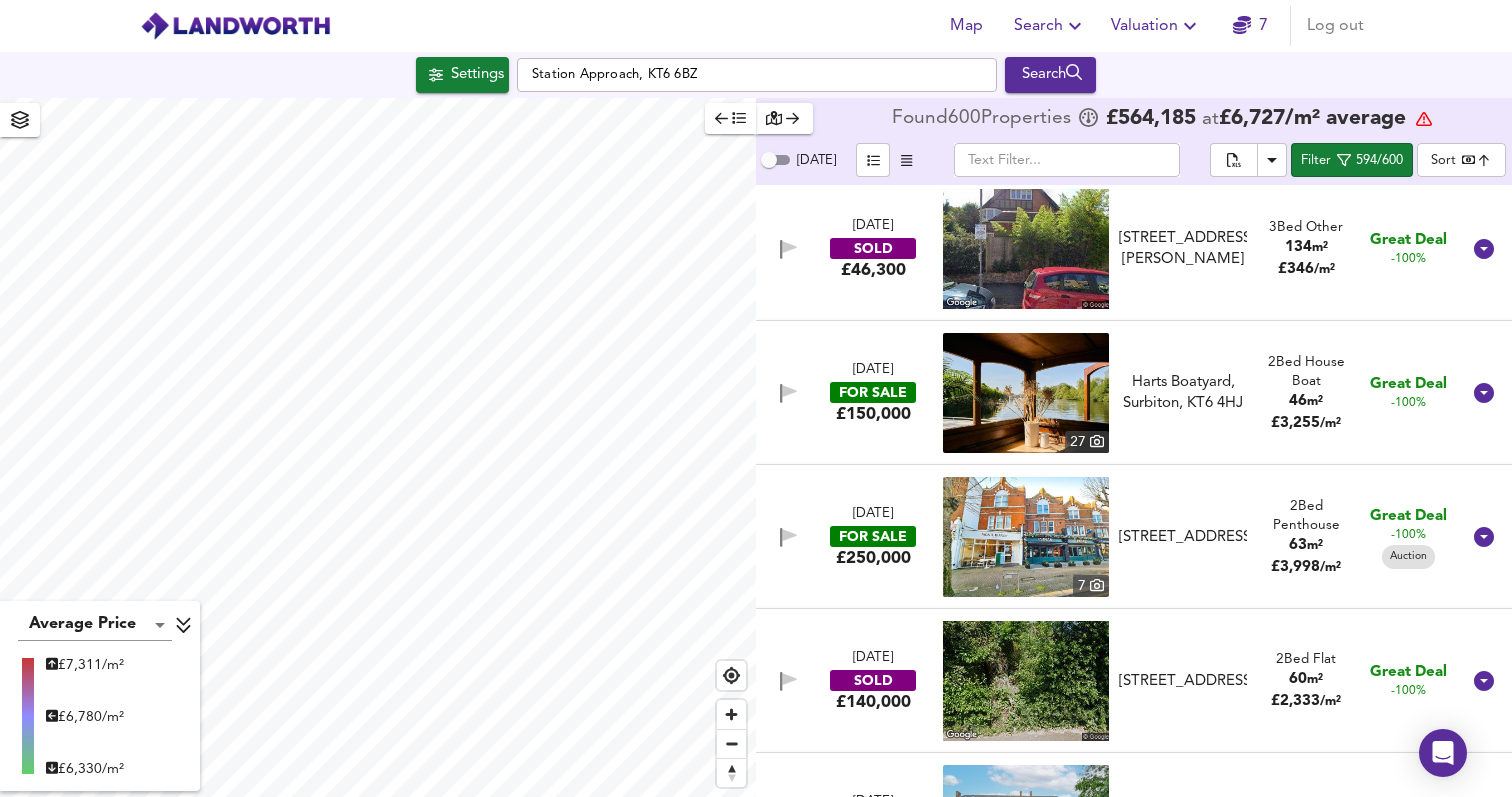 click at bounding box center (1026, 537) 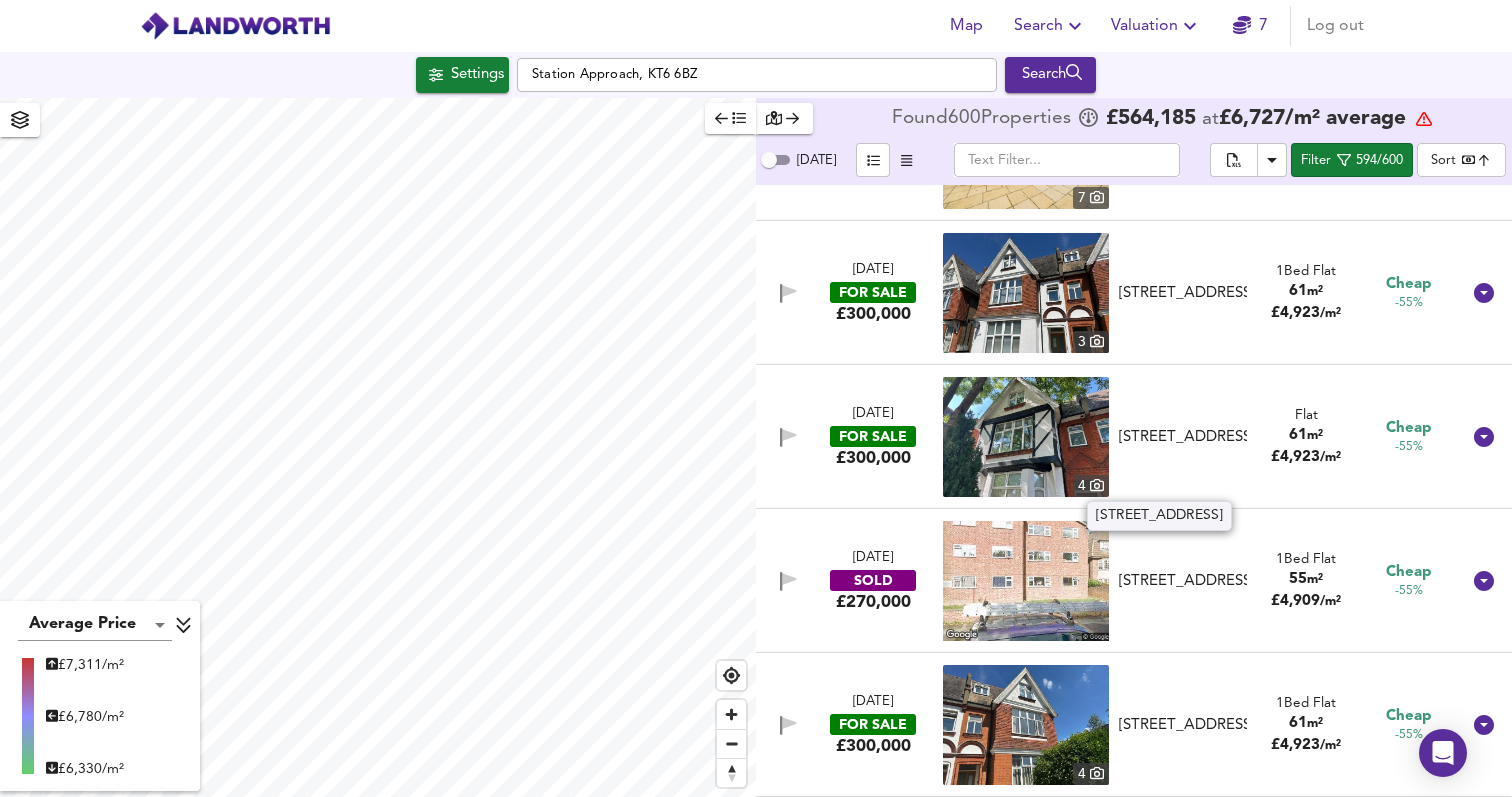 scroll, scrollTop: 9365, scrollLeft: 0, axis: vertical 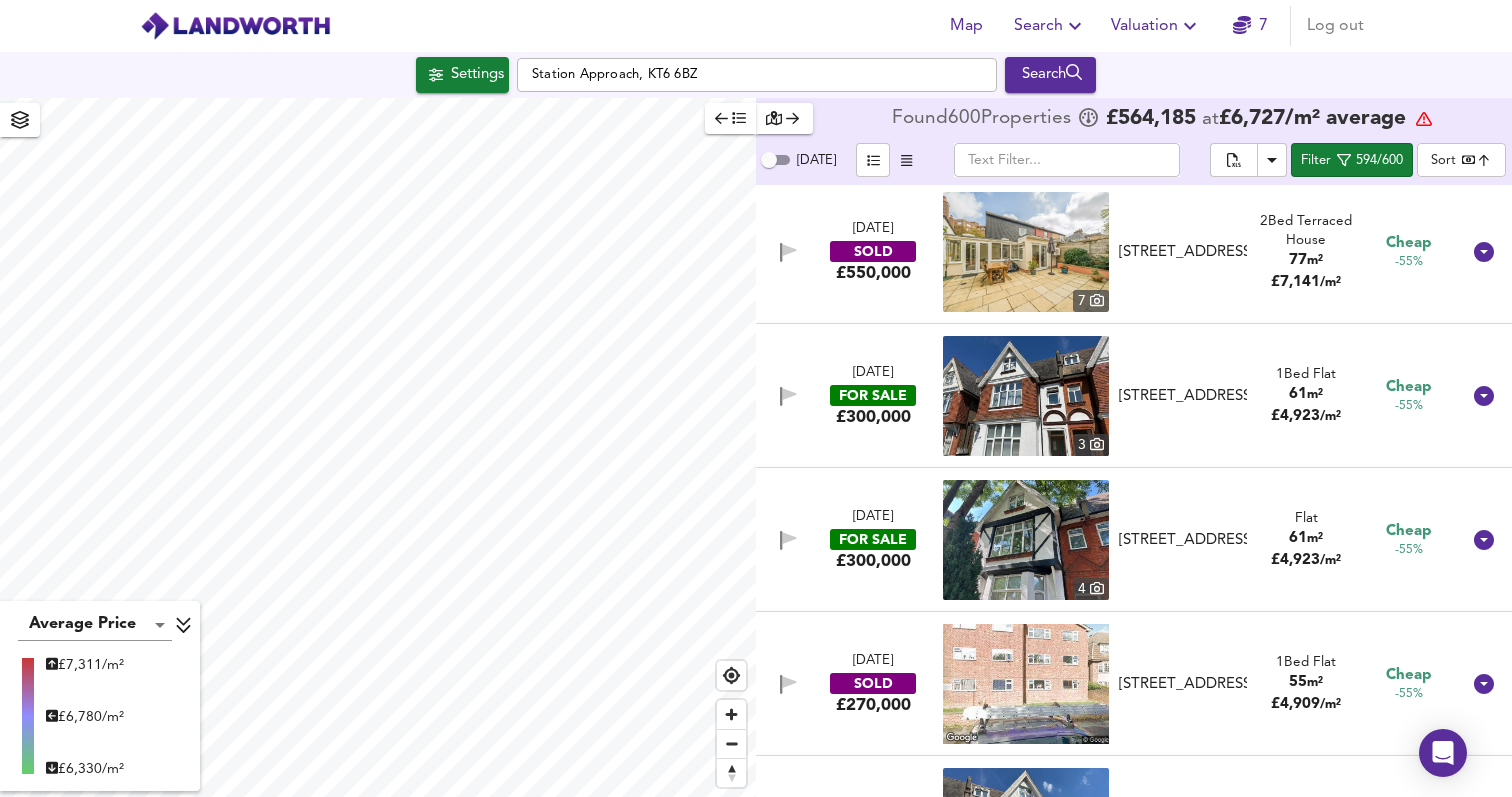 click on "[DATE] FOR SALE £300,000     [GEOGRAPHIC_DATA] 1  Bed   Flat 61 m² £ 4,923 / m²   Cheap -55%" at bounding box center (1110, 396) 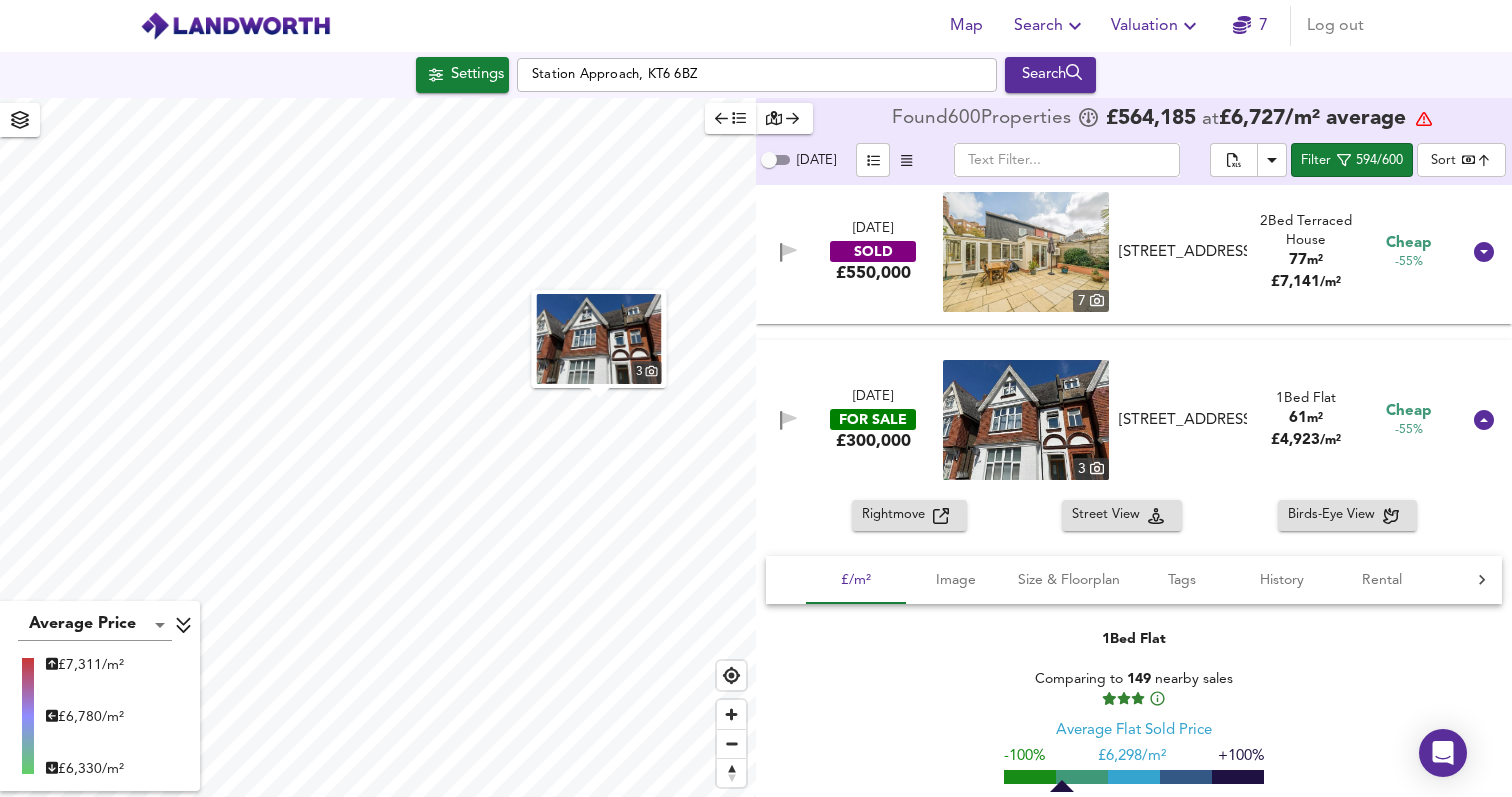 click at bounding box center [235, 26] 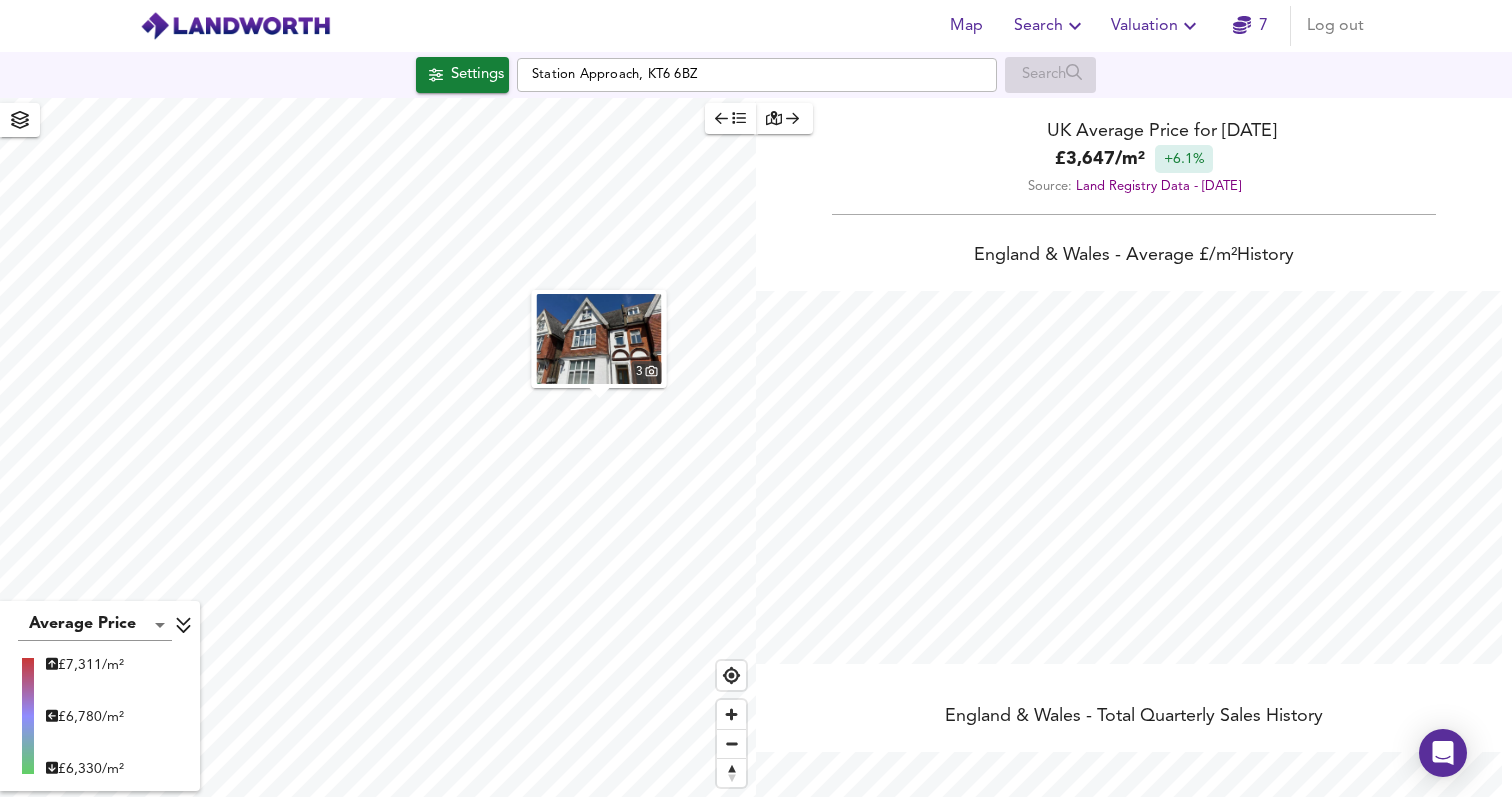 scroll, scrollTop: 999203, scrollLeft: 998488, axis: both 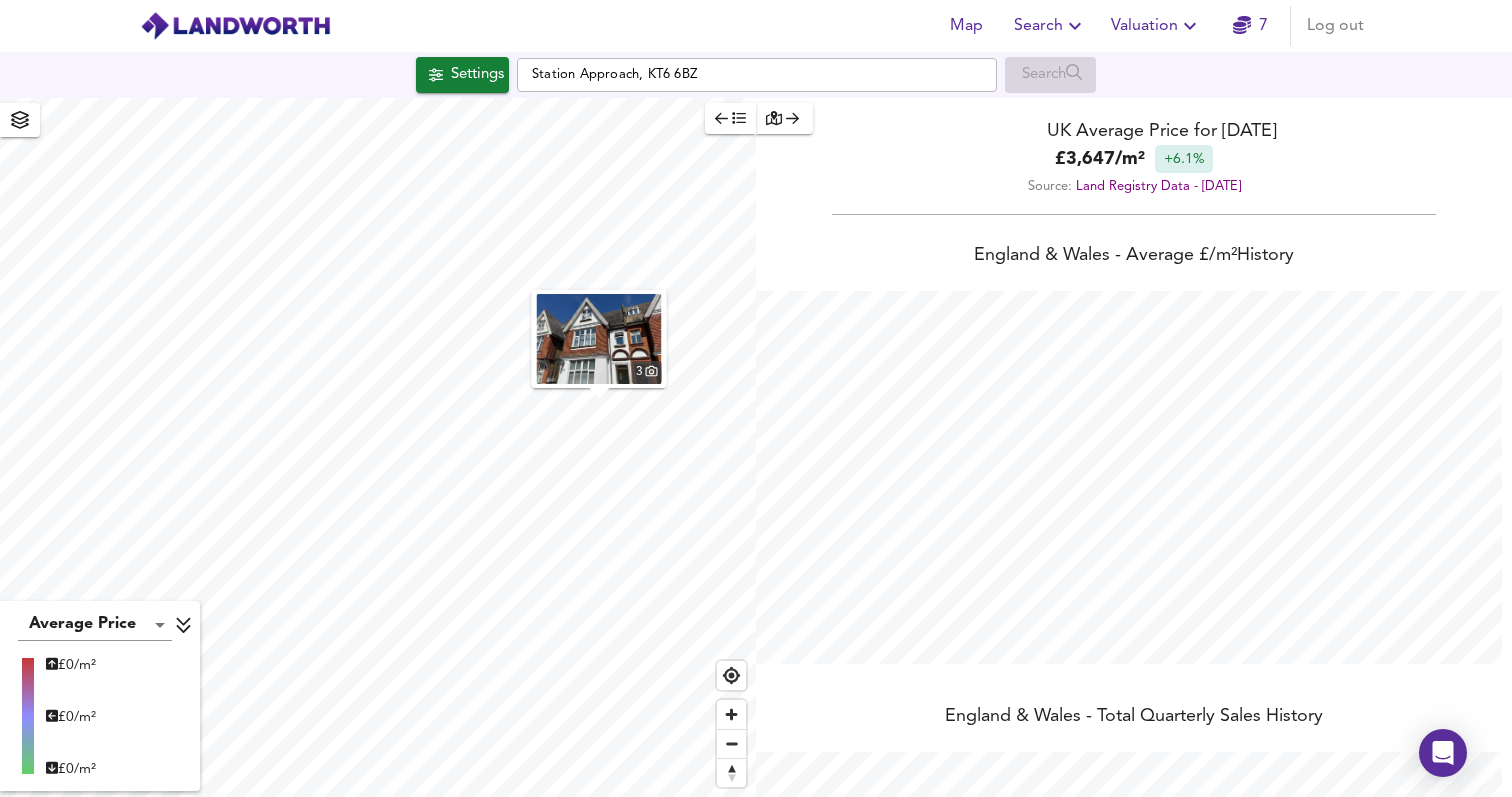 click at bounding box center [235, 26] 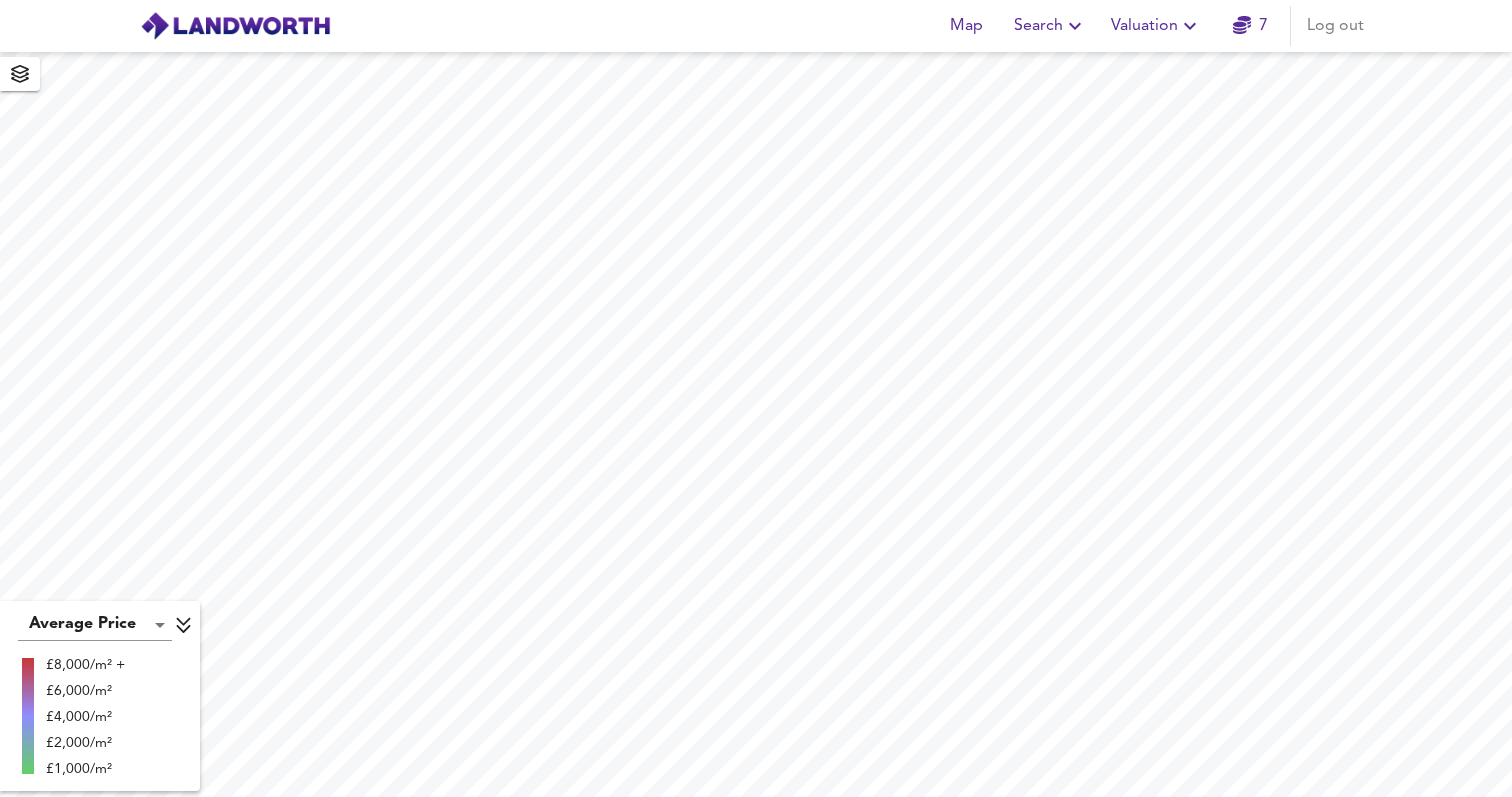 scroll, scrollTop: 0, scrollLeft: 0, axis: both 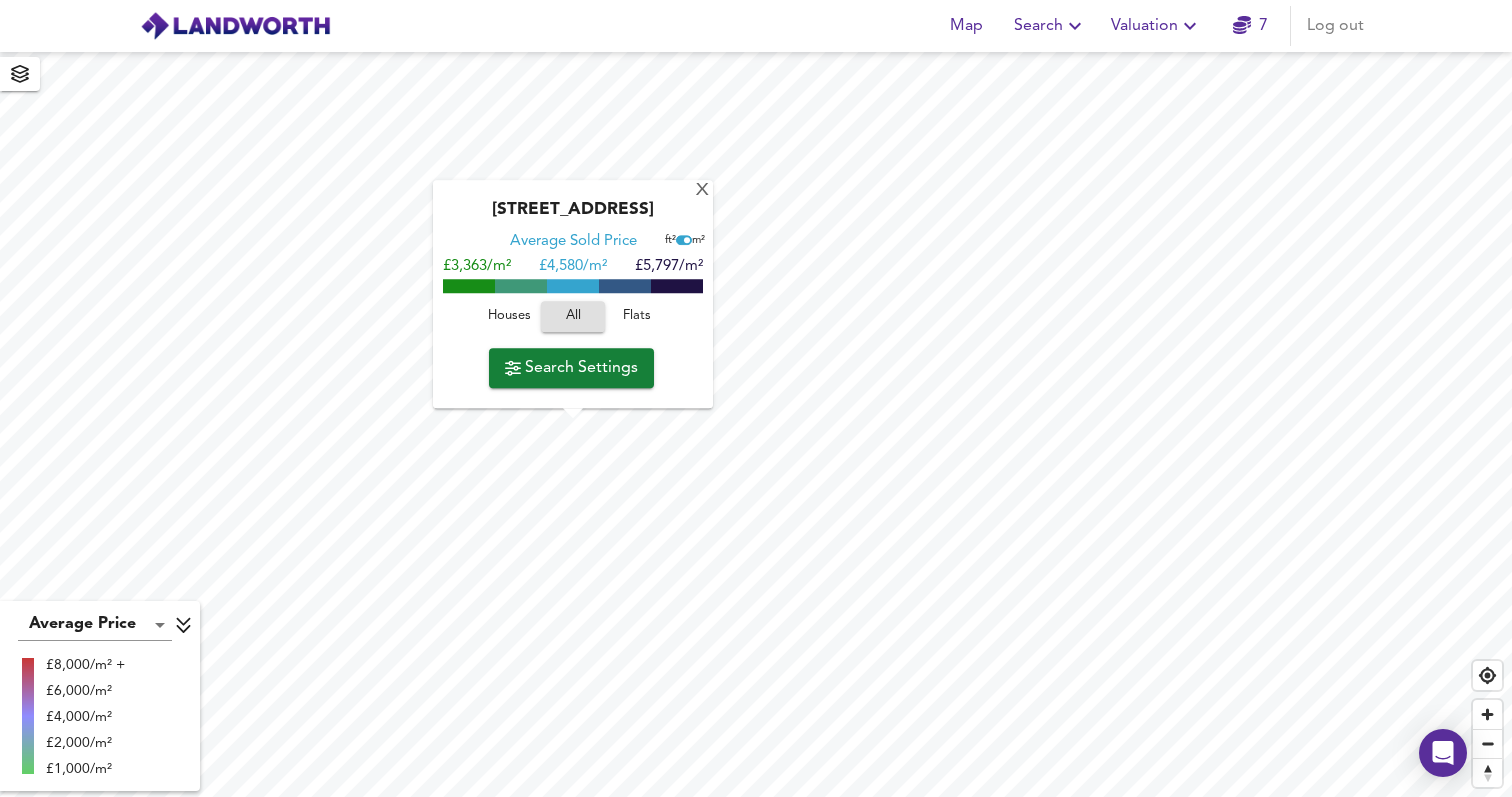 click on "Search Settings" at bounding box center (571, 368) 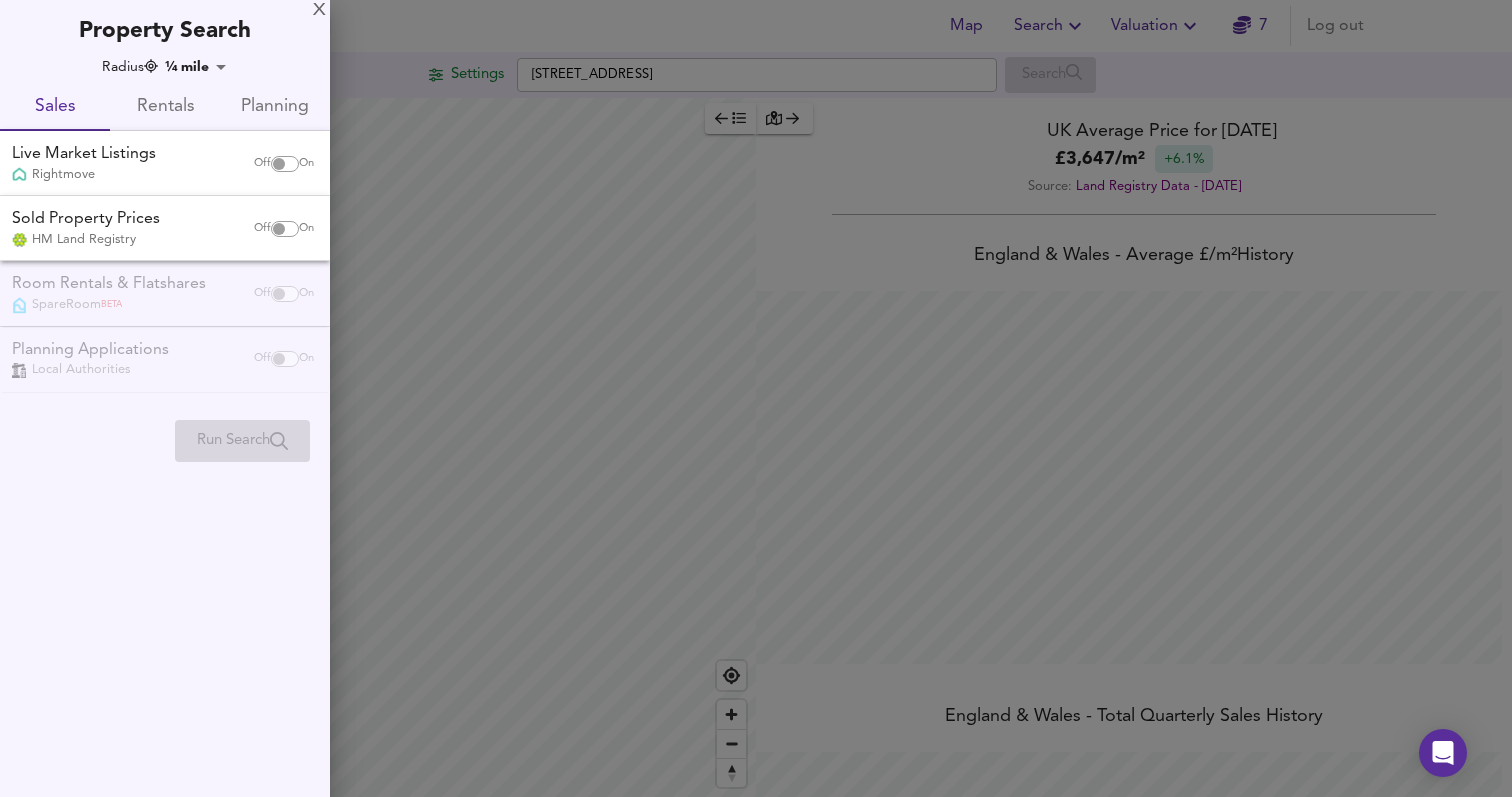 scroll, scrollTop: 999203, scrollLeft: 998488, axis: both 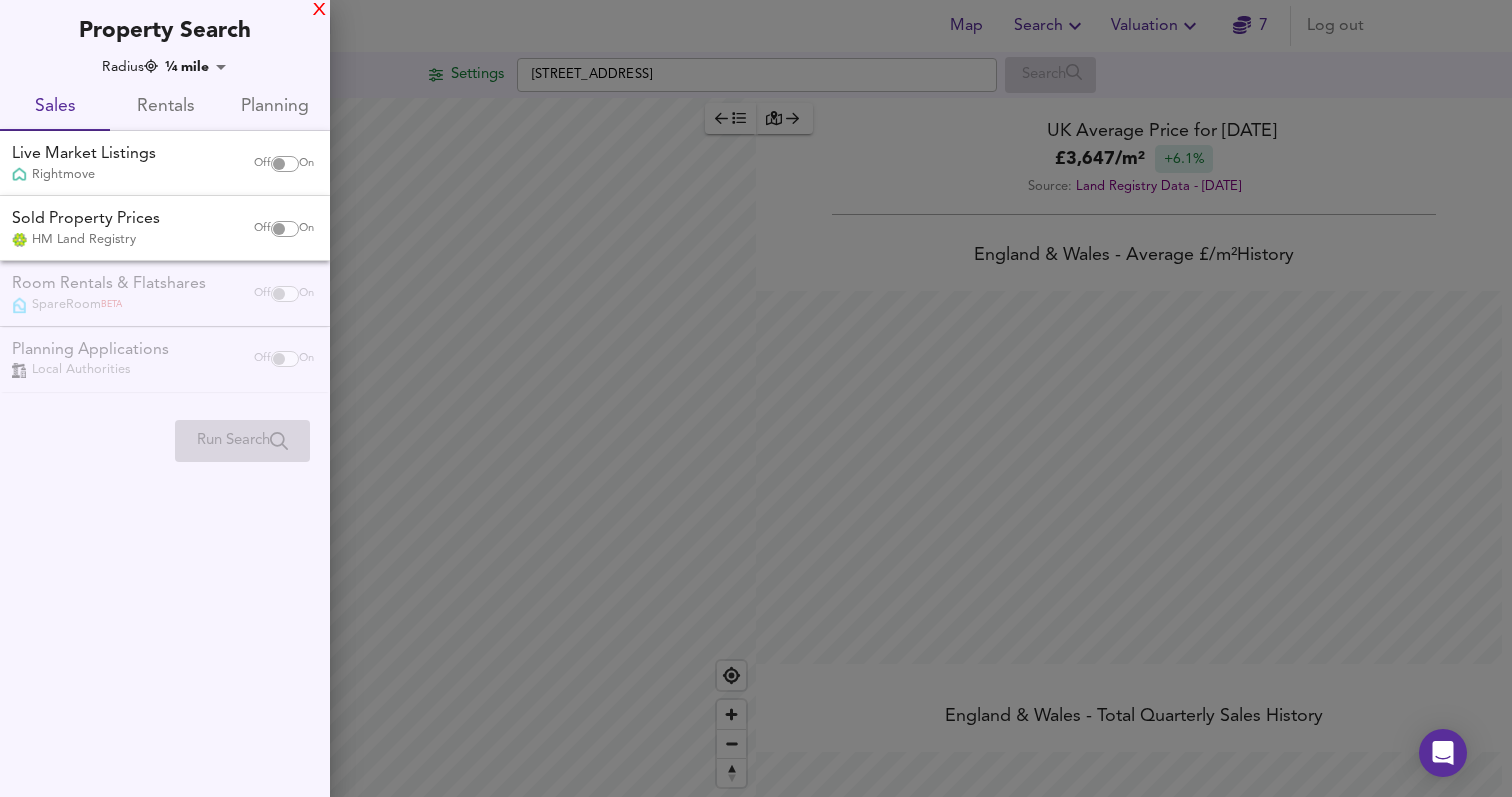 click on "X" at bounding box center [319, 11] 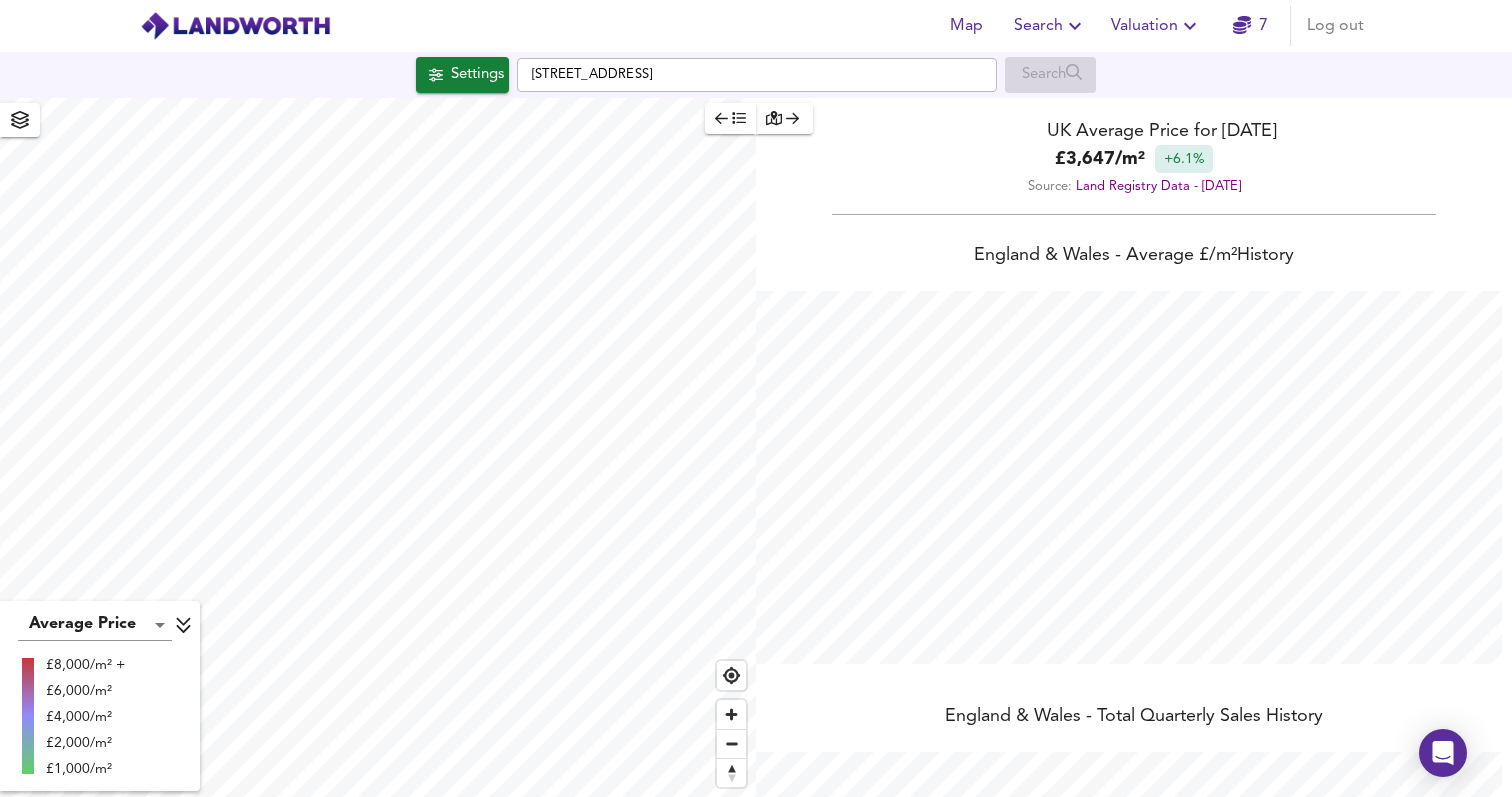 click on "Valuation" at bounding box center [1156, 26] 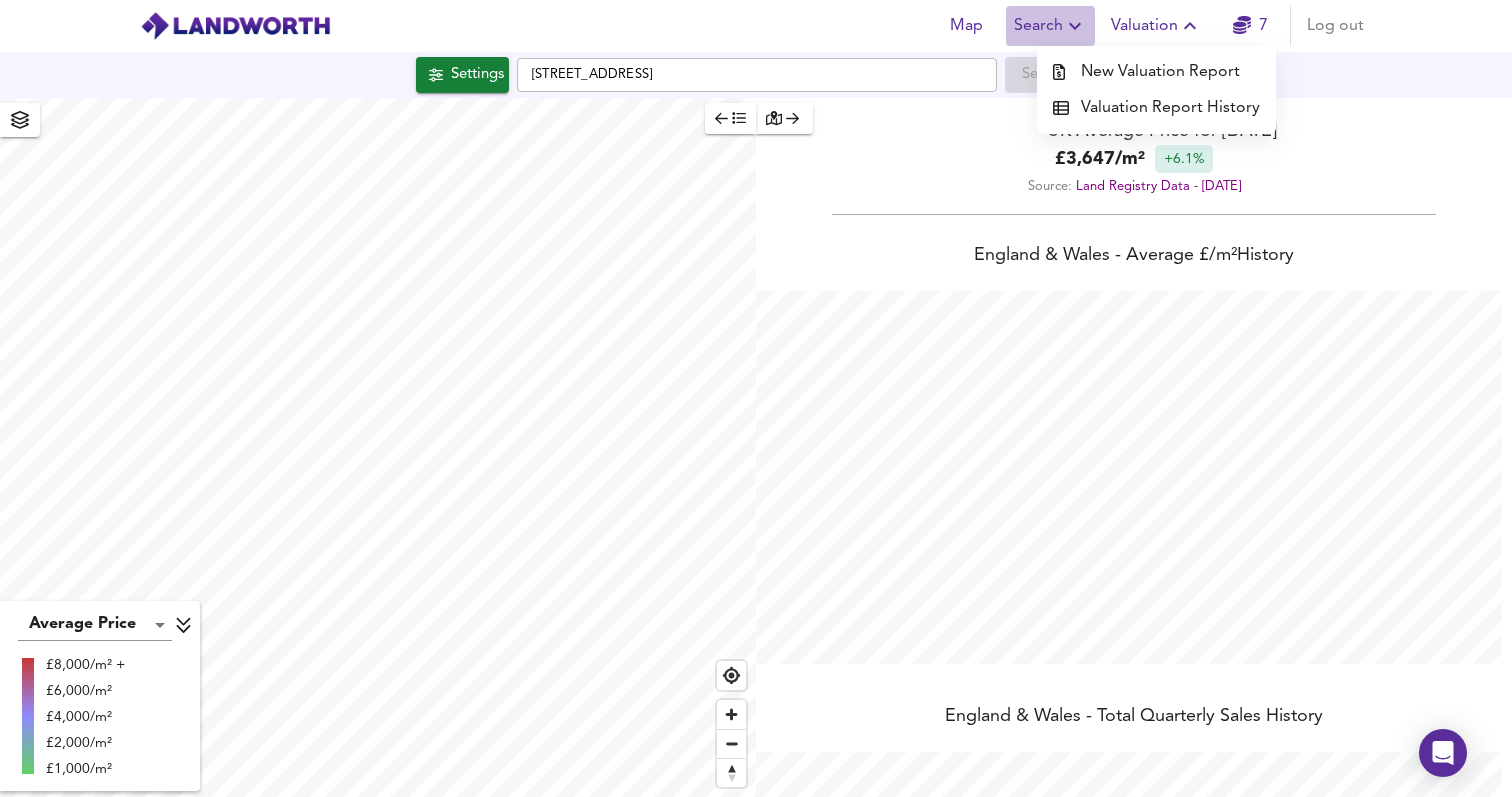 click 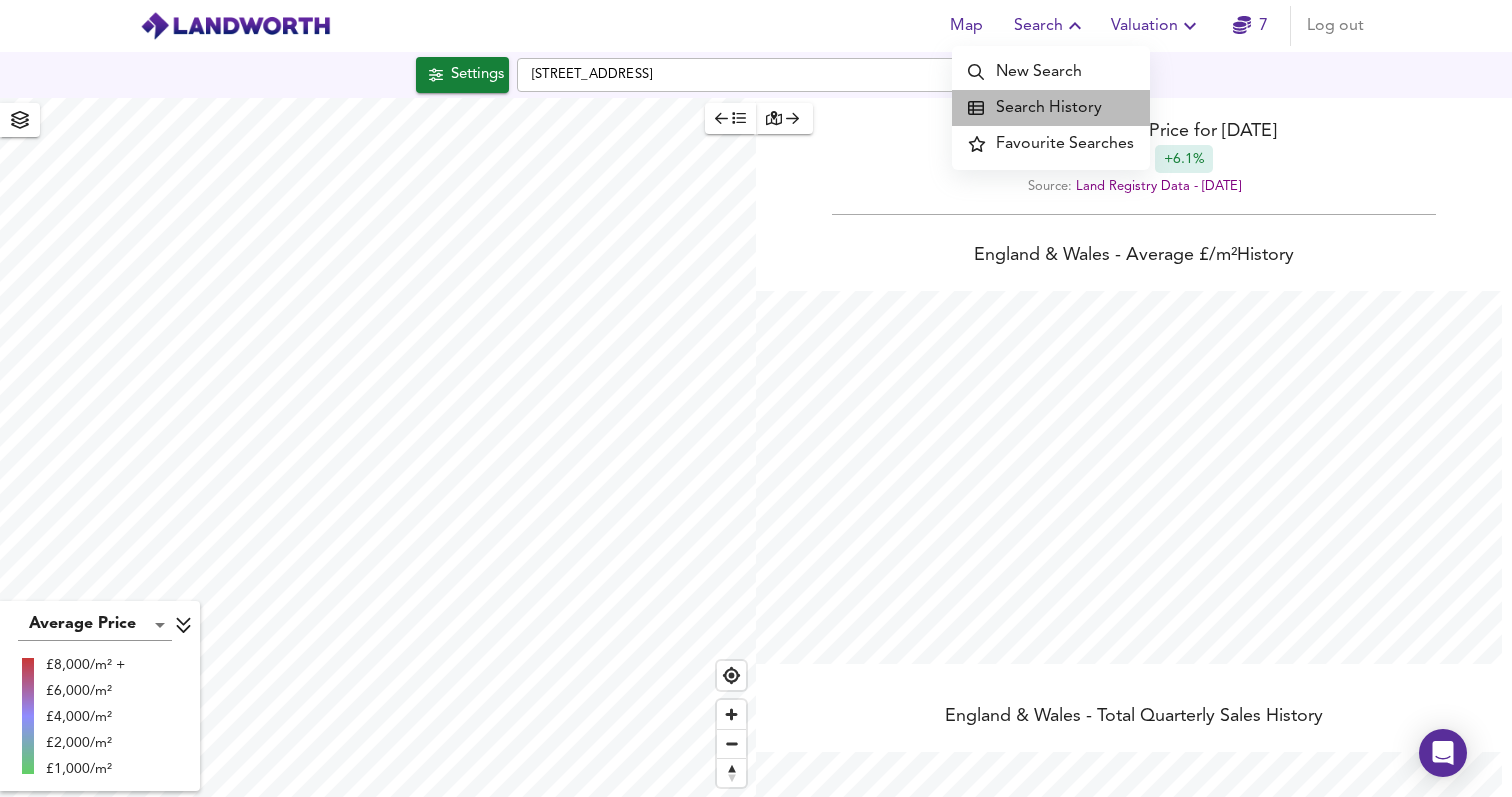 click on "Search History" at bounding box center (1051, 108) 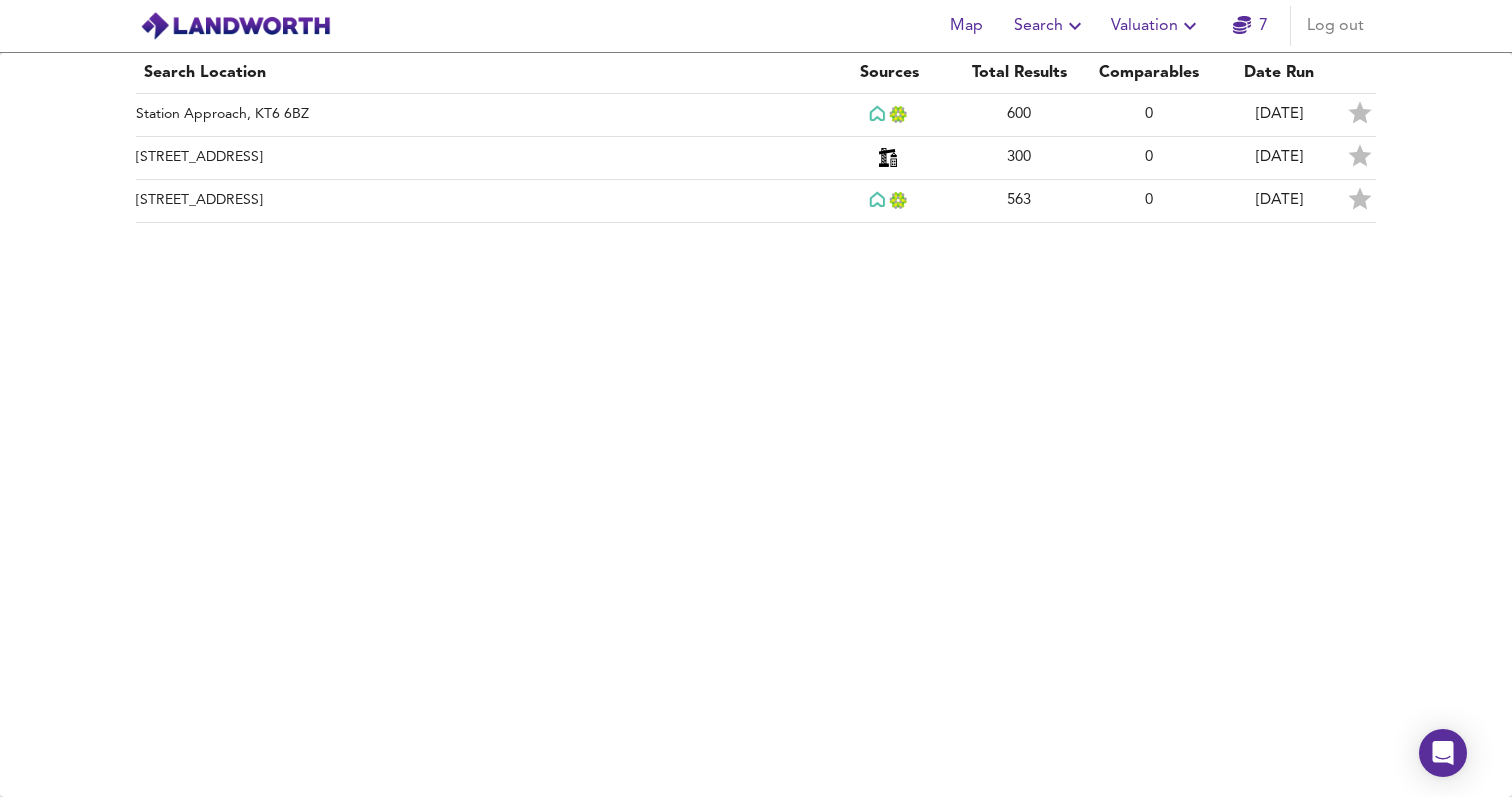 click 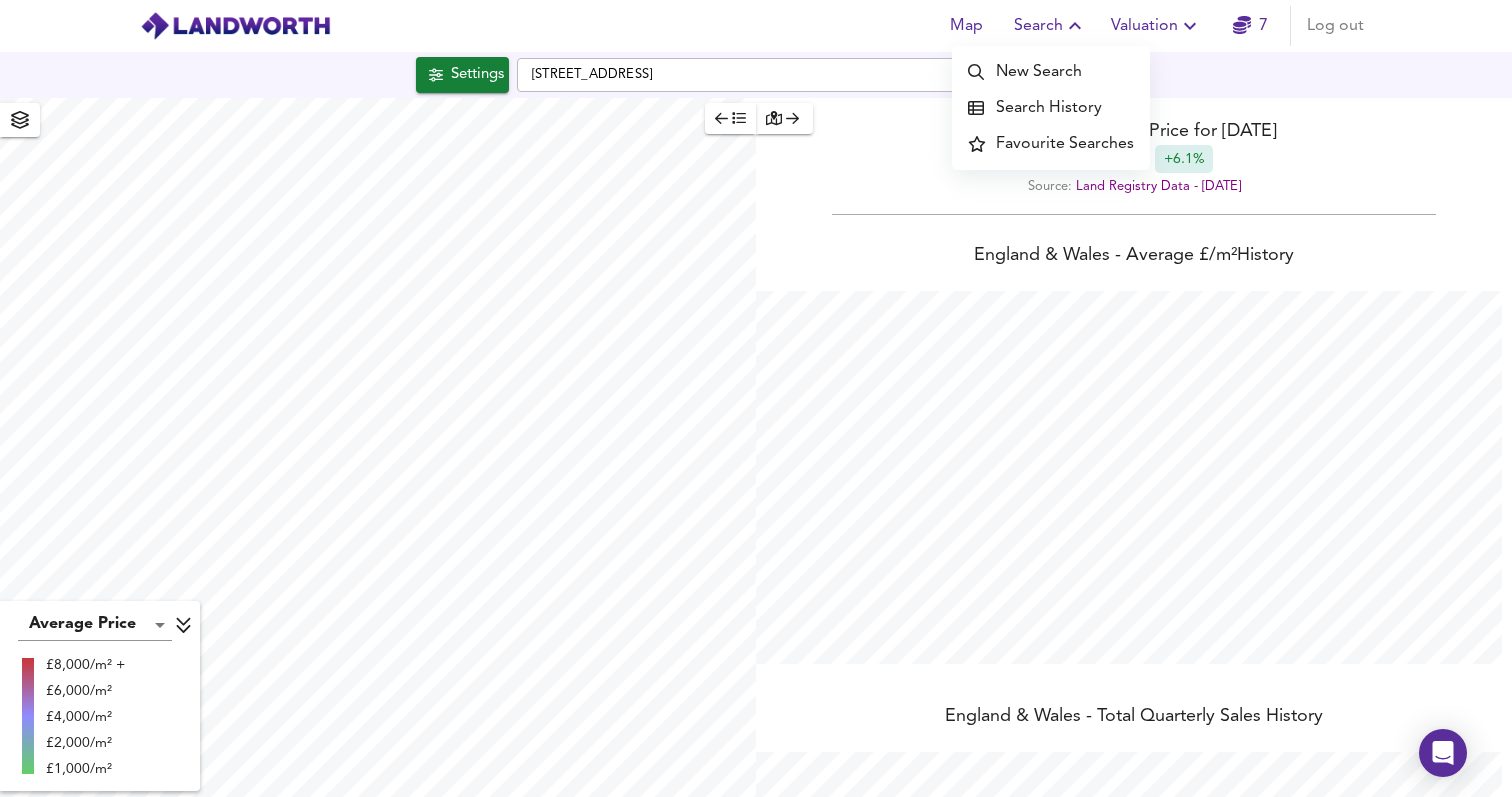 scroll, scrollTop: 999203, scrollLeft: 998488, axis: both 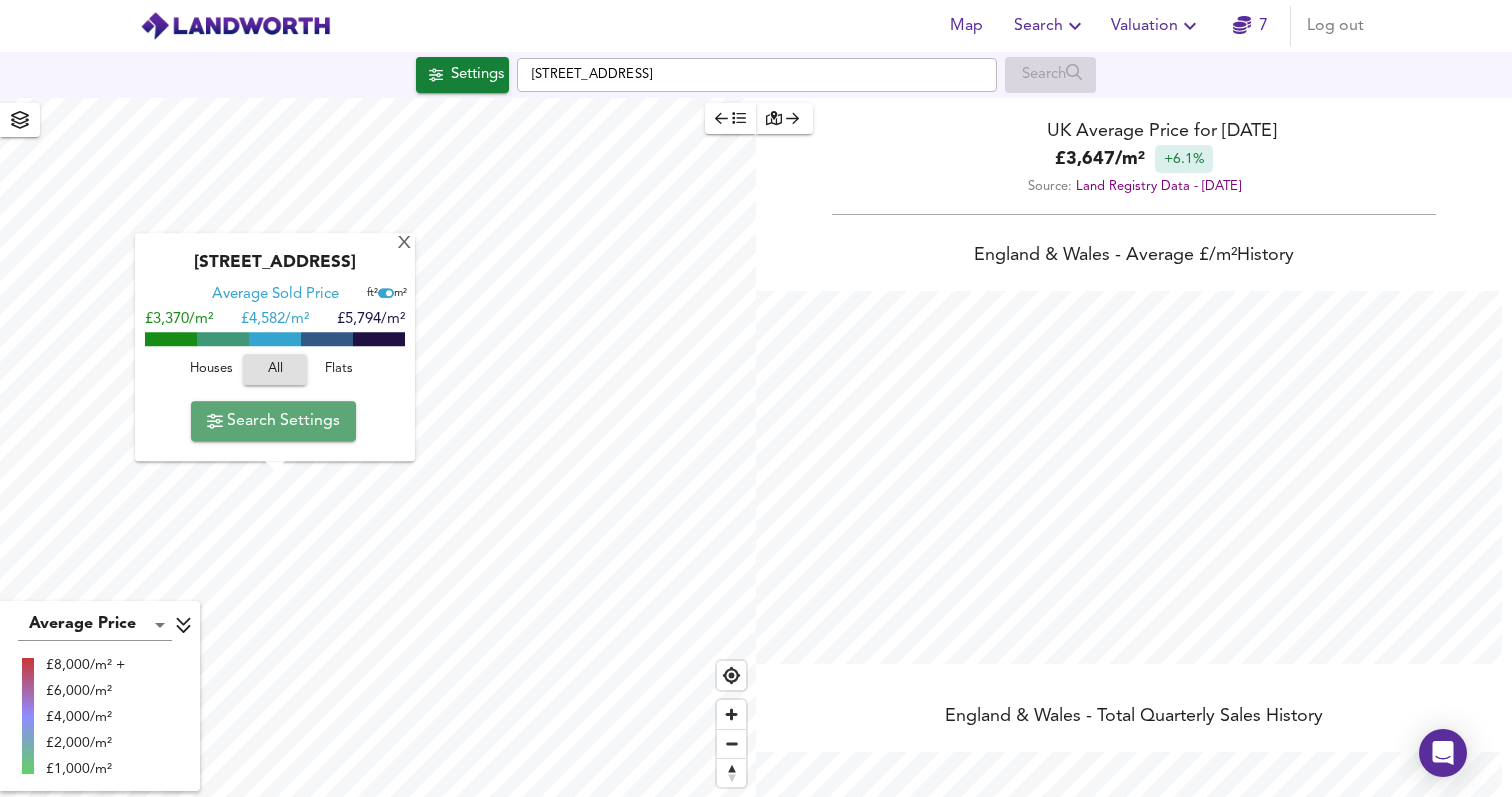 click on "Search Settings" at bounding box center [273, 421] 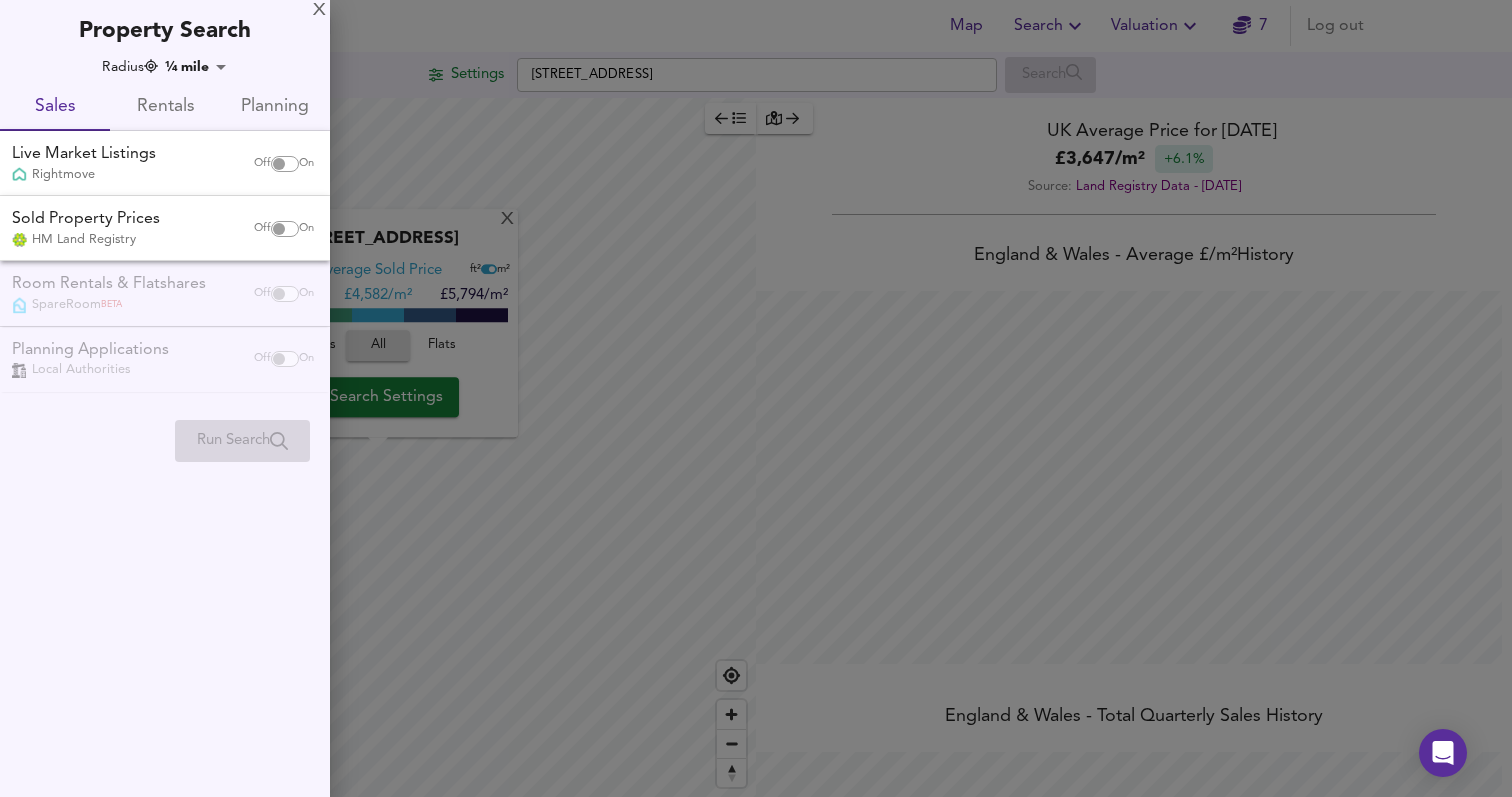click at bounding box center [279, 229] 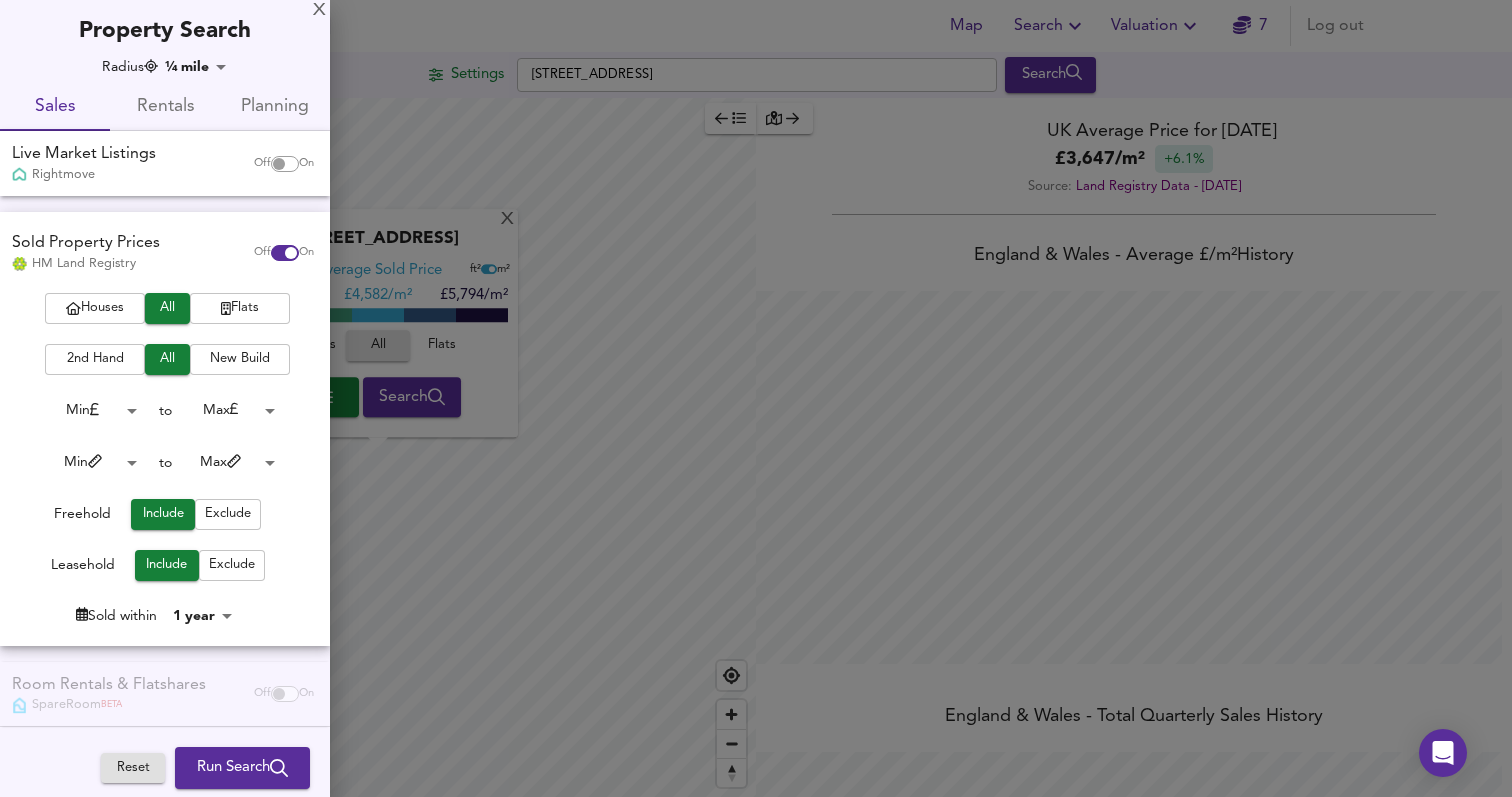 click at bounding box center [279, 164] 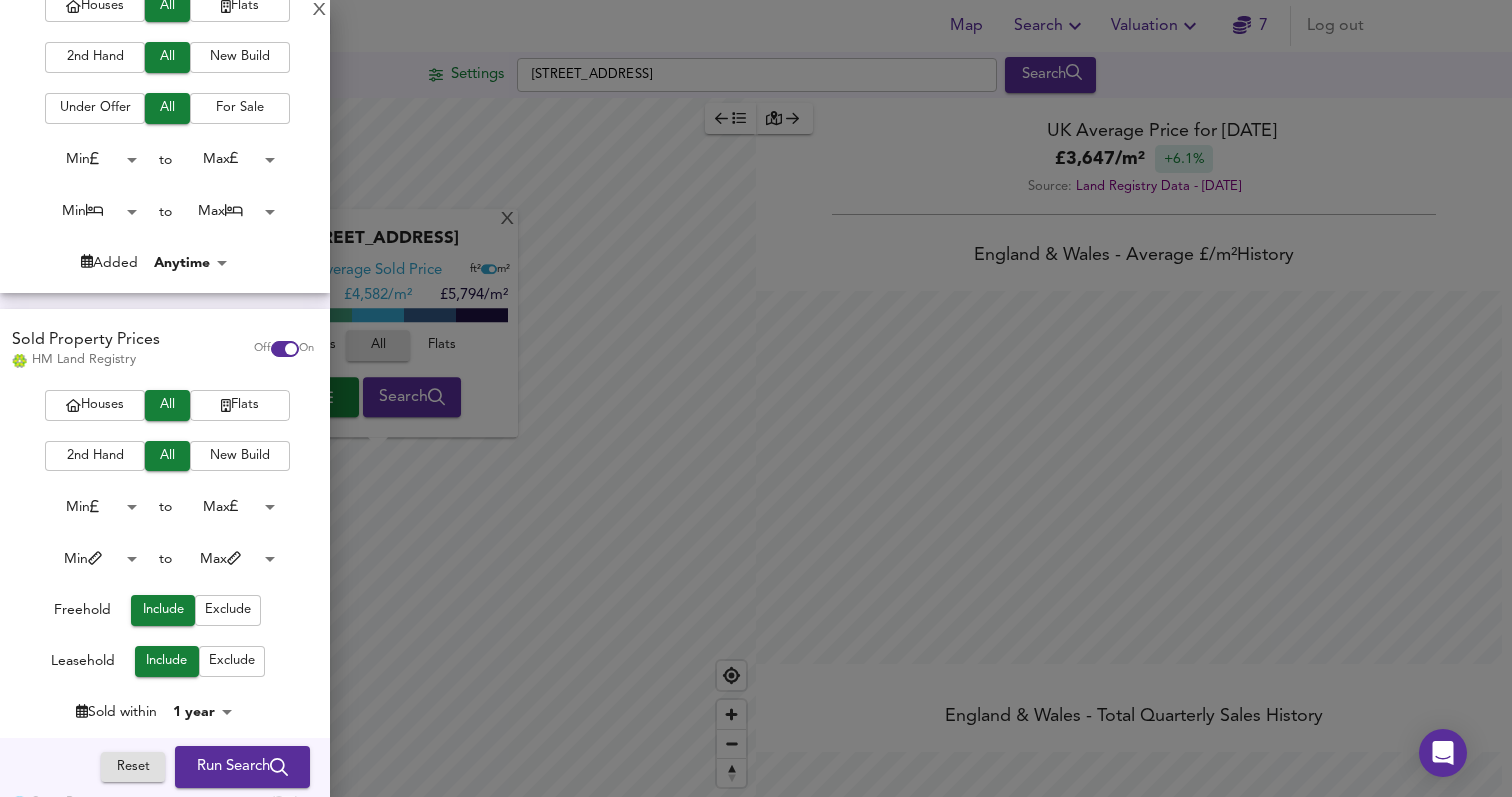 scroll, scrollTop: 406, scrollLeft: 0, axis: vertical 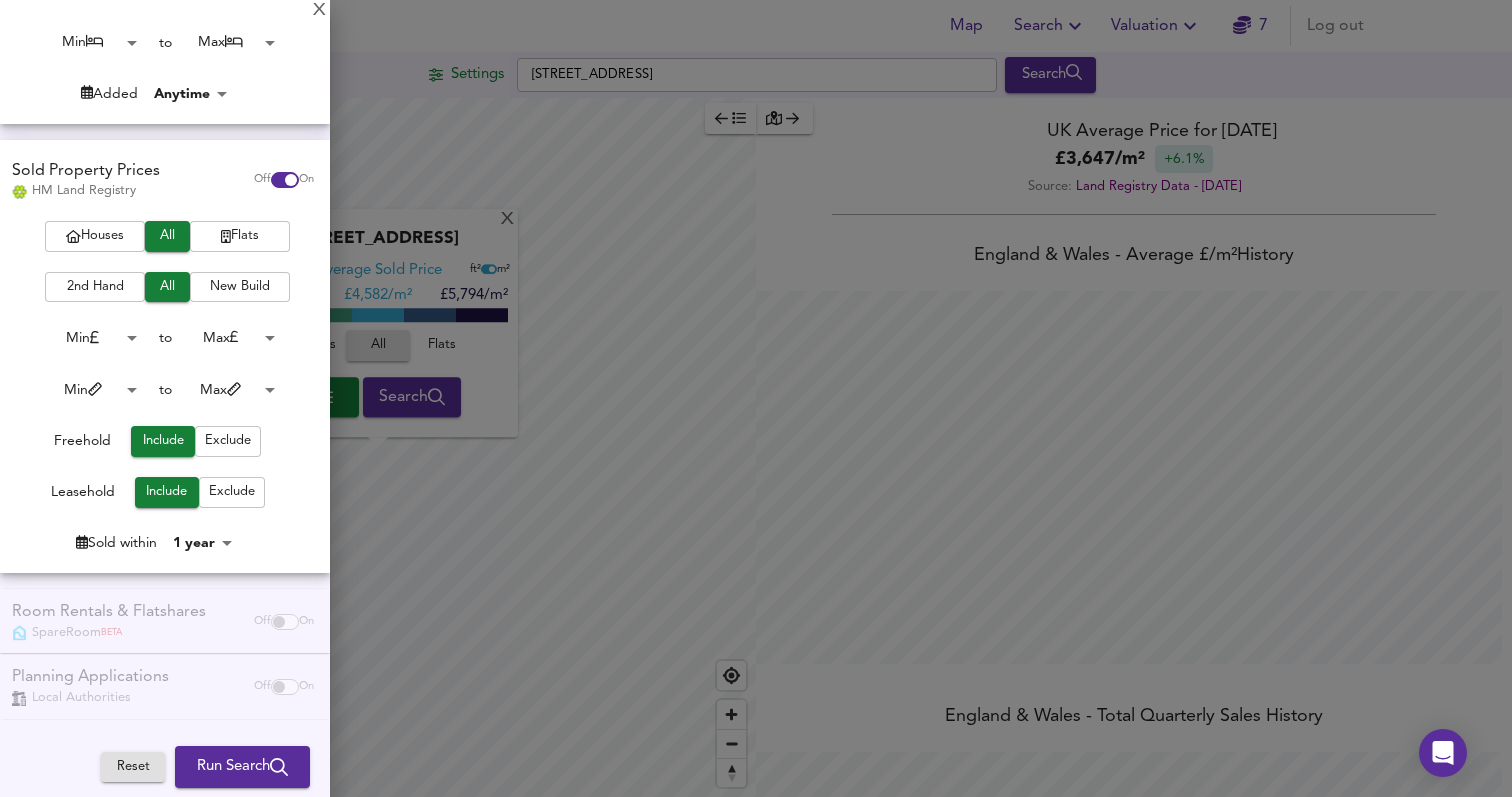 click on "Map Search Valuation    [STREET_ADDRESS]        Search      [GEOGRAPHIC_DATA] Average Sold Price ft²   m² £3,370/m² £ 4,582/m² £5,794/m² Houses All Flats     Search           Average Price landworth    £ 5,252/m²    £ 4,869/m²    £ 4,568/m²     UK Average Price   for [DATE] £ 3,647 / m²      +6.1% Source:   Land Registry Data - [DATE] [GEOGRAPHIC_DATA] & [GEOGRAPHIC_DATA] - Average £/ m²  History [GEOGRAPHIC_DATA] & Wales - Total Quarterly Sales History
X Map Settings Basemap          Default hybrid Heatmap          Average Price landworth 2D   View Dynamic Heatmap   On Show Postcodes Show Boroughs 2D 3D Find Me X Property Search Radius   ¼ mile 402 Sales Rentals Planning    Live Market Listings   Rightmove Off   On    Houses All   Flats 2nd Hand All New Build Under Offer All For Sale Min   0 to Max   200000000   Min   0 to Max   50   Added Anytime -1    Sold Property Prices   Off   On" at bounding box center (756, 398) 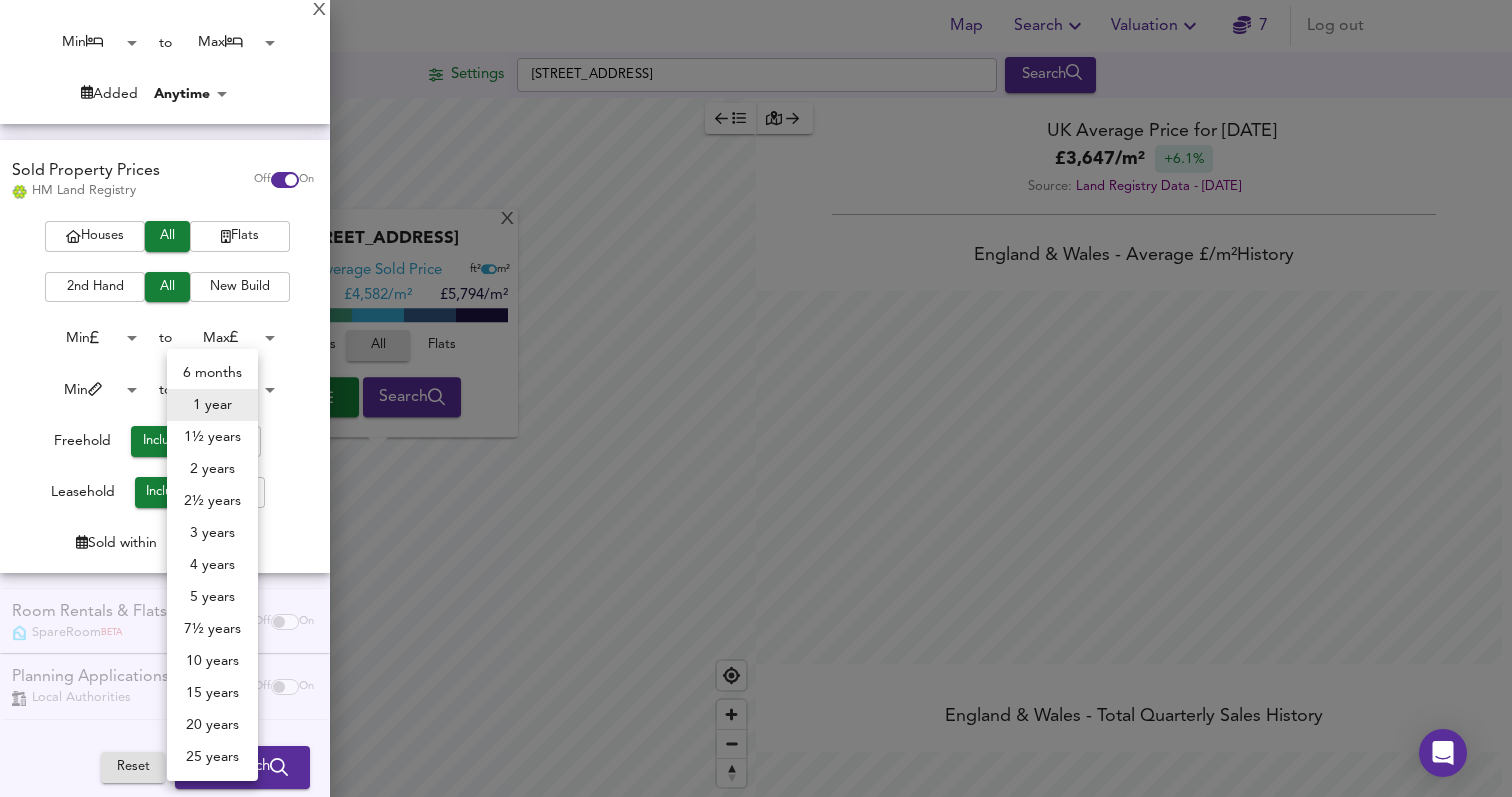 click at bounding box center (756, 398) 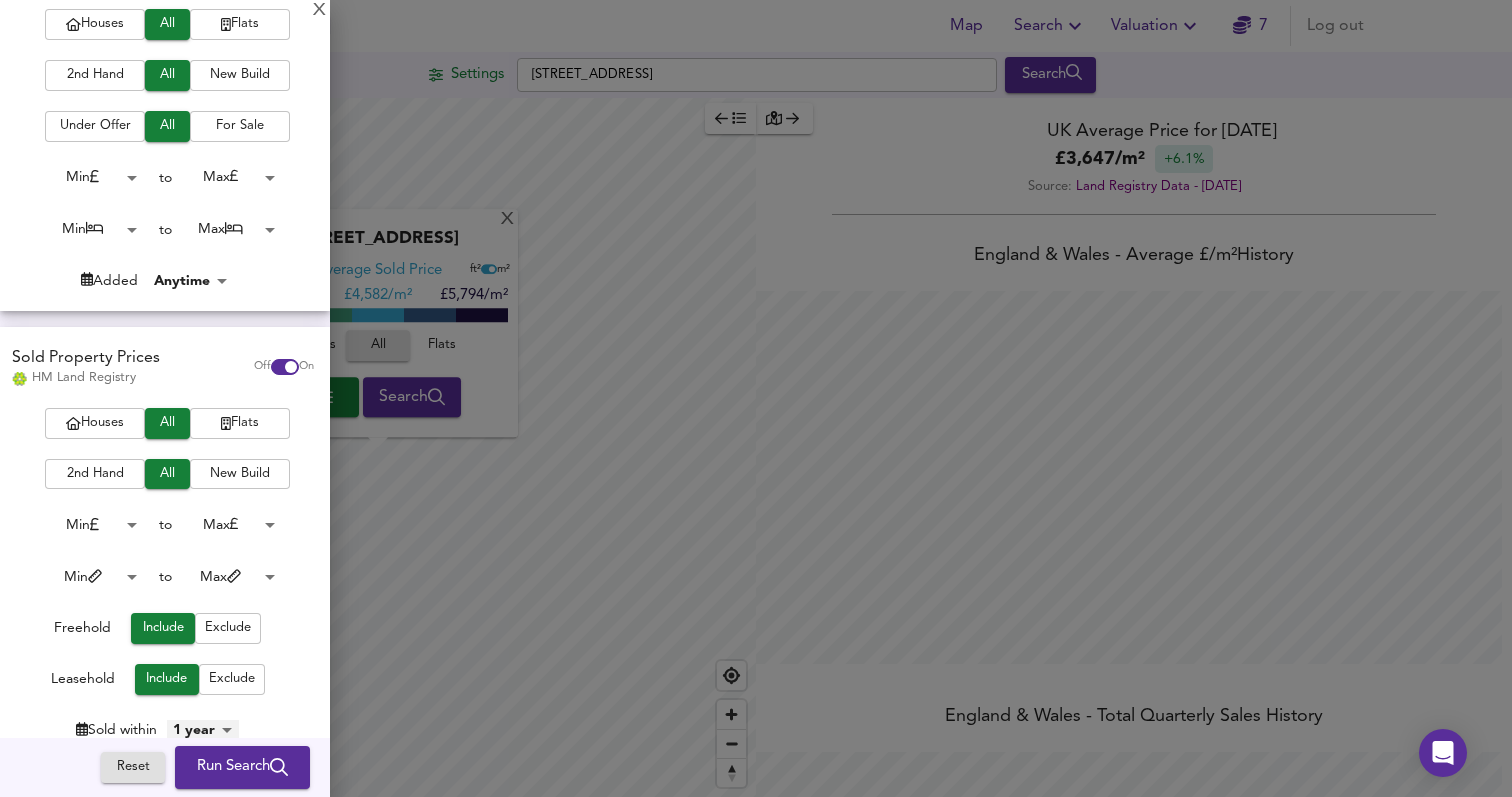 scroll, scrollTop: 0, scrollLeft: 0, axis: both 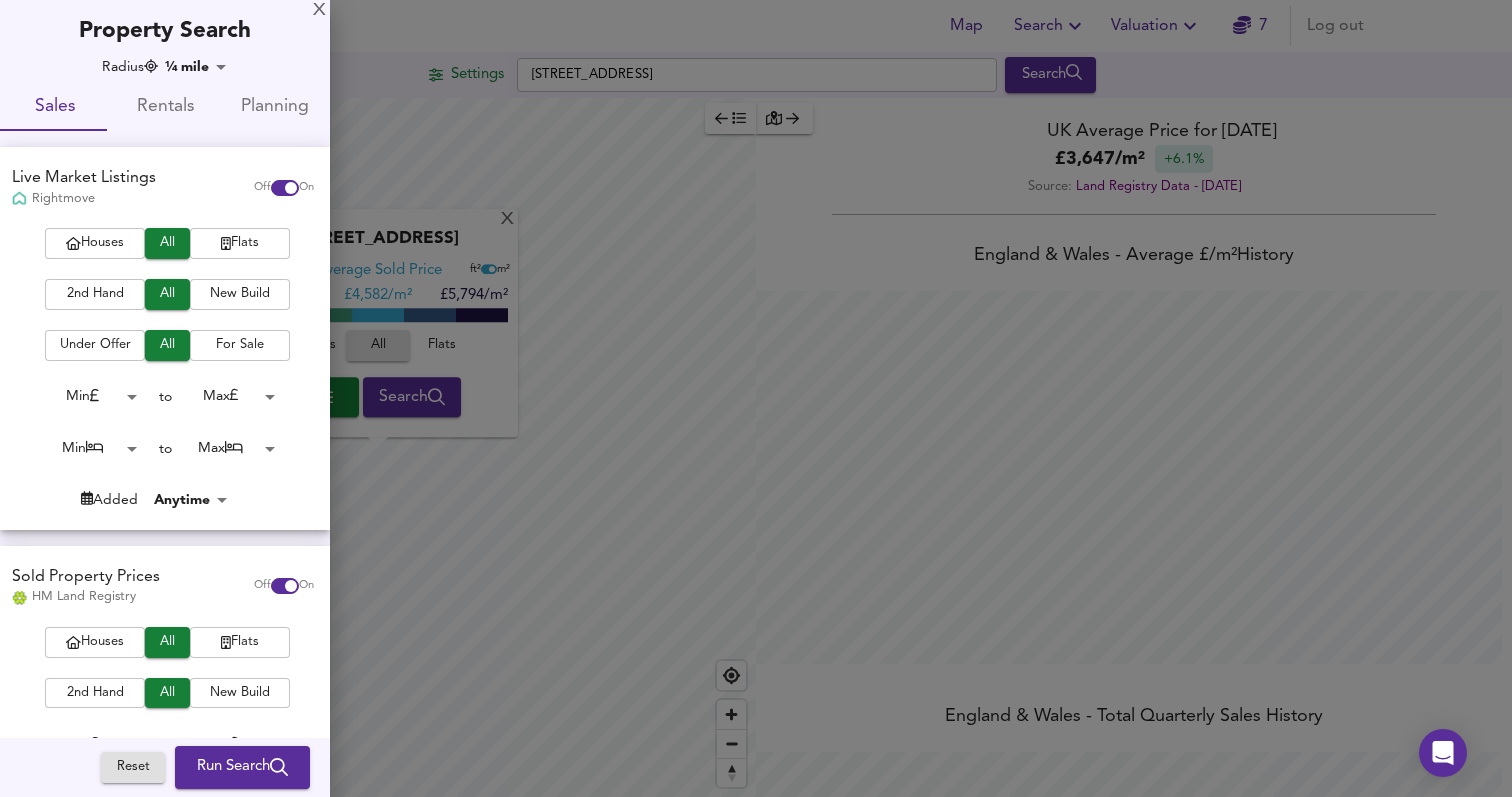 click on "Run Search" at bounding box center (242, 768) 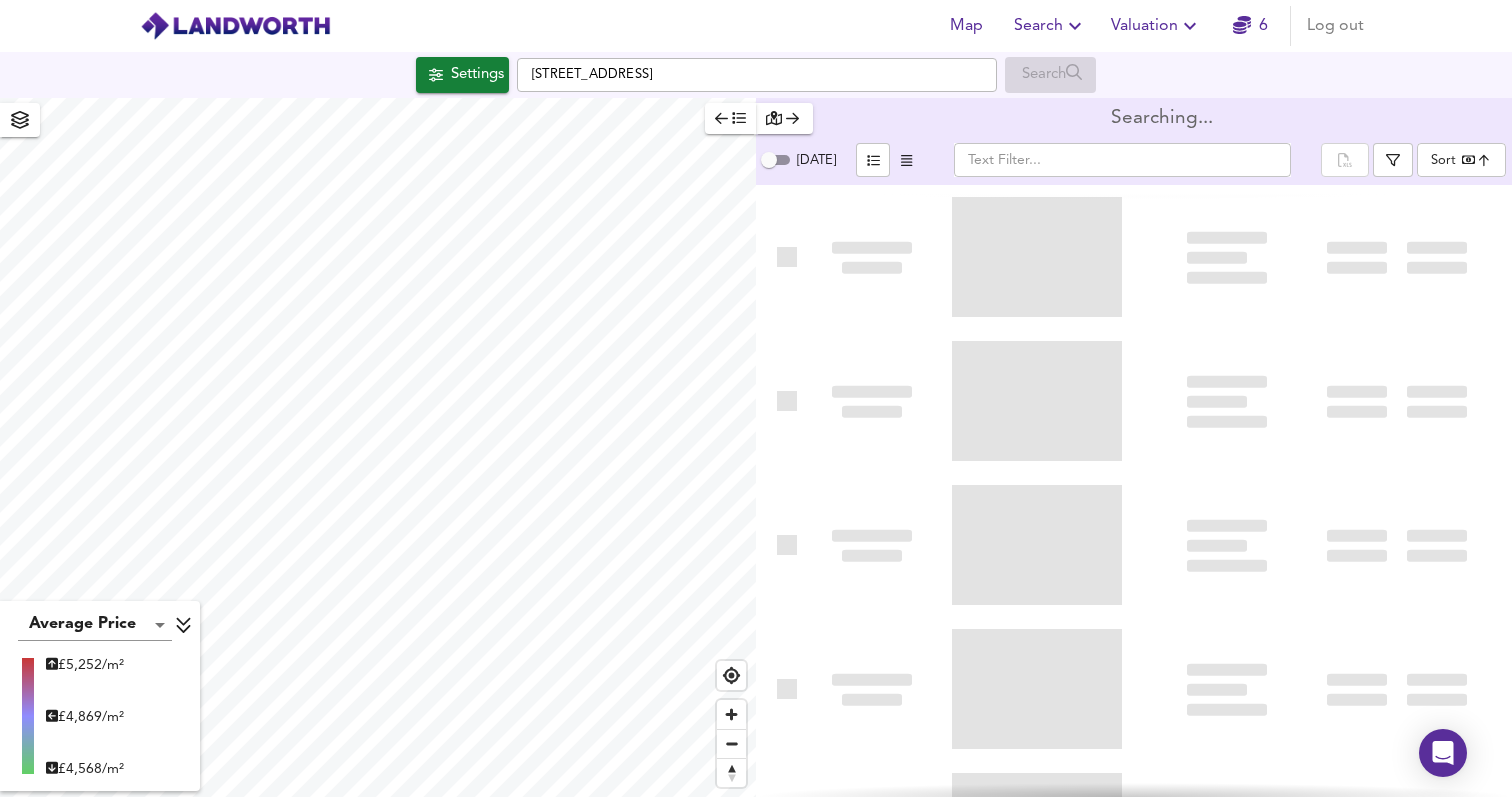 type on "bestdeal" 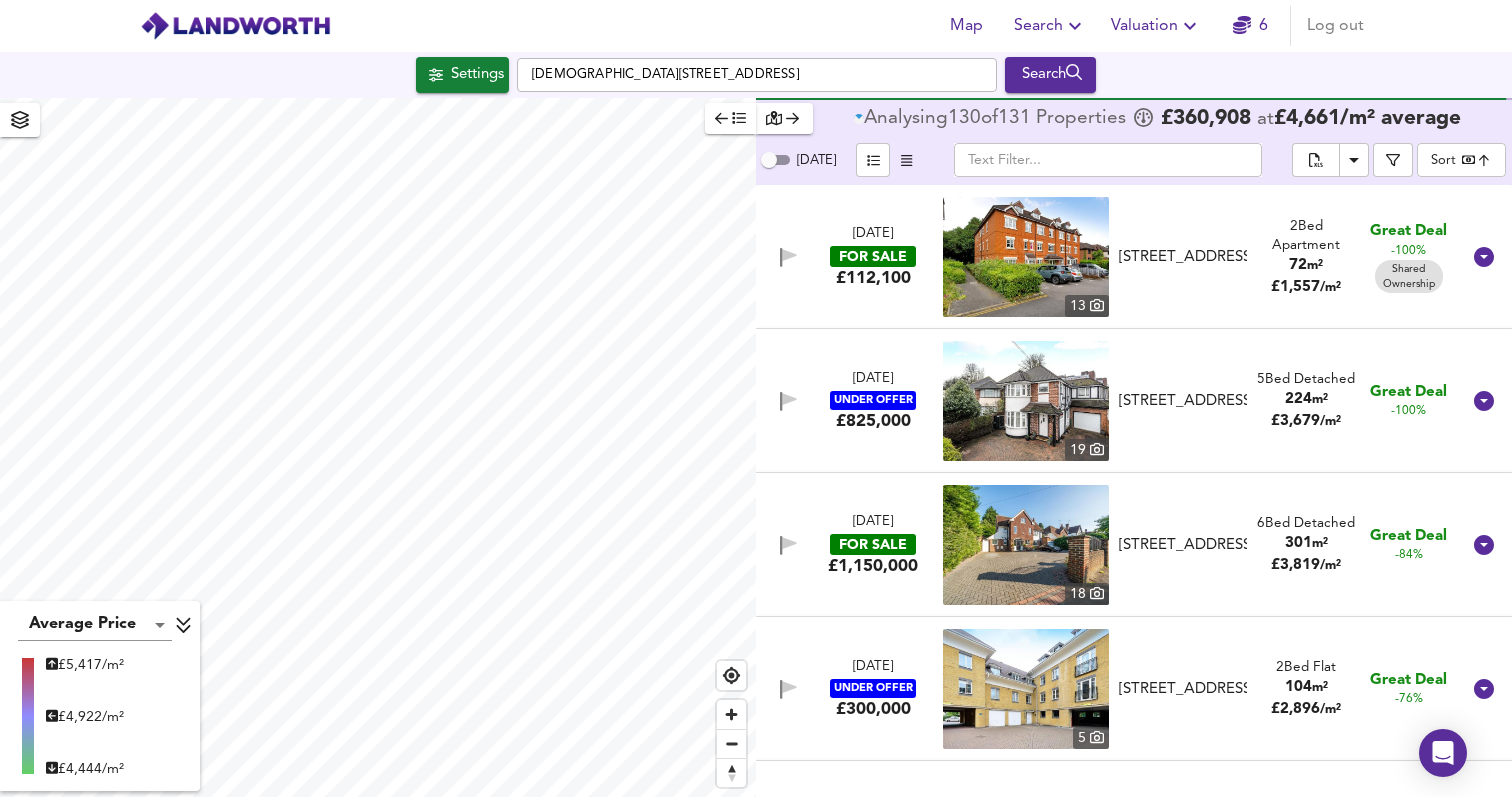 type on "740" 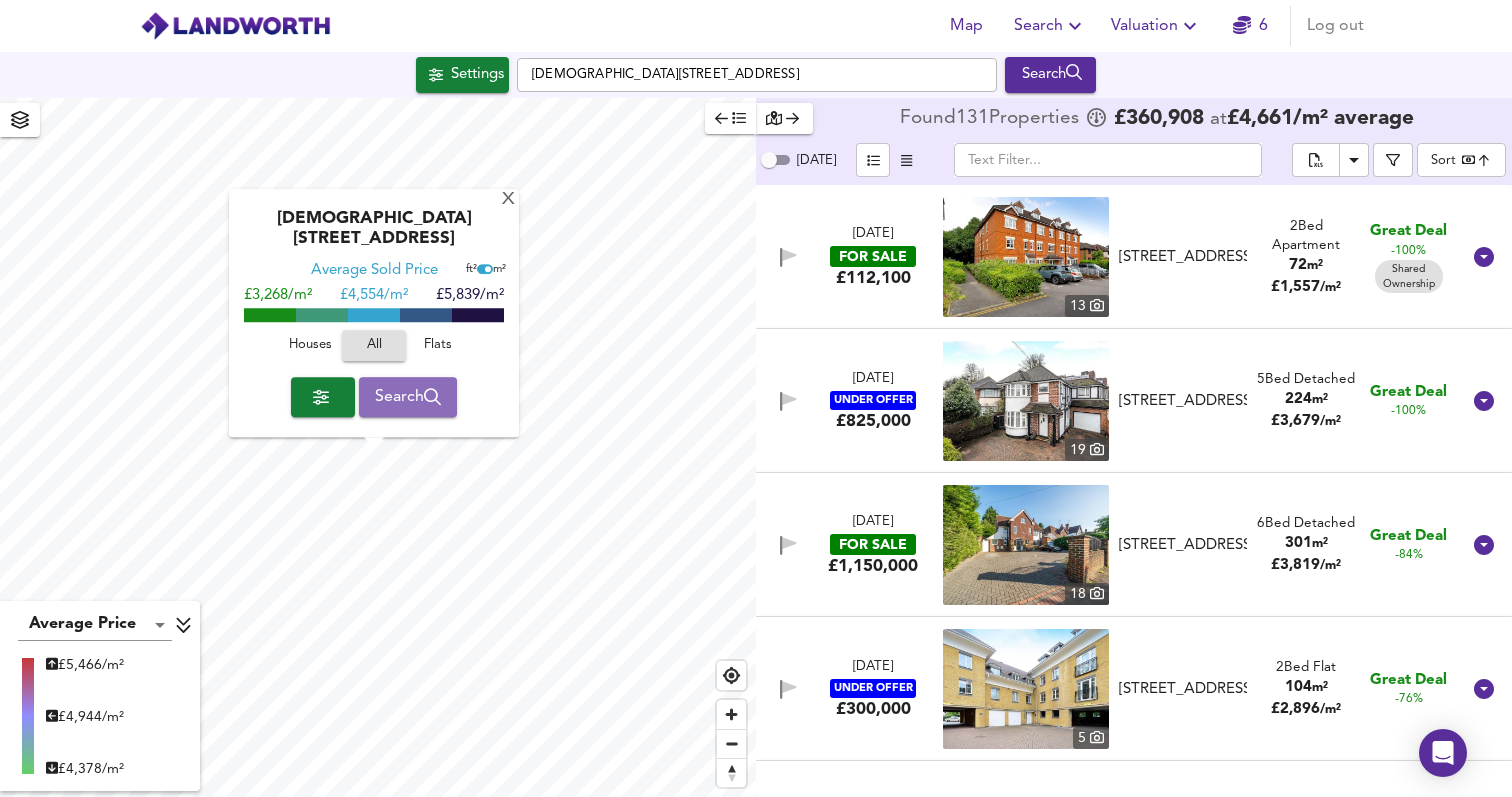 click on "Search" at bounding box center [408, 397] 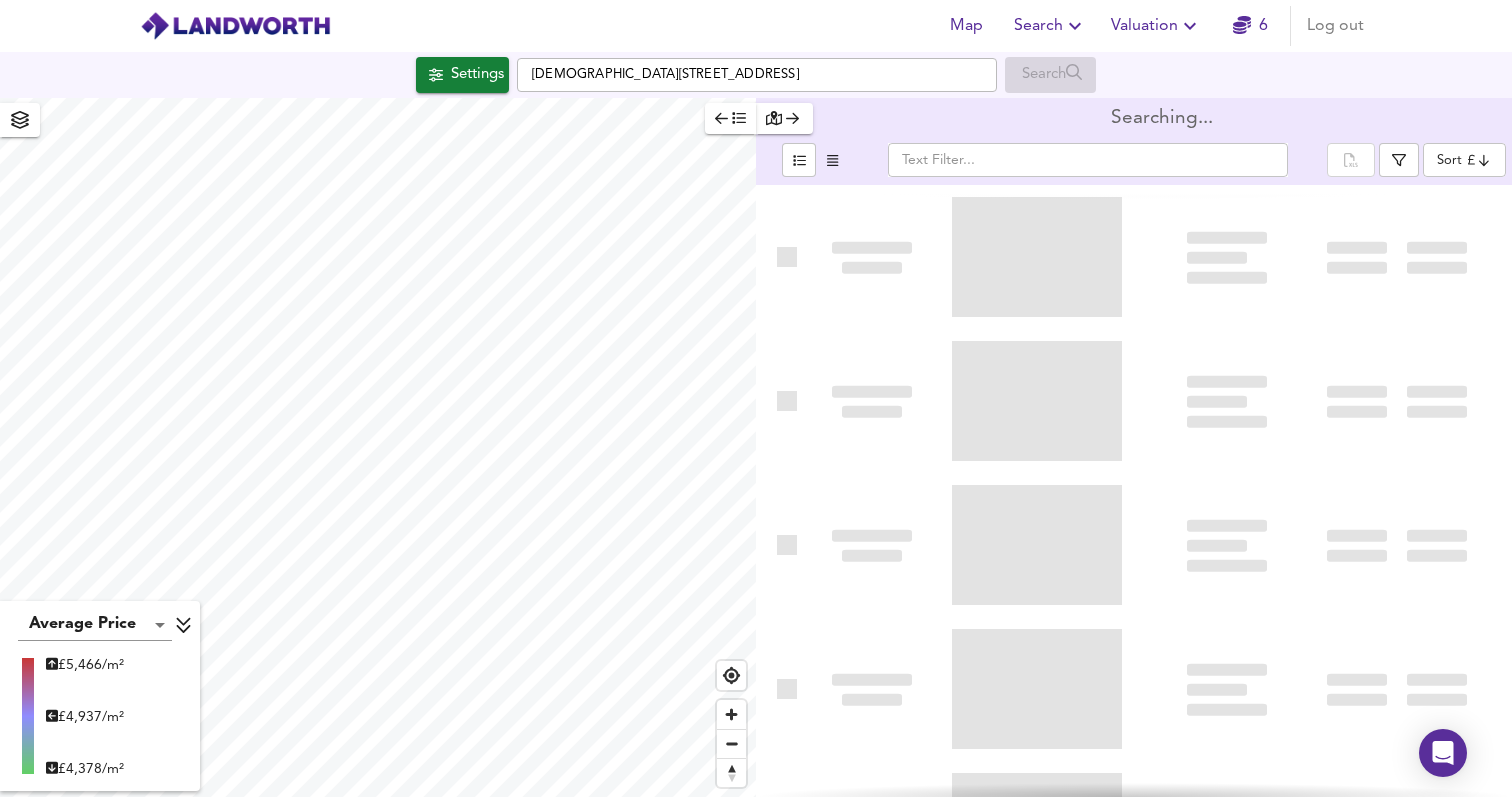 type on "bestdeal" 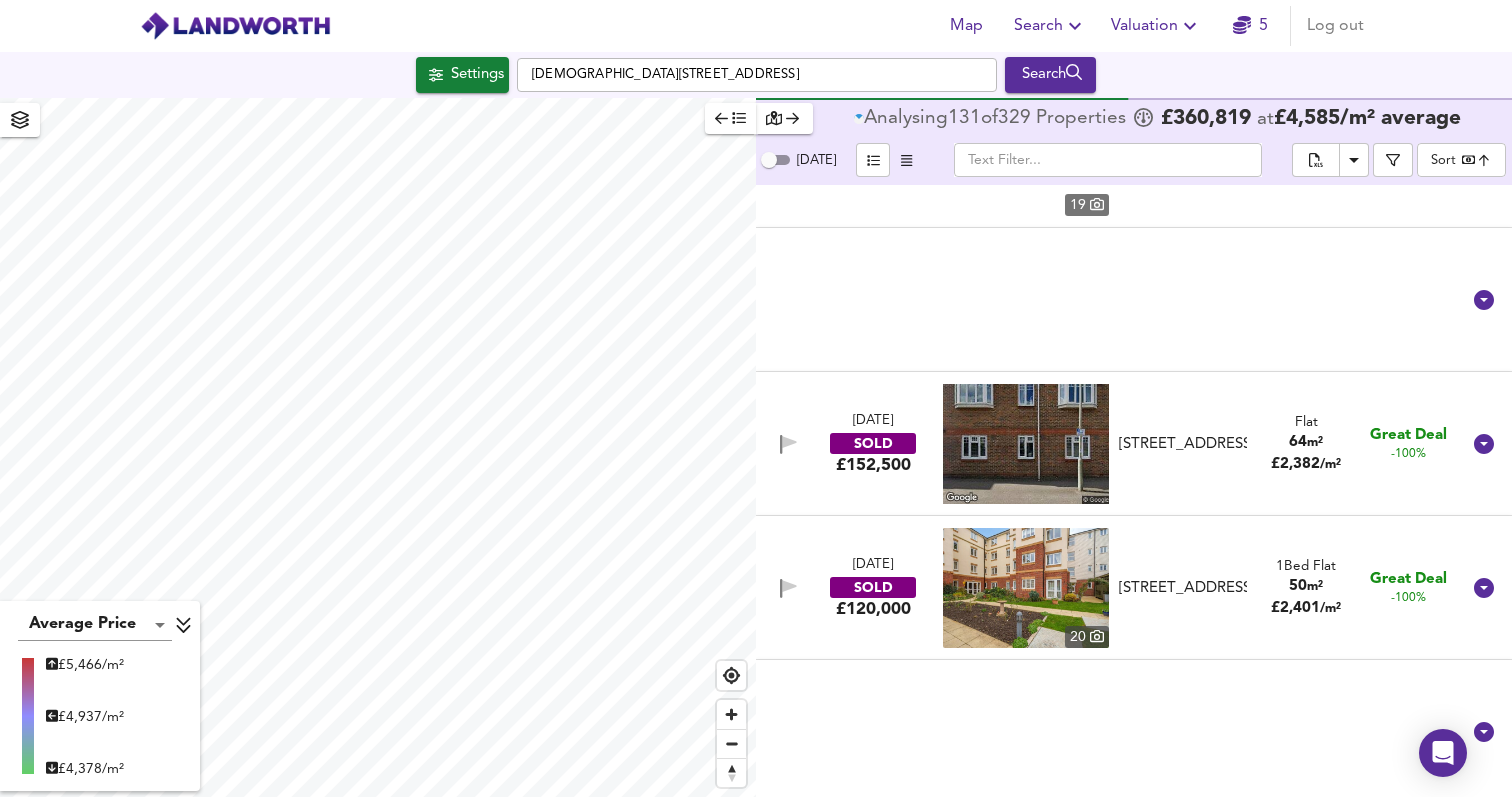 scroll, scrollTop: 0, scrollLeft: 0, axis: both 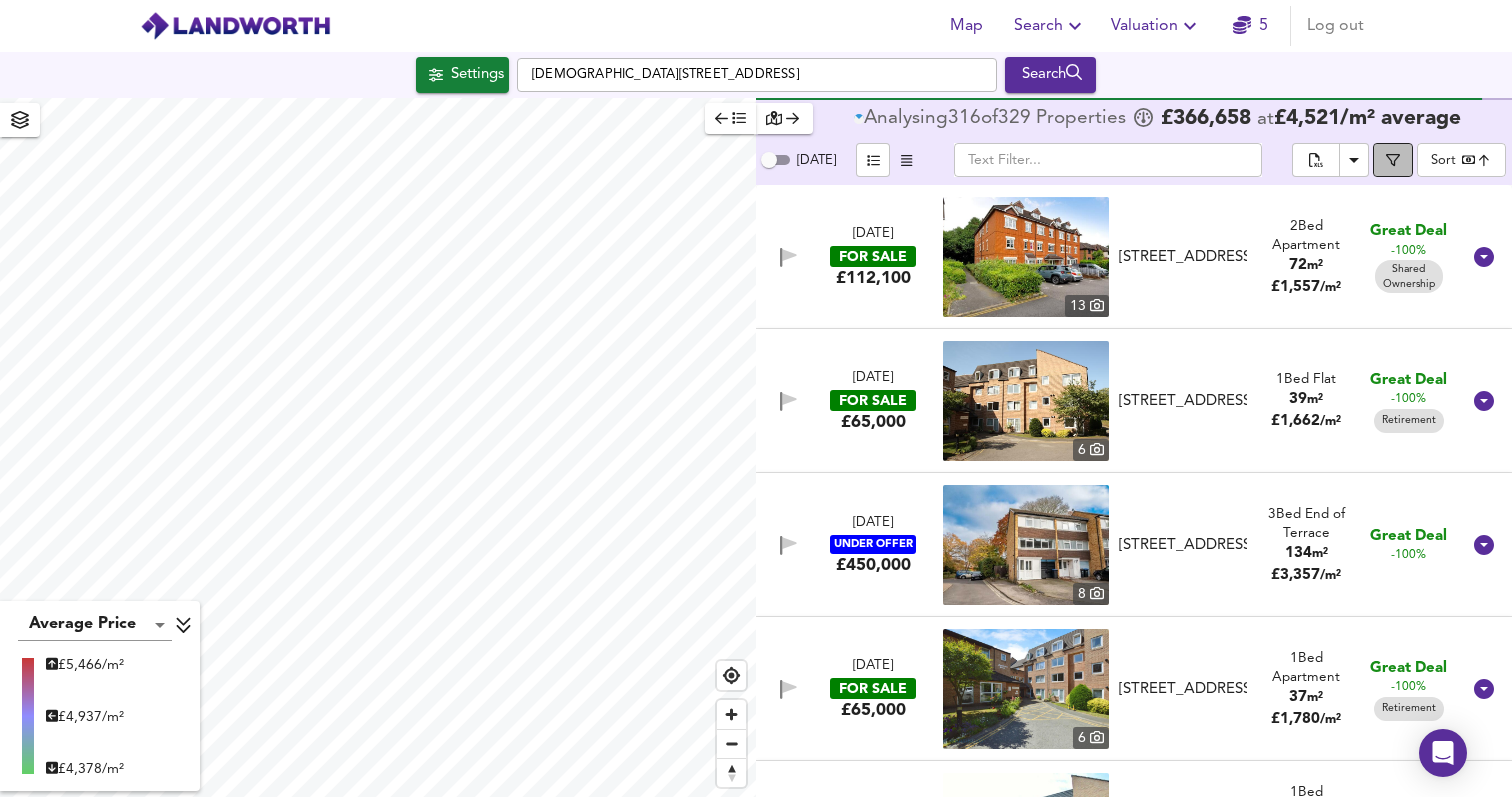 click 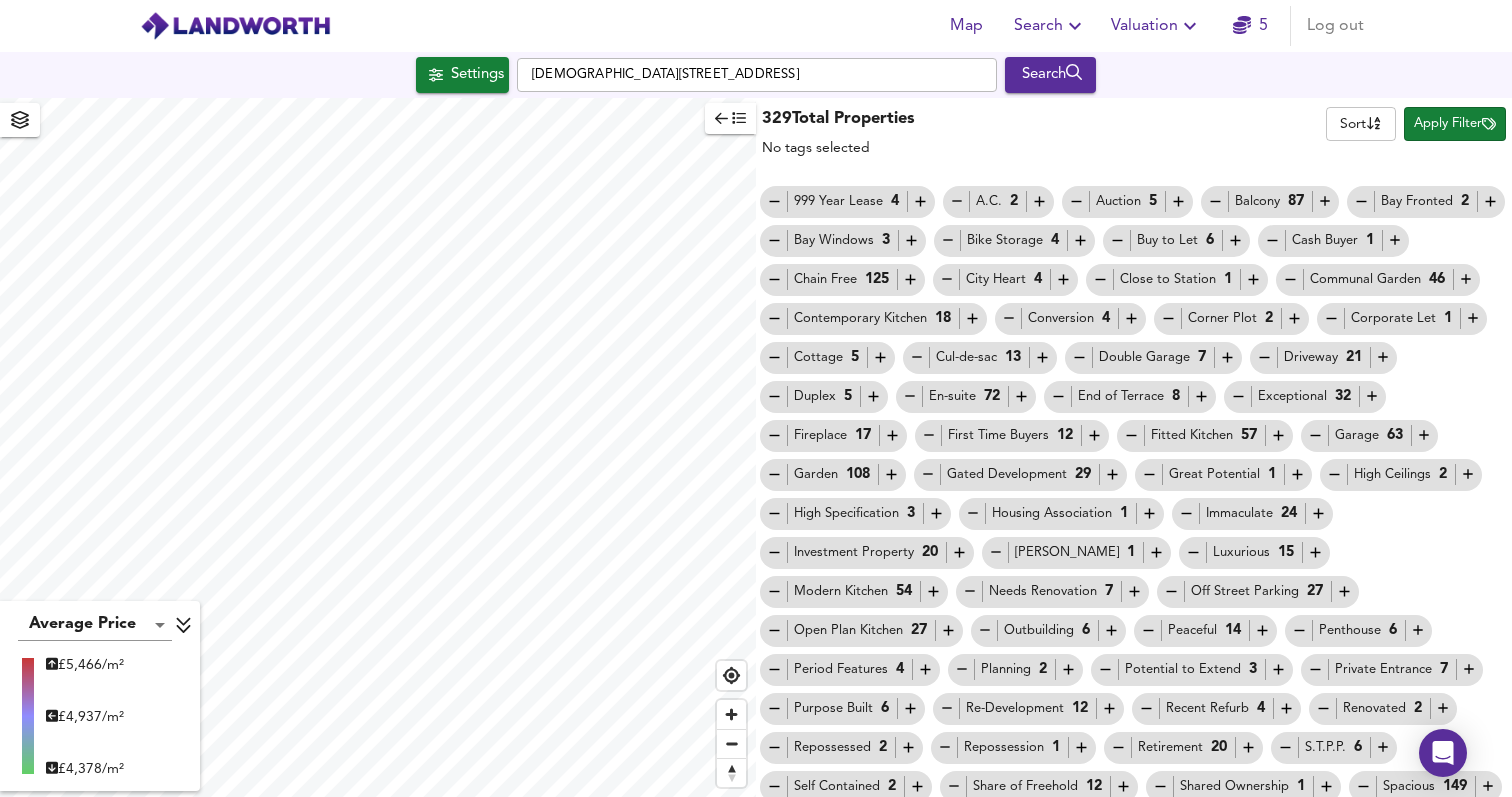 scroll, scrollTop: 86, scrollLeft: 0, axis: vertical 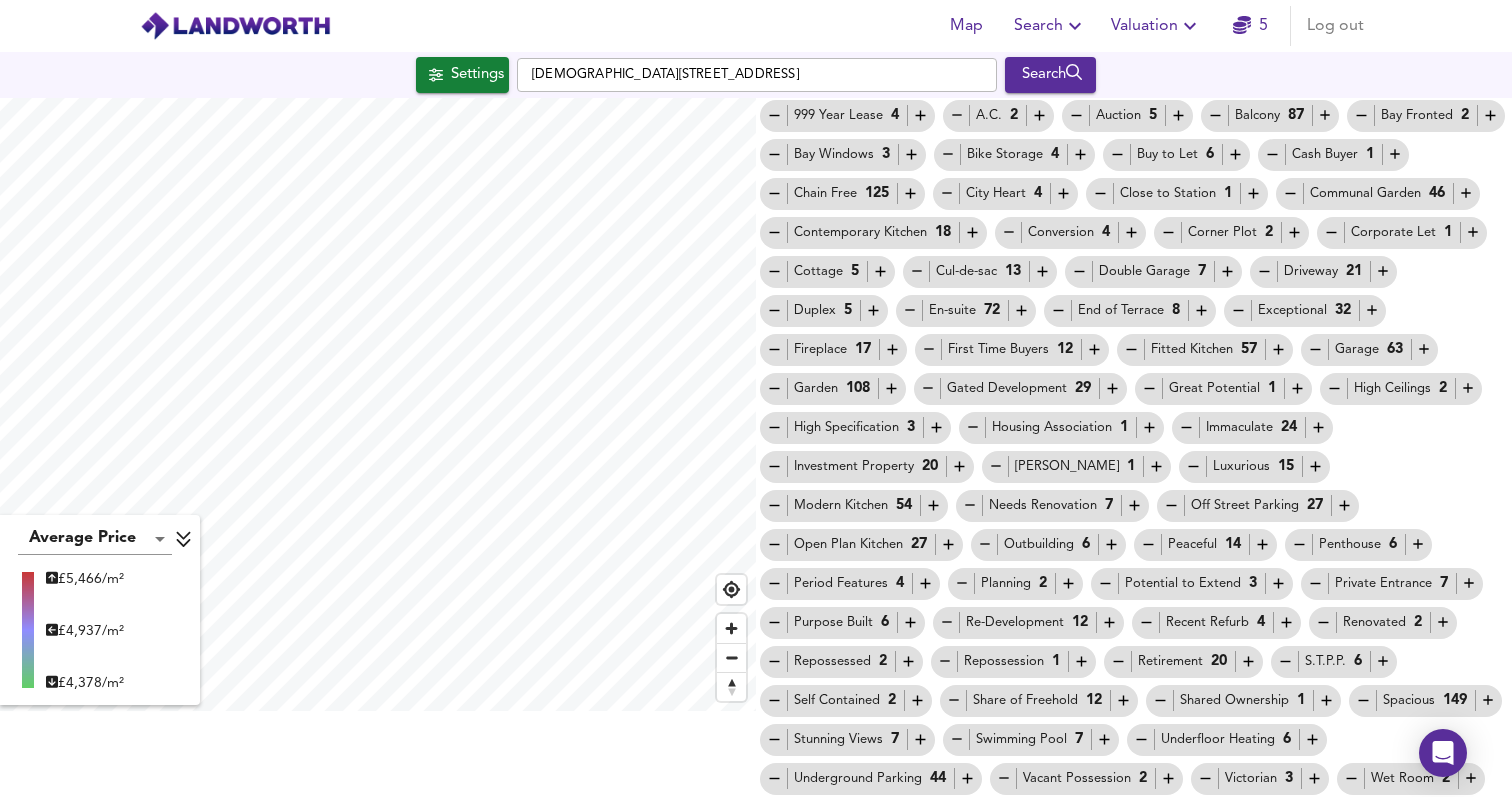 click 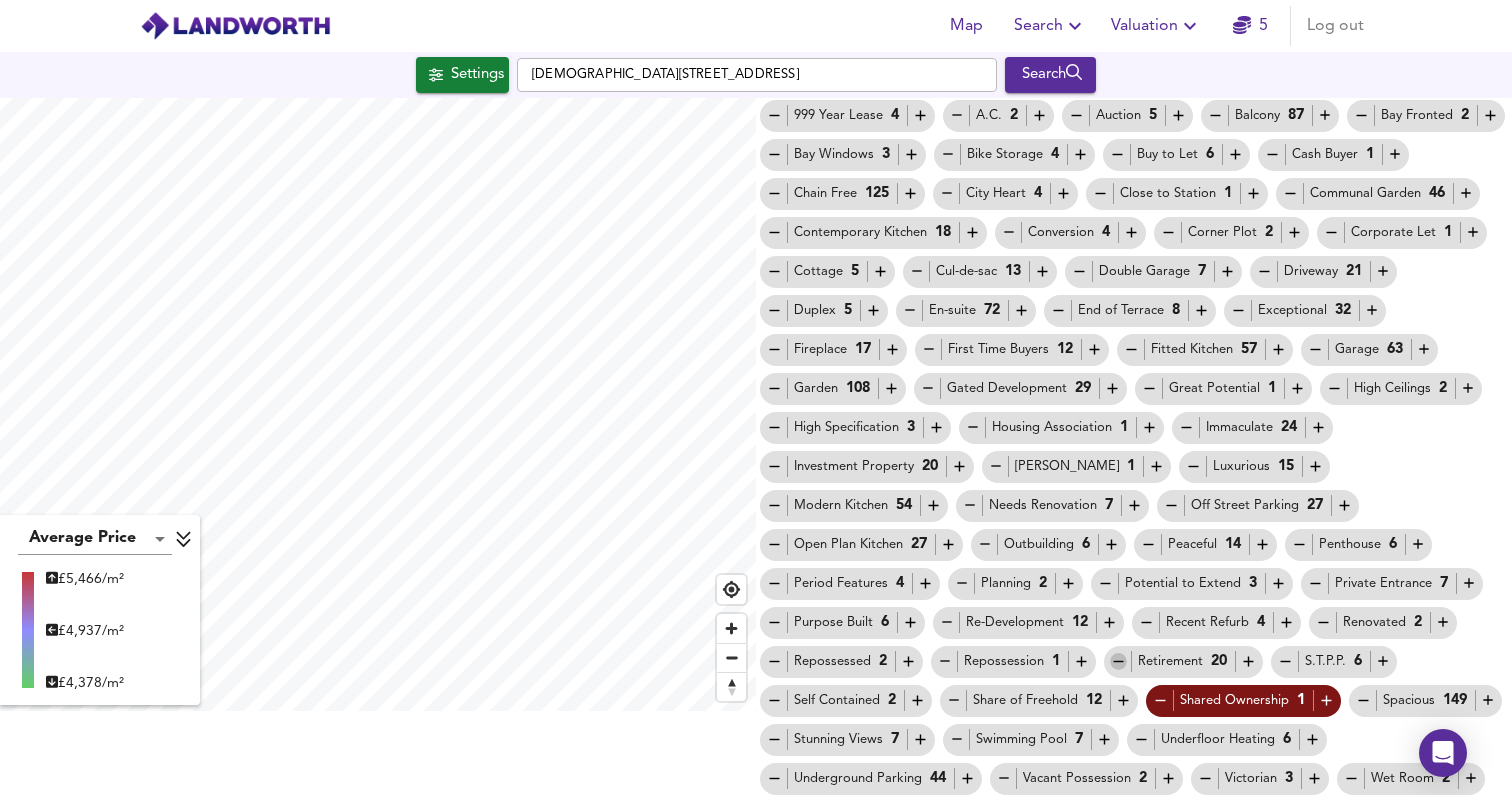 click 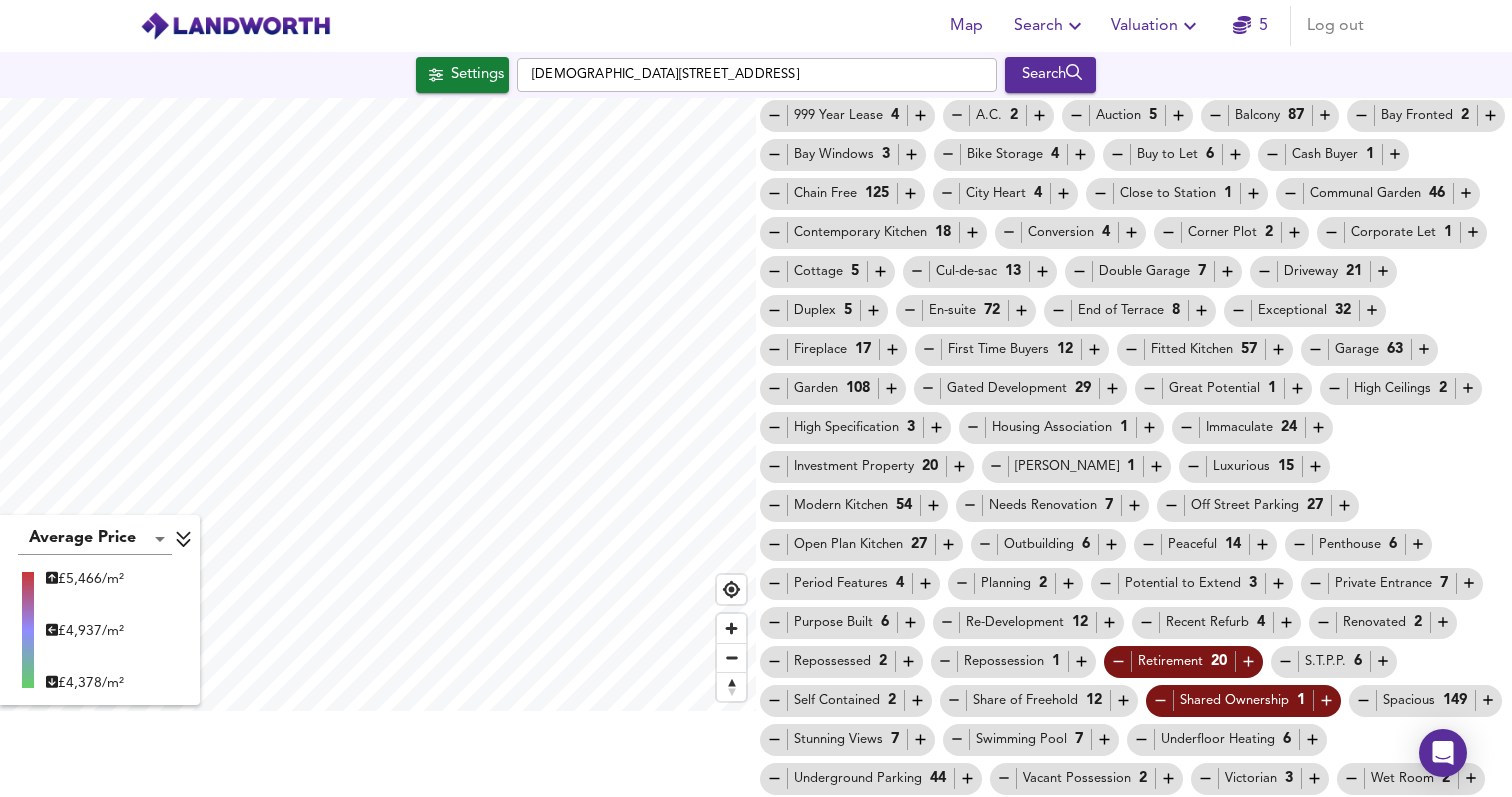 click on "[STREET_ADDRESS][DEMOGRAPHIC_DATA]        Search" at bounding box center (756, 75) 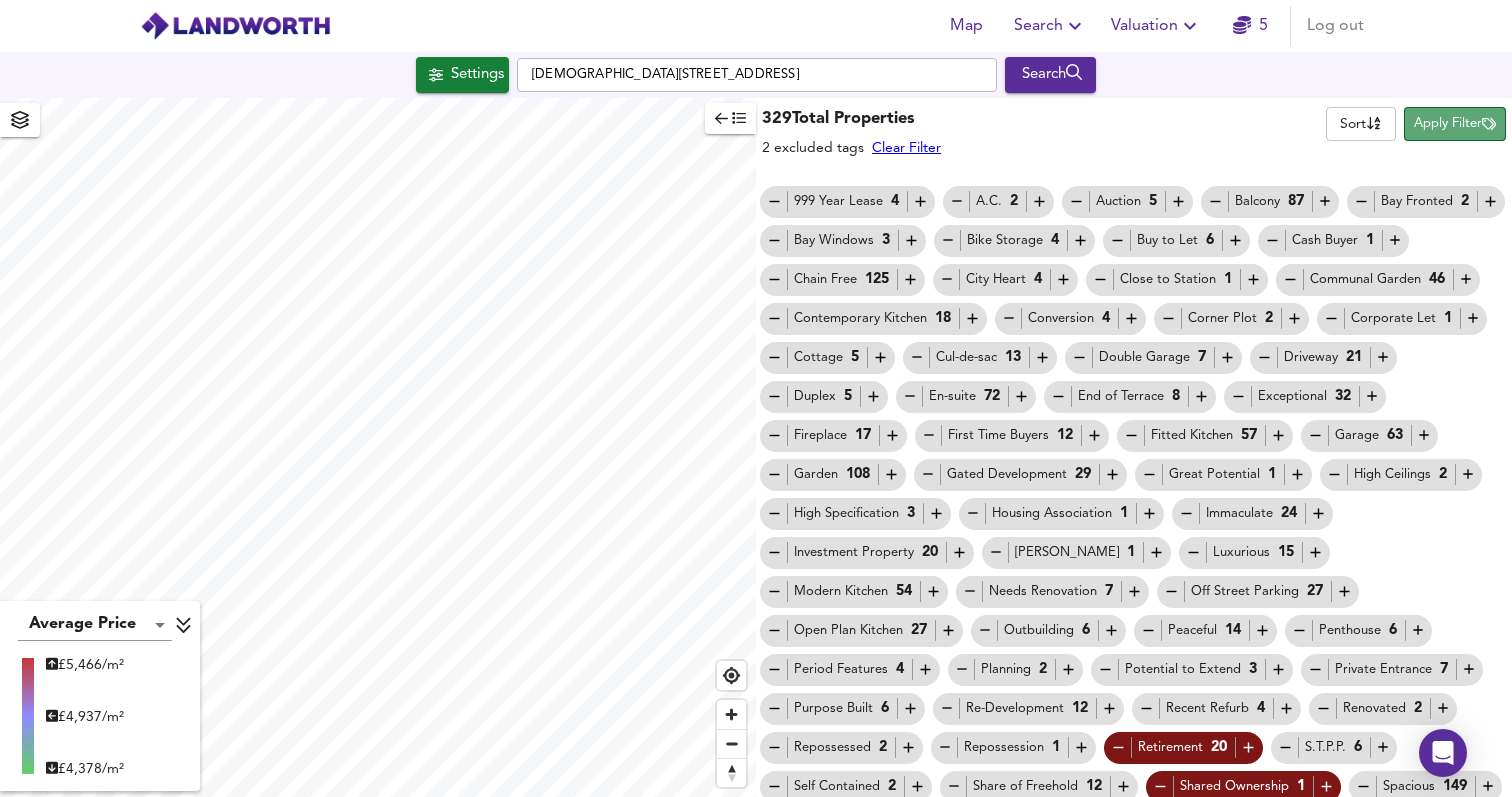 click on "Apply Filter" at bounding box center (1455, 124) 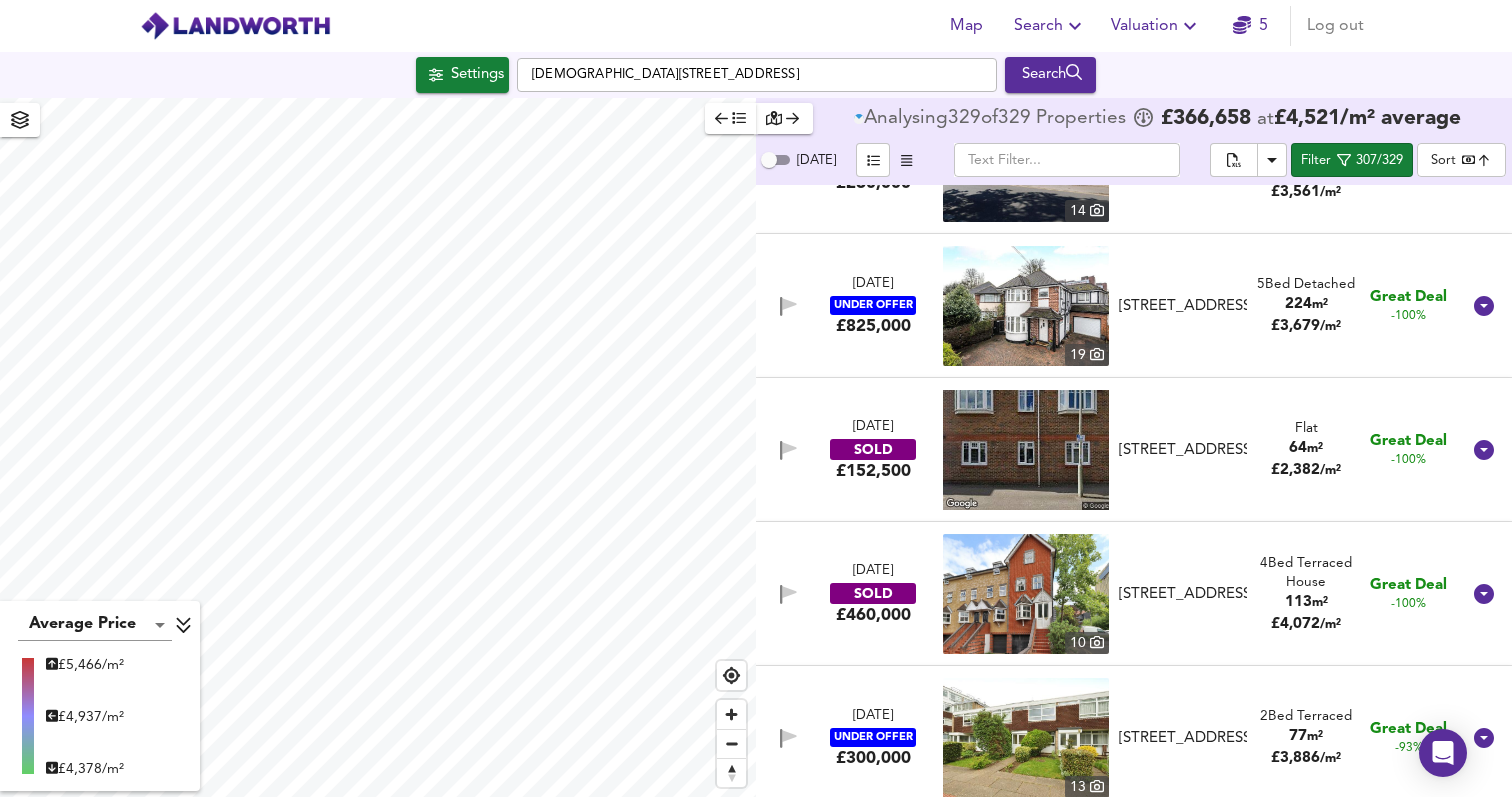 scroll, scrollTop: 383, scrollLeft: 0, axis: vertical 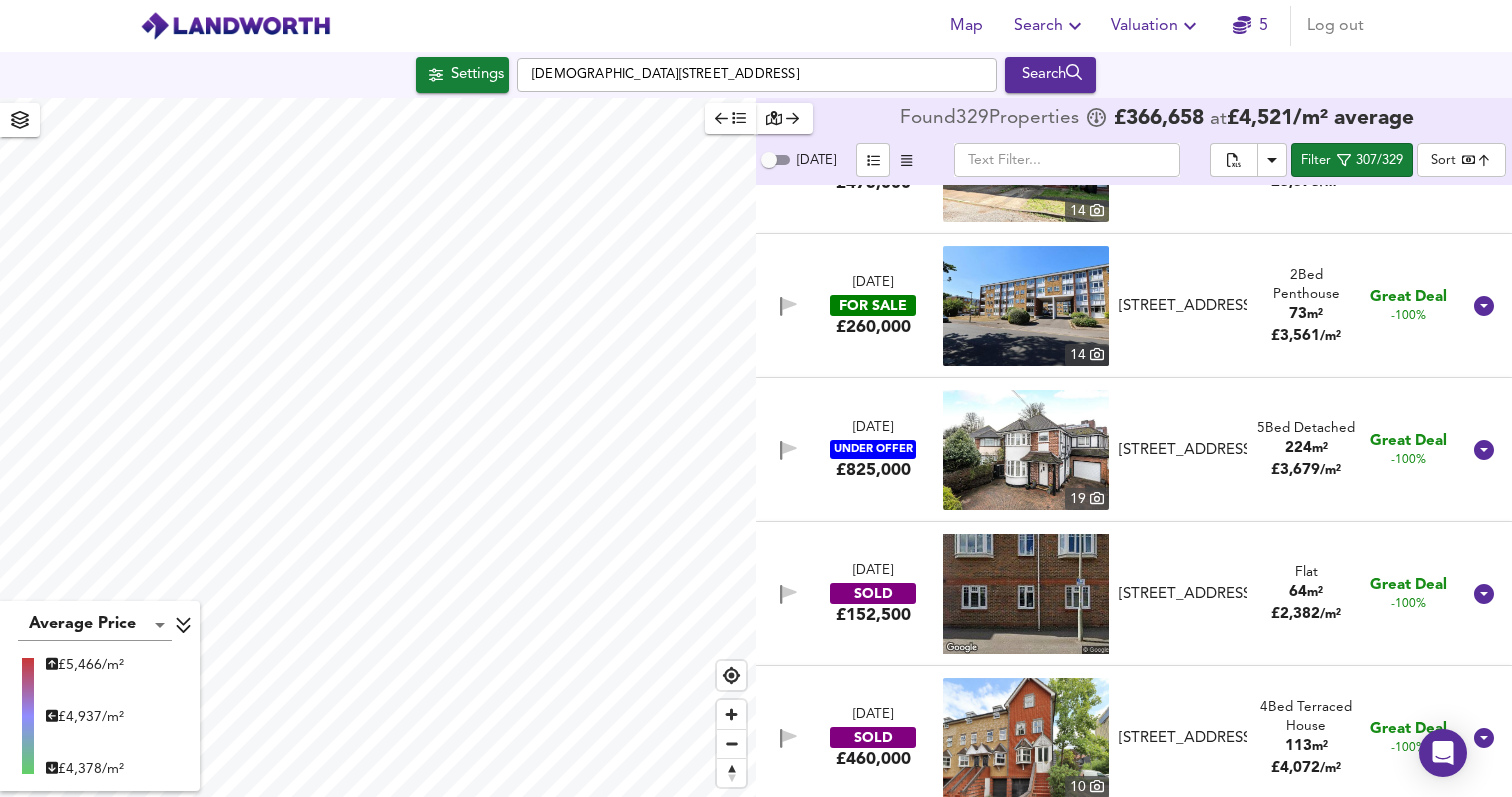 click on "£ 3,561 / m²" at bounding box center [1306, 336] 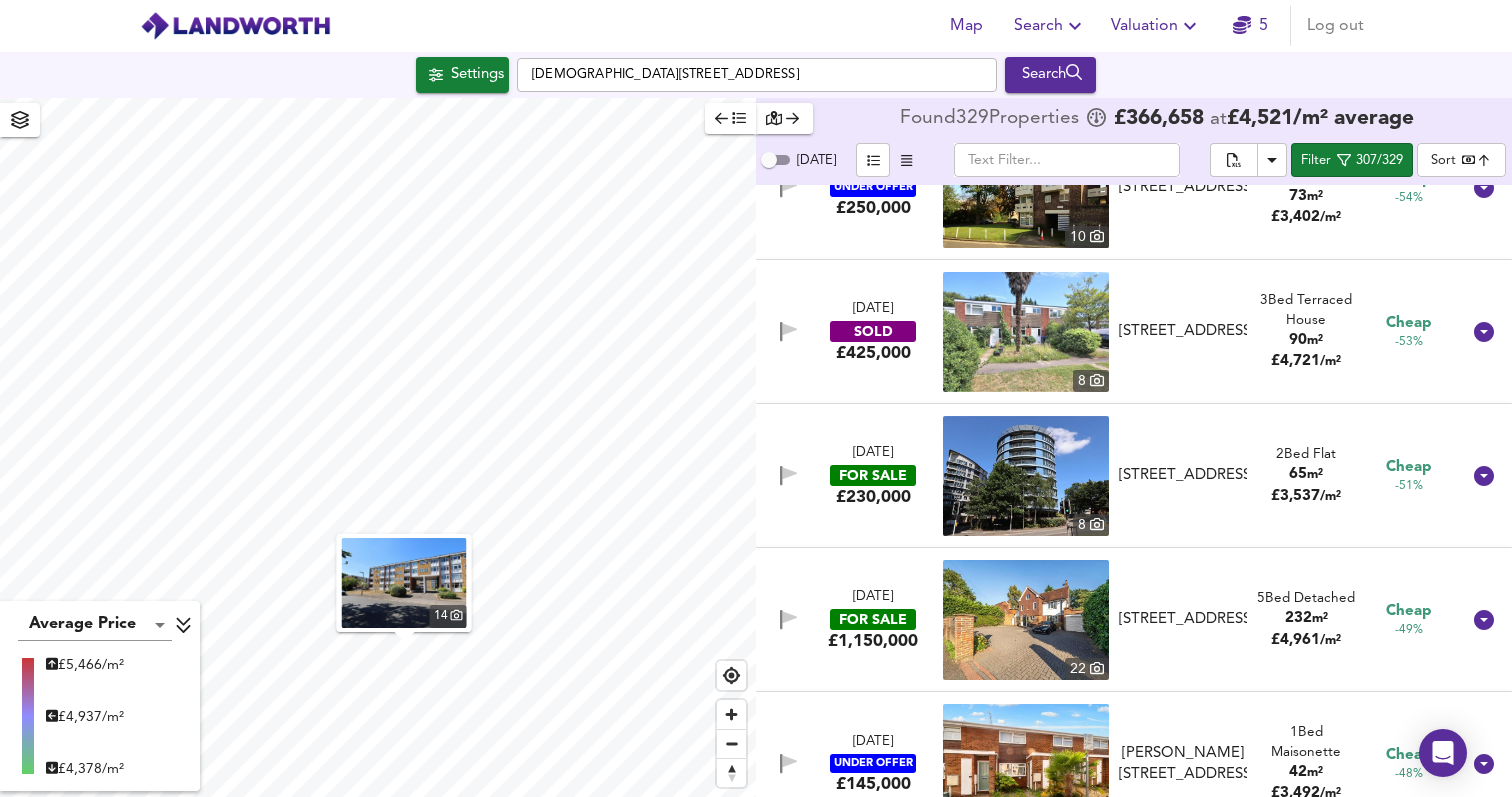 scroll, scrollTop: 5405, scrollLeft: 0, axis: vertical 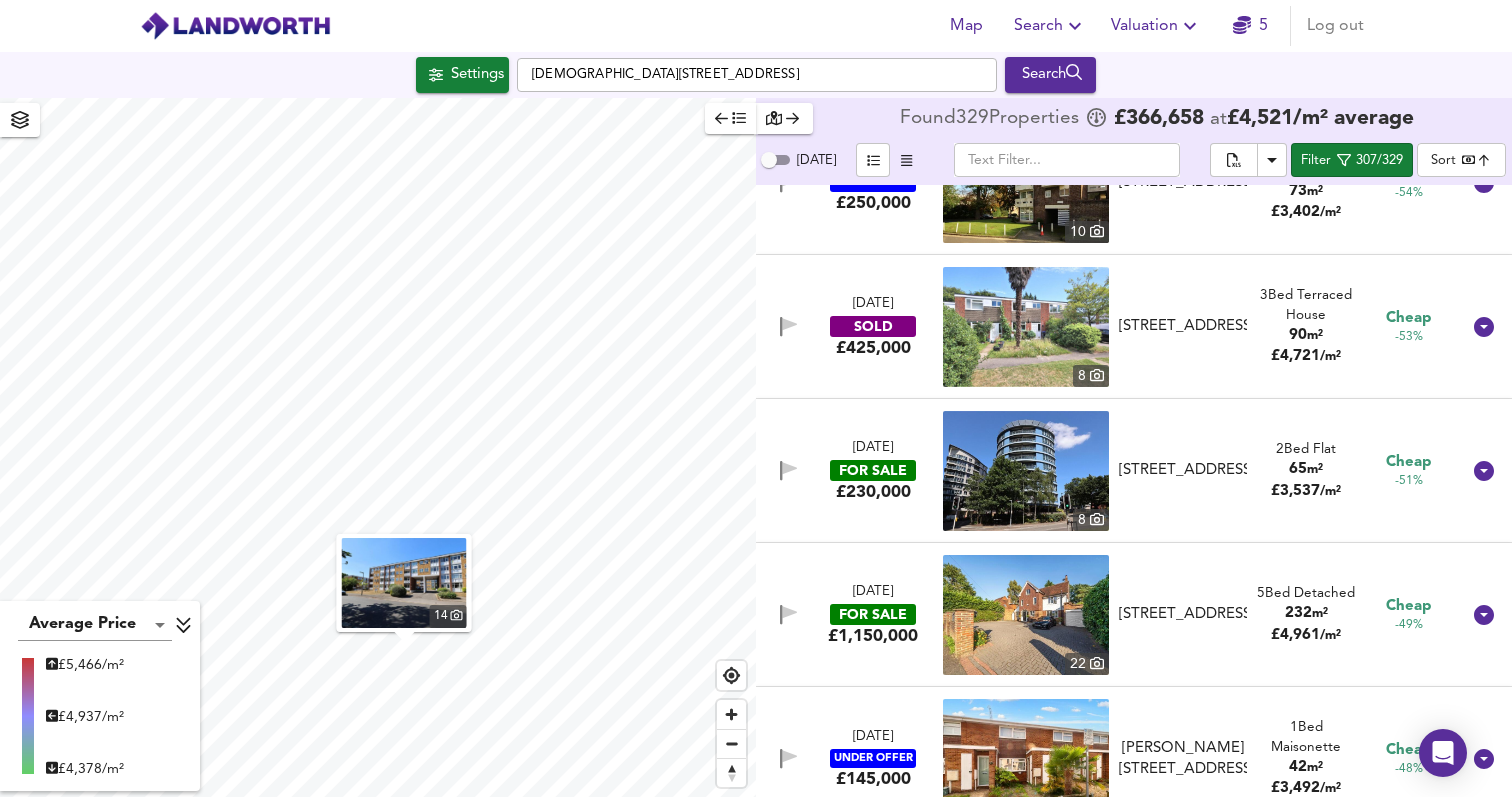 click on "[DATE] FOR SALE £230,000     [STREET_ADDRESS] 2  Bed   Flat 65 m² £ 3,537 / m²   Cheap -51%" at bounding box center (1110, 471) 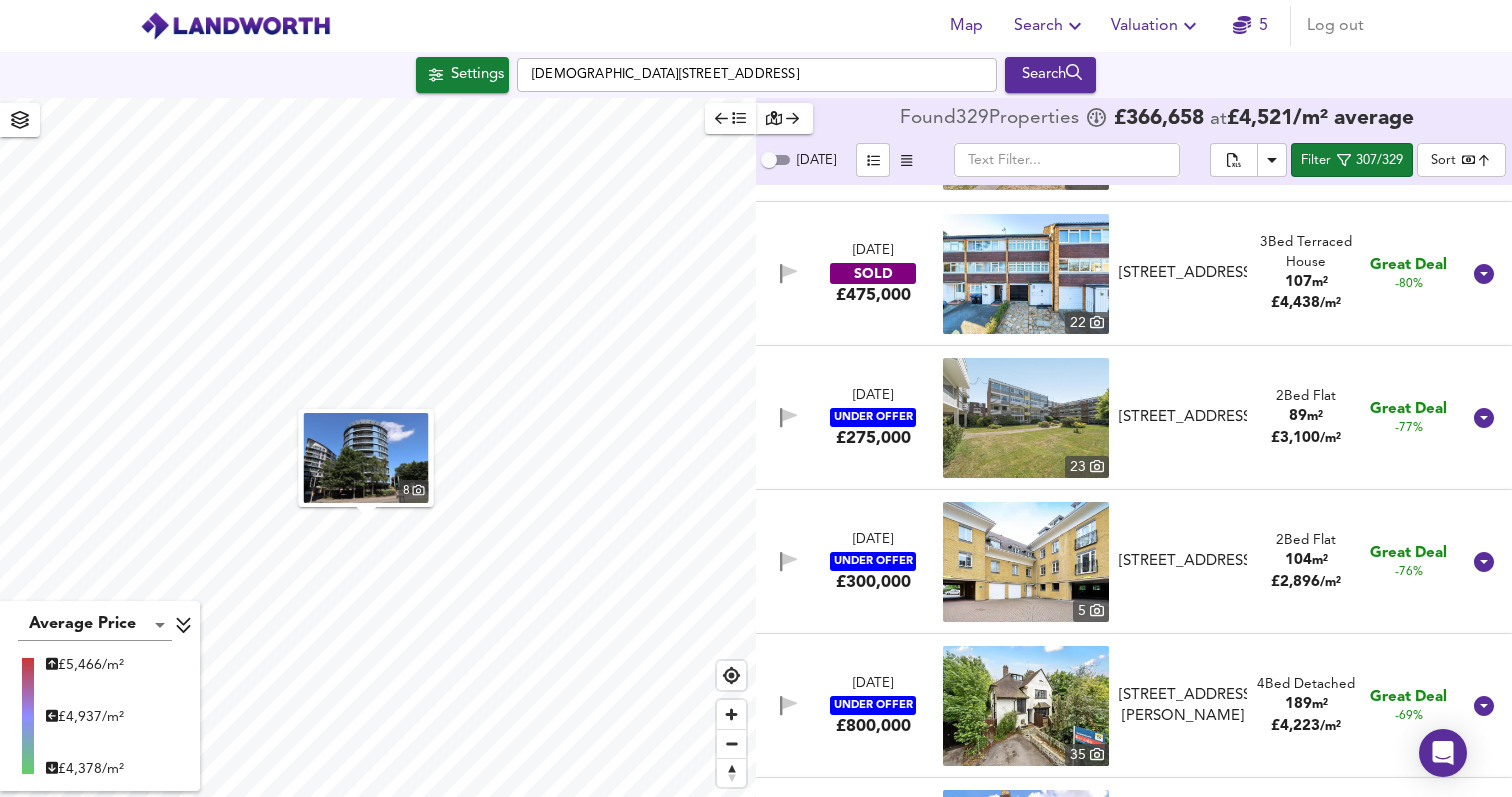 scroll, scrollTop: 2579, scrollLeft: 0, axis: vertical 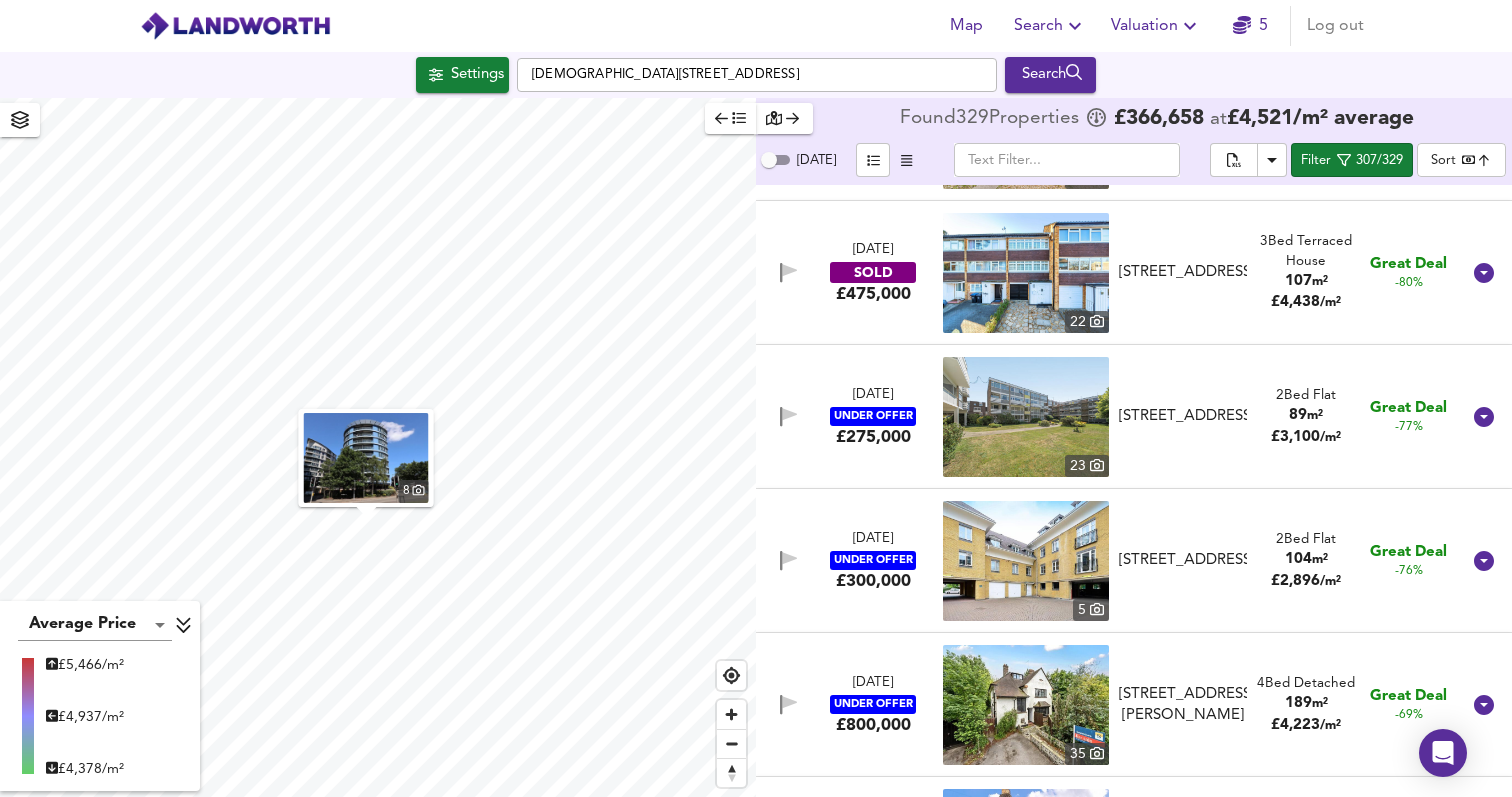 click on "[DATE] UNDER OFFER £300,000     [STREET_ADDRESS] 2  Bed   Flat 104 m² £ 2,896 / m²   Great Deal -76%" at bounding box center [1134, 561] 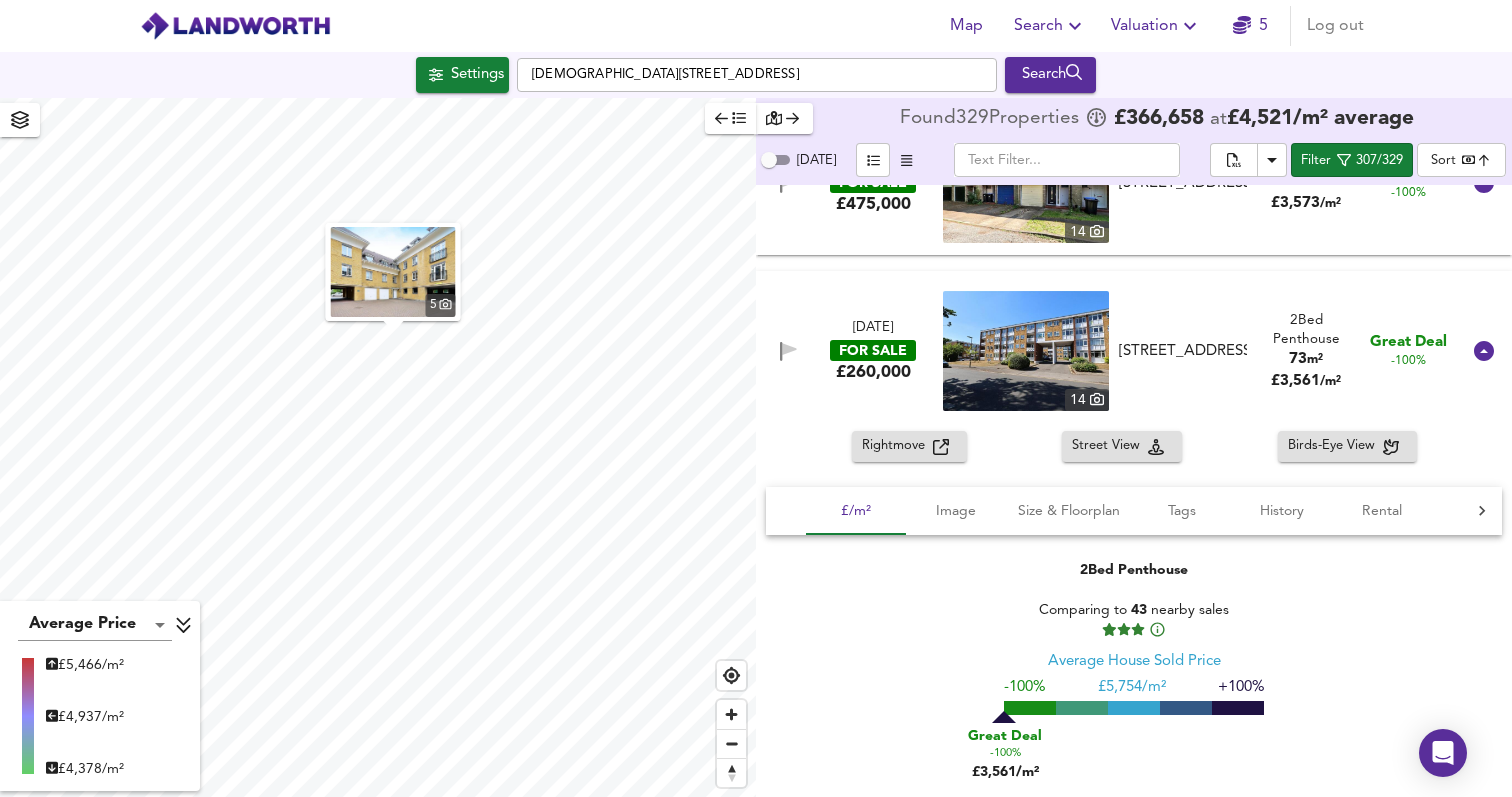 scroll, scrollTop: 380, scrollLeft: 0, axis: vertical 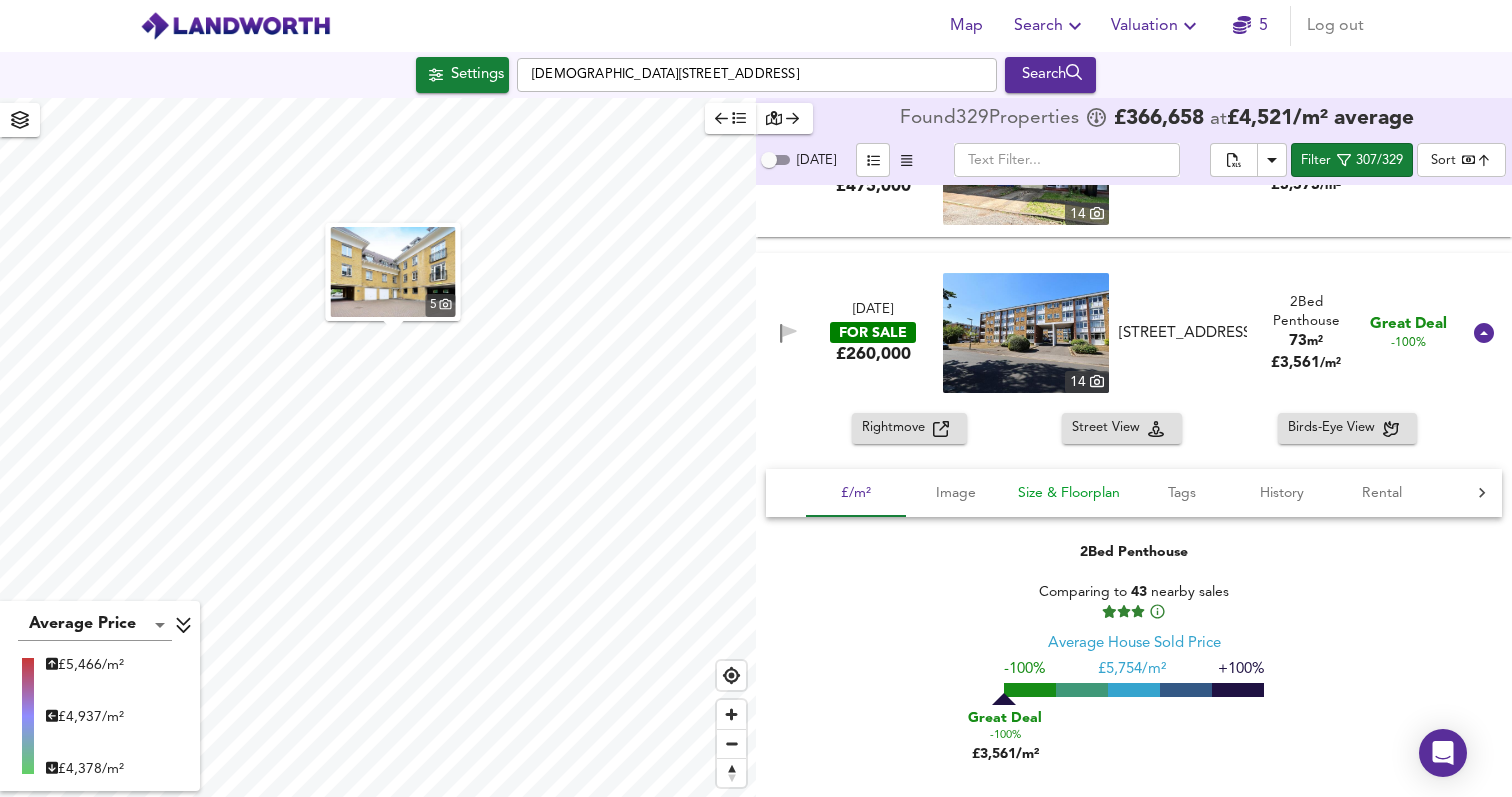 click on "Size & Floorplan" at bounding box center [1069, 493] 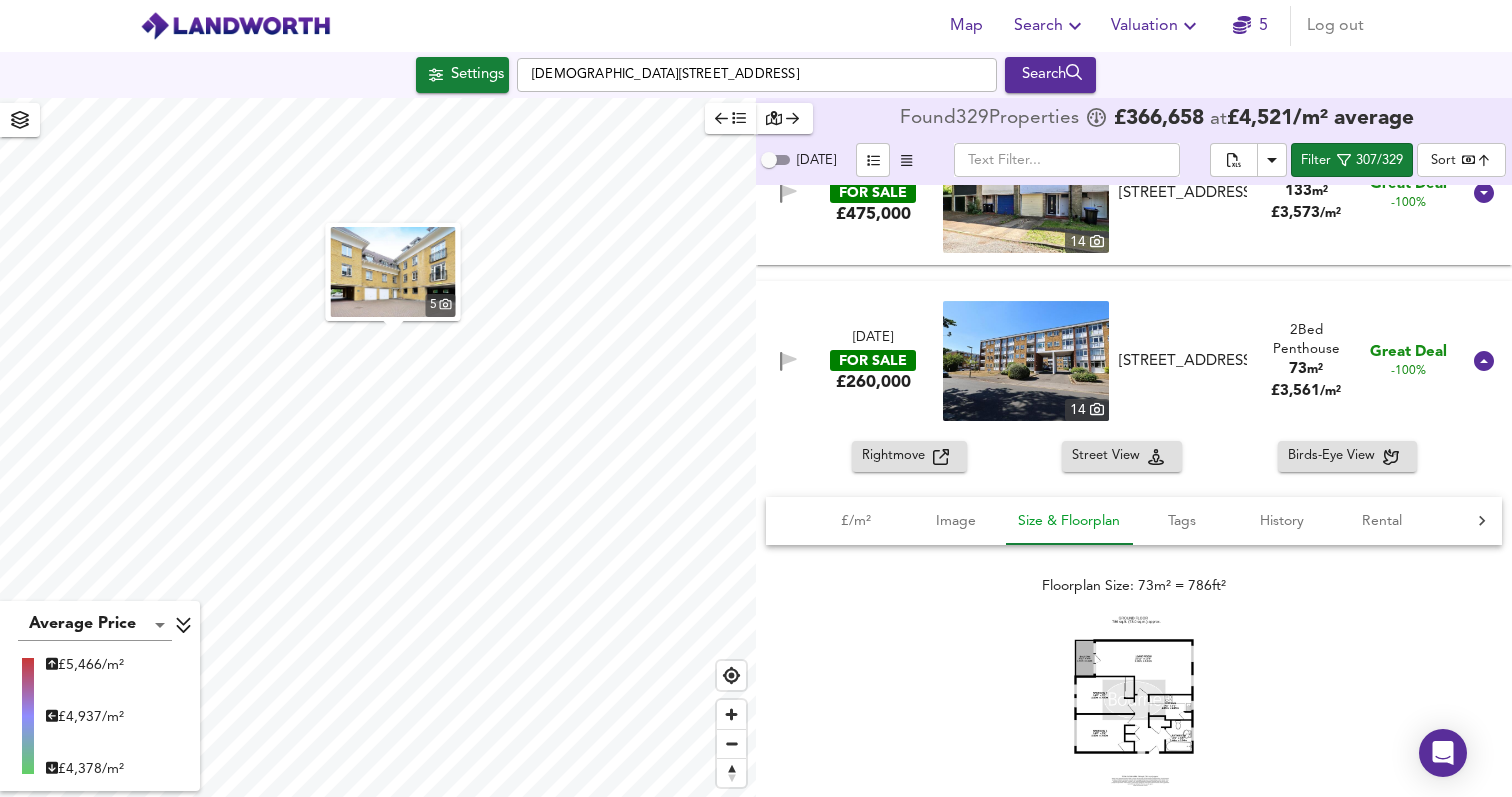 scroll, scrollTop: 312, scrollLeft: 0, axis: vertical 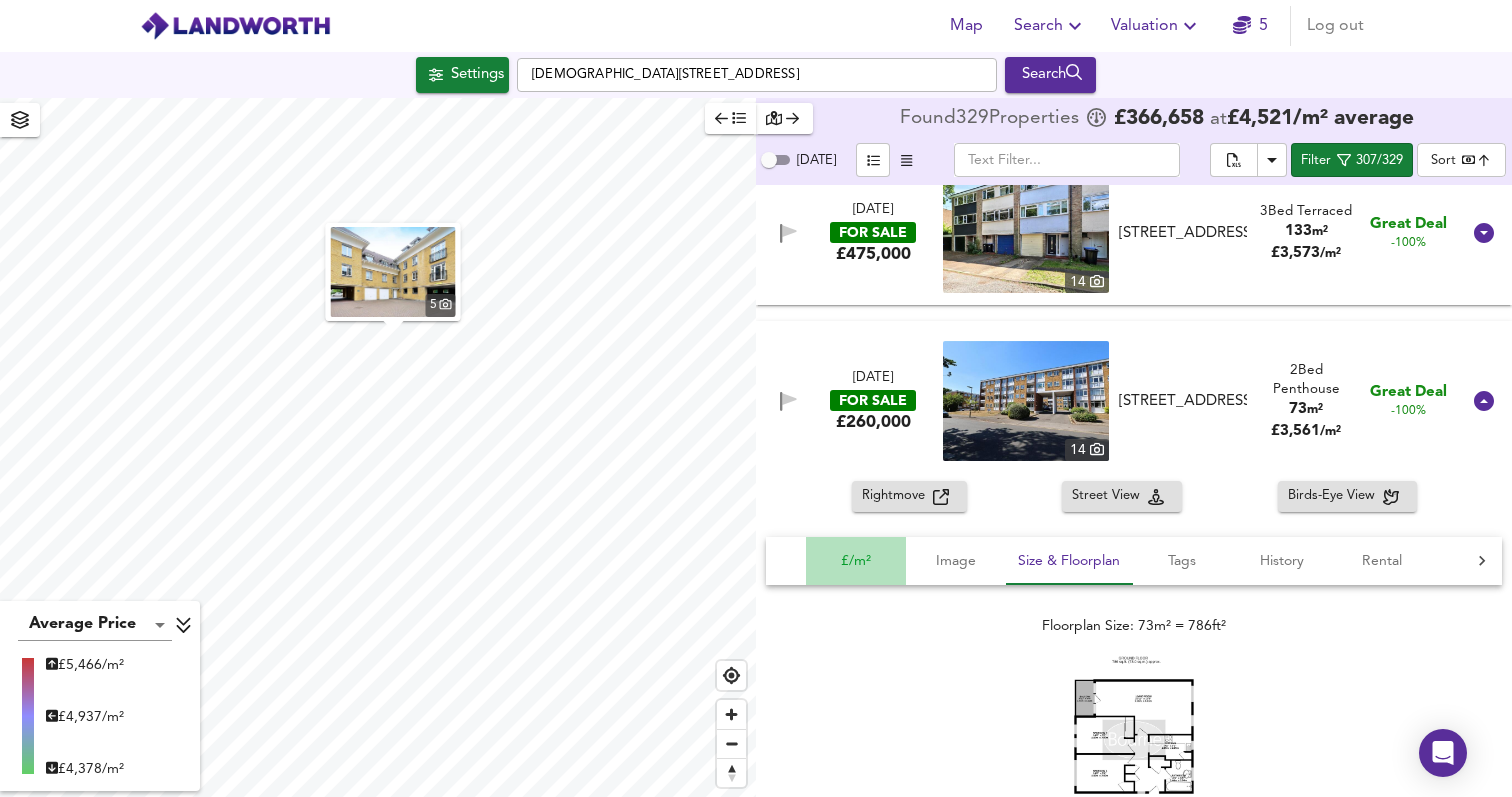 click on "£/m²" at bounding box center [856, 561] 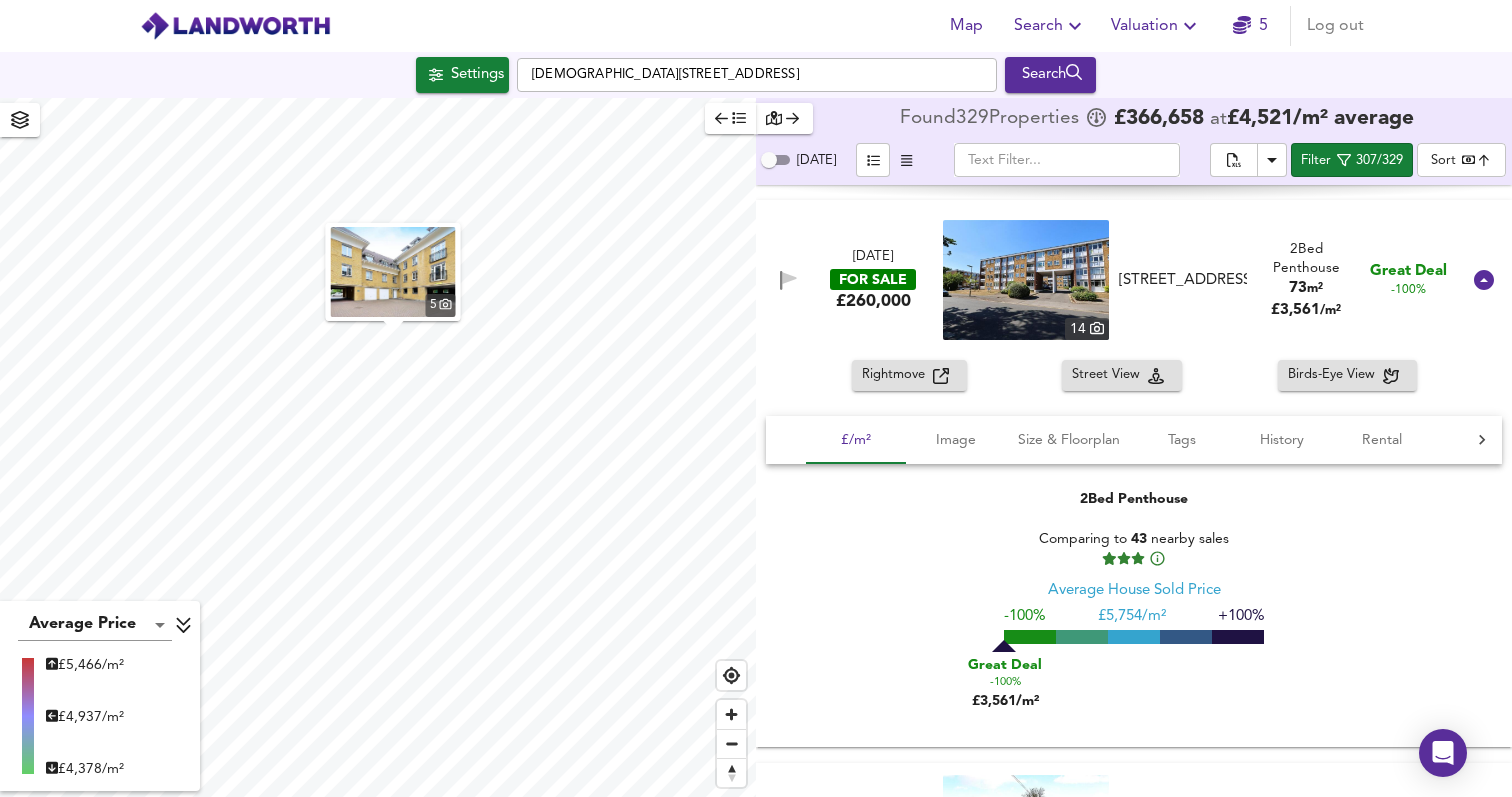 scroll, scrollTop: 459, scrollLeft: 0, axis: vertical 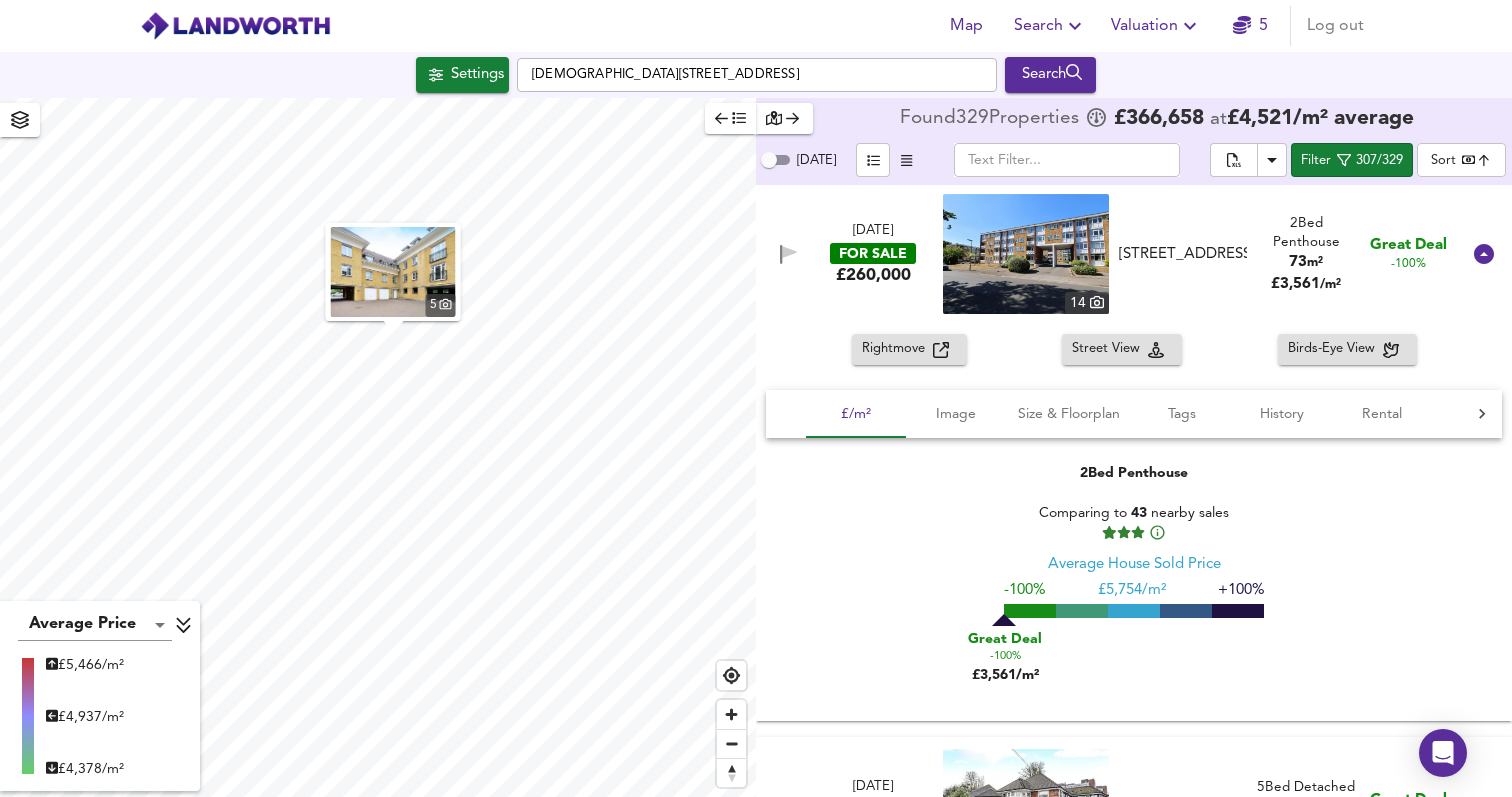 click on "Rightmove" at bounding box center (897, 349) 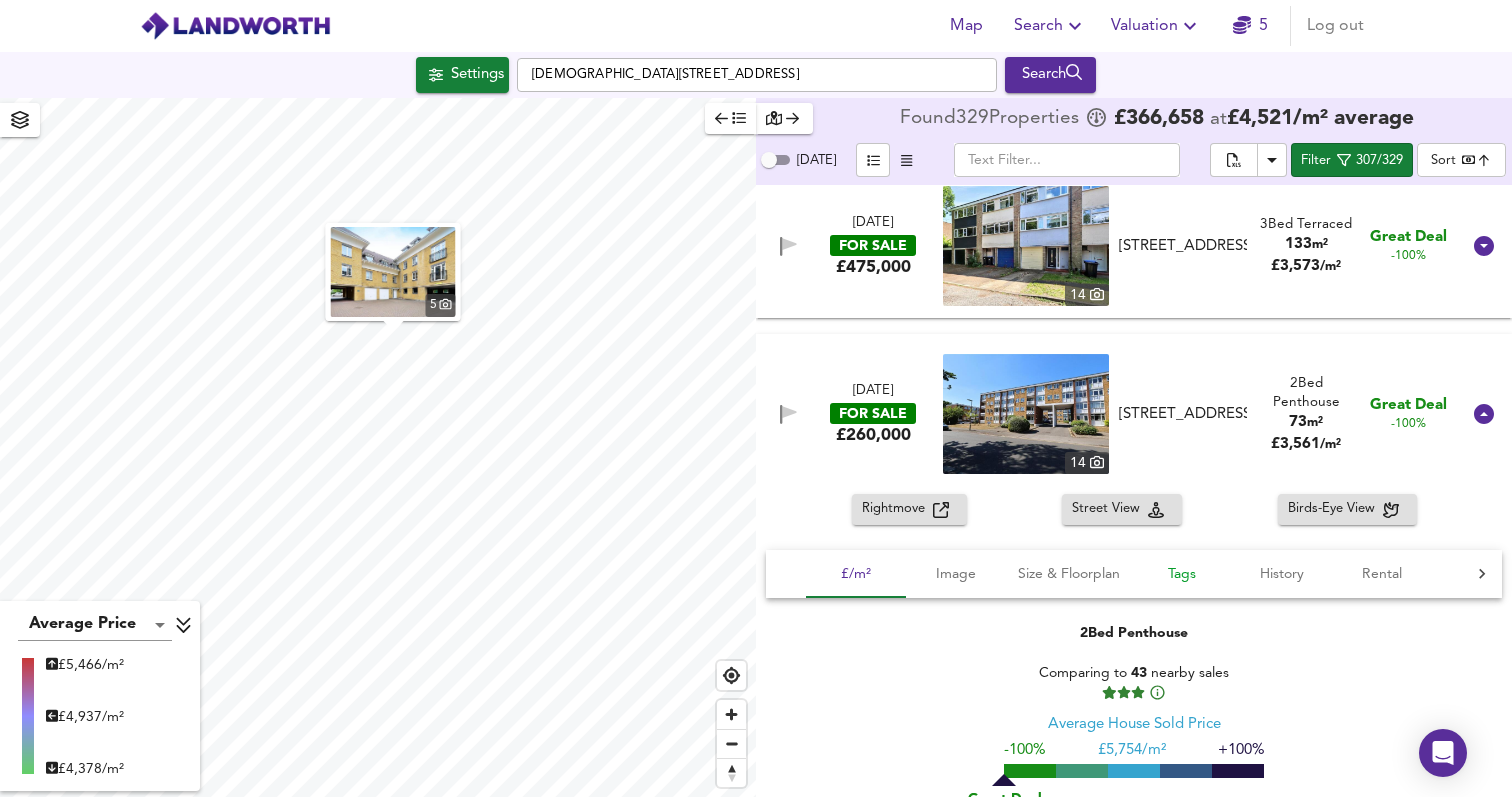 scroll, scrollTop: 317, scrollLeft: 0, axis: vertical 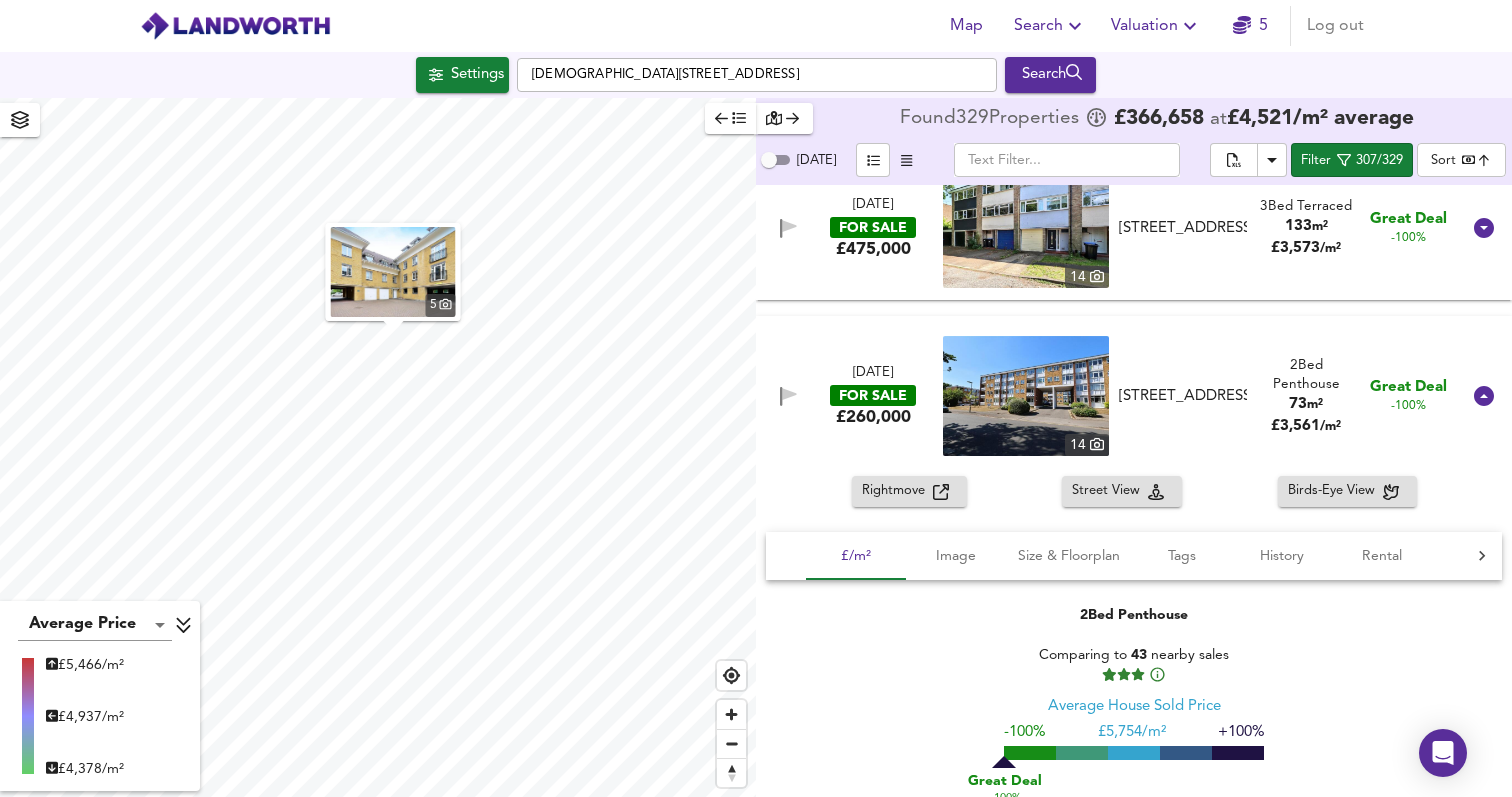 drag, startPoint x: 1283, startPoint y: 402, endPoint x: 1198, endPoint y: 749, distance: 357.259 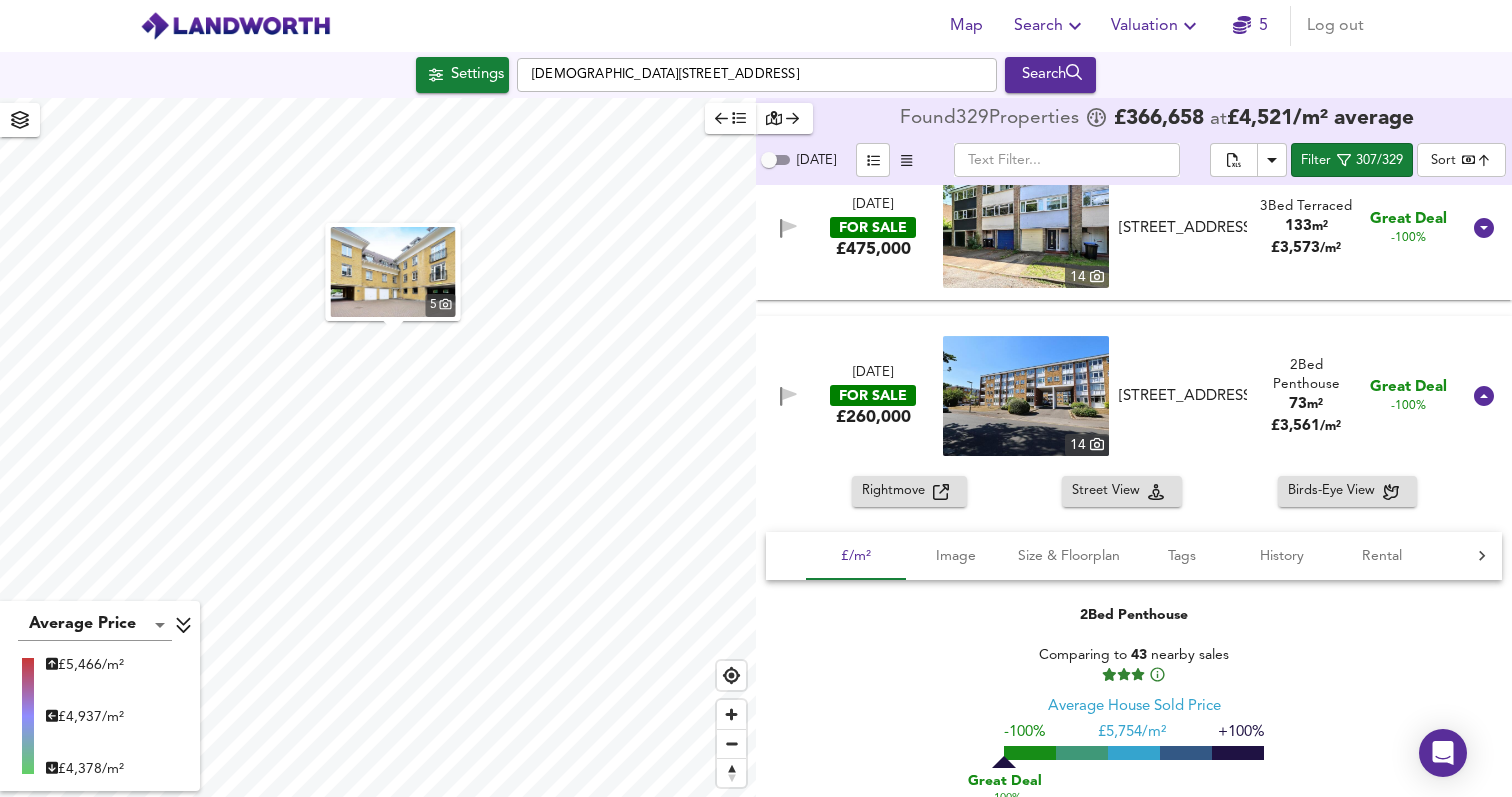 click on "[DATE] FOR SALE £260,000     [STREET_ADDRESS][GEOGRAPHIC_DATA][STREET_ADDRESS] 2  Bed   Penthouse 73 m² £ 3,561 / m²   Great Deal -100% Rightmove       Street View       Birds-Eye View       £/m² Image Size & Floorplan Tags History Rental Agent 2  Bed   Penthouse Comparing to   43   nearby sales   Average House Sold Price -100% £ 5,754/m² +100% Great Deal -100% £3,561/m²   14     Floorplan Size: 73m² = 786ft² Balcony Communal Garden Garden Needs Renovation Penthouse Spacious [DATE] :  Listed for  £ 260,000 You can find average rental prices for  GU22  on   [DOMAIN_NAME] [GEOGRAPHIC_DATA] - Woking 01483 722244" at bounding box center [1134, 589] 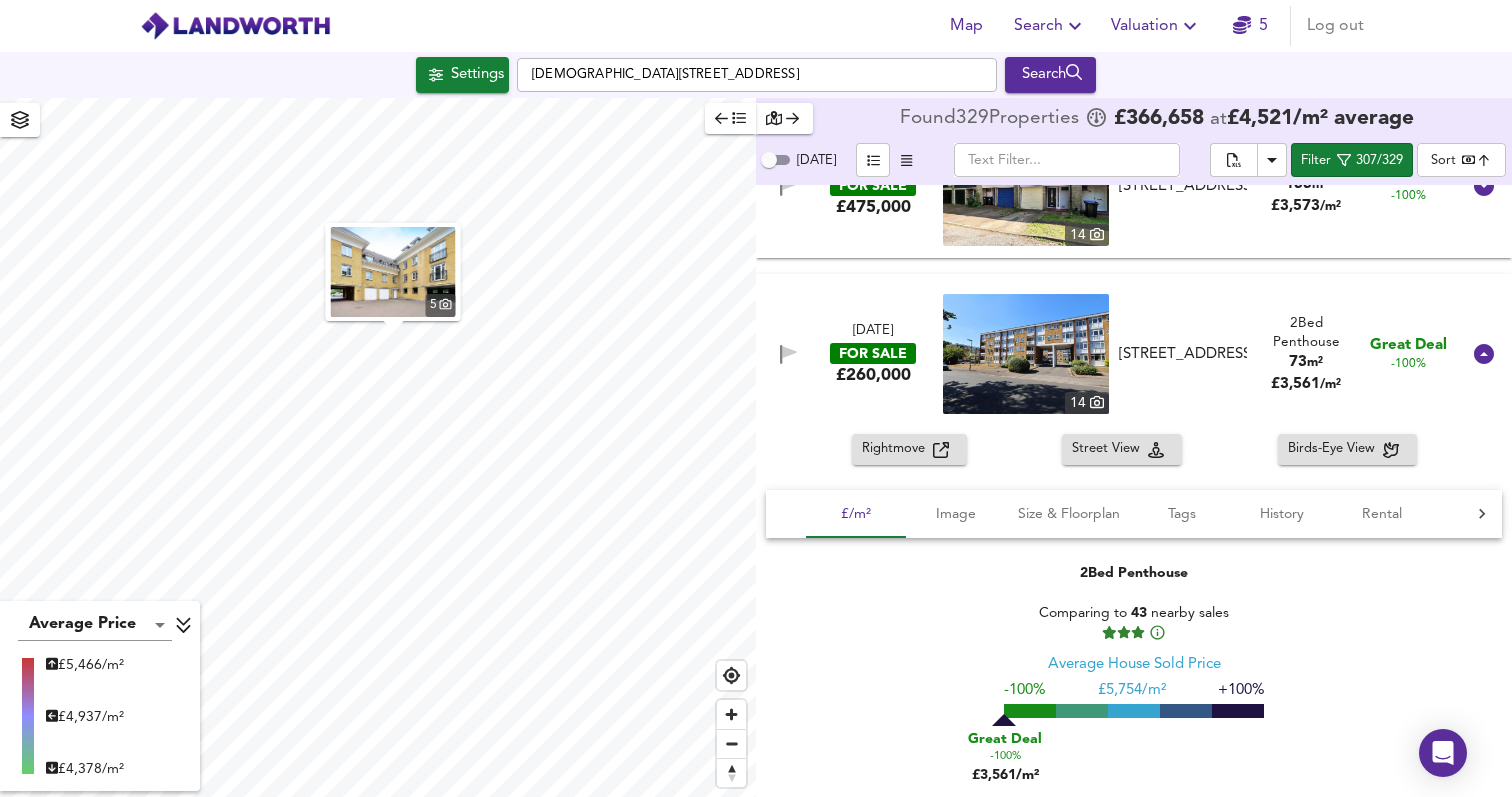 scroll, scrollTop: 363, scrollLeft: 0, axis: vertical 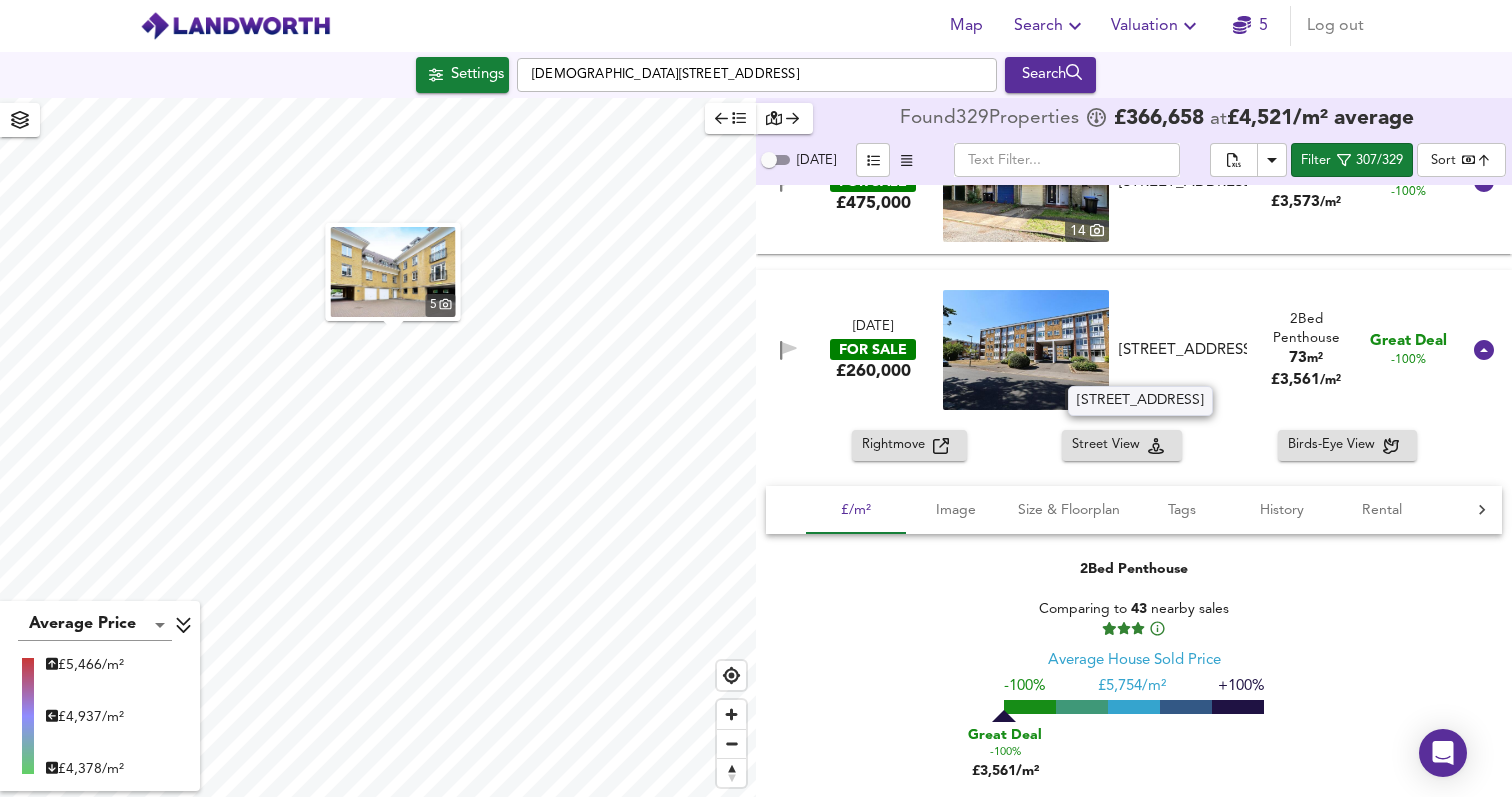 drag, startPoint x: 1223, startPoint y: 378, endPoint x: 1121, endPoint y: 332, distance: 111.89281 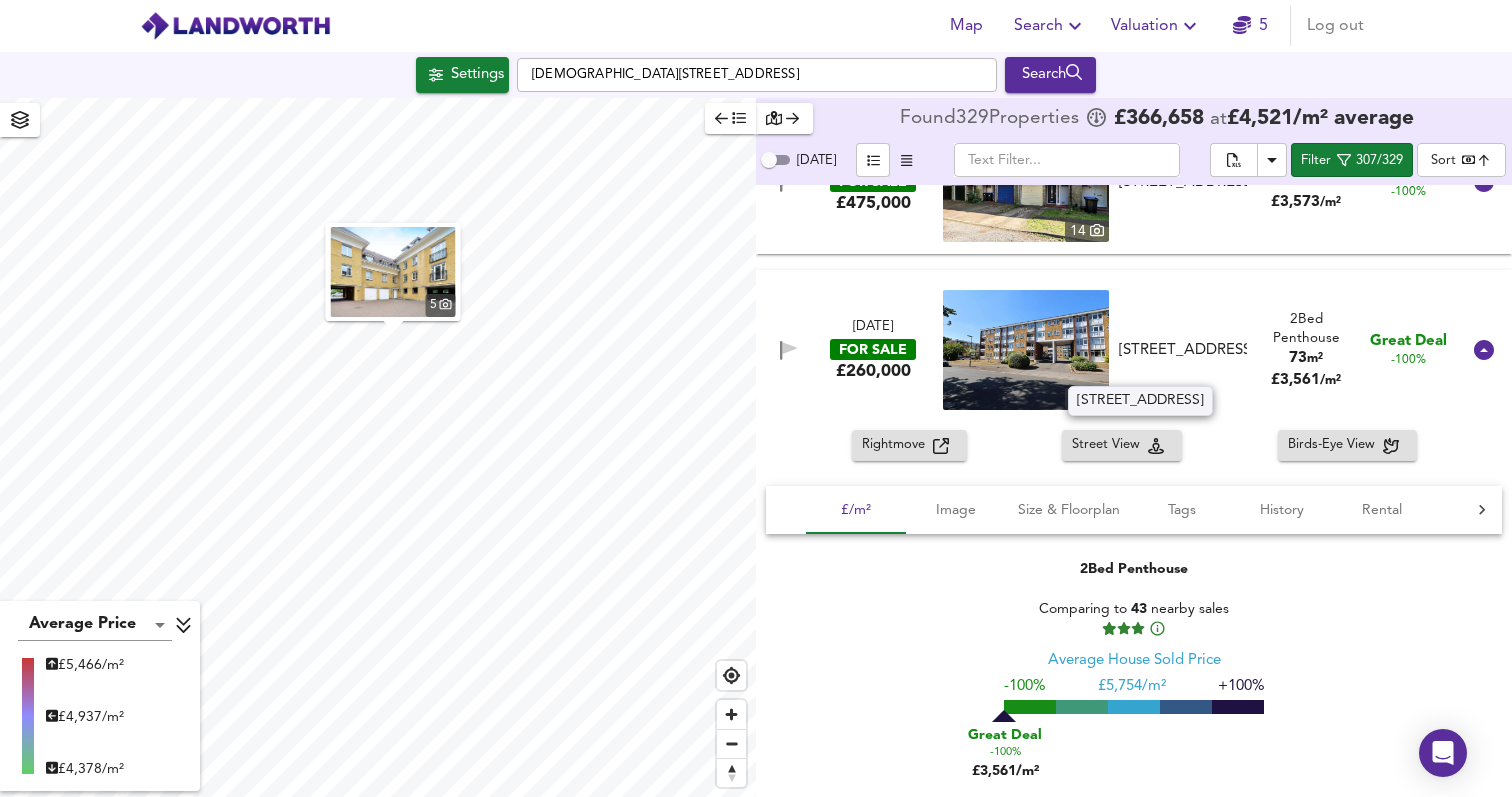 click on "[STREET_ADDRESS]" at bounding box center (1183, 350) 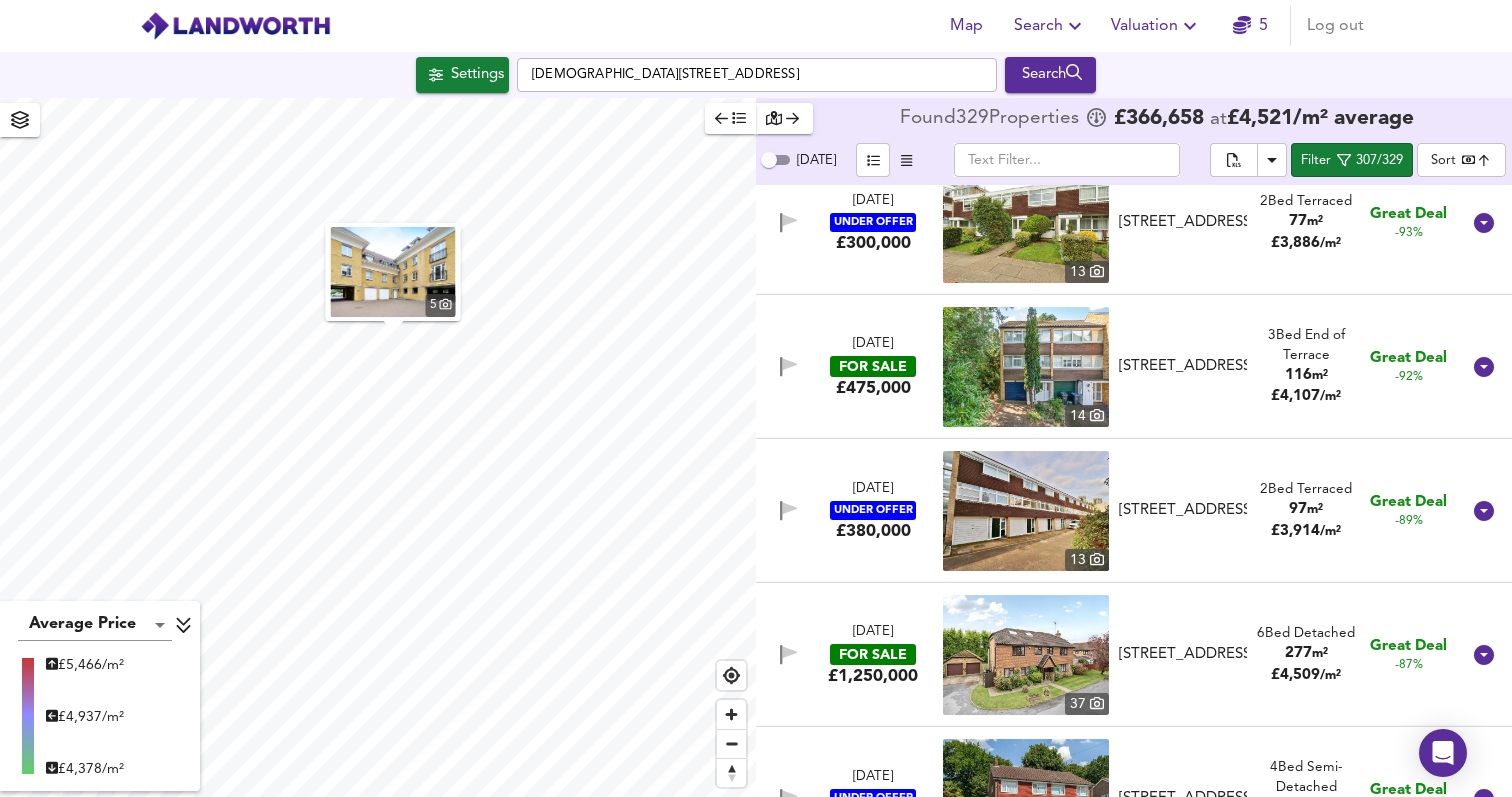 scroll, scrollTop: 1577, scrollLeft: 0, axis: vertical 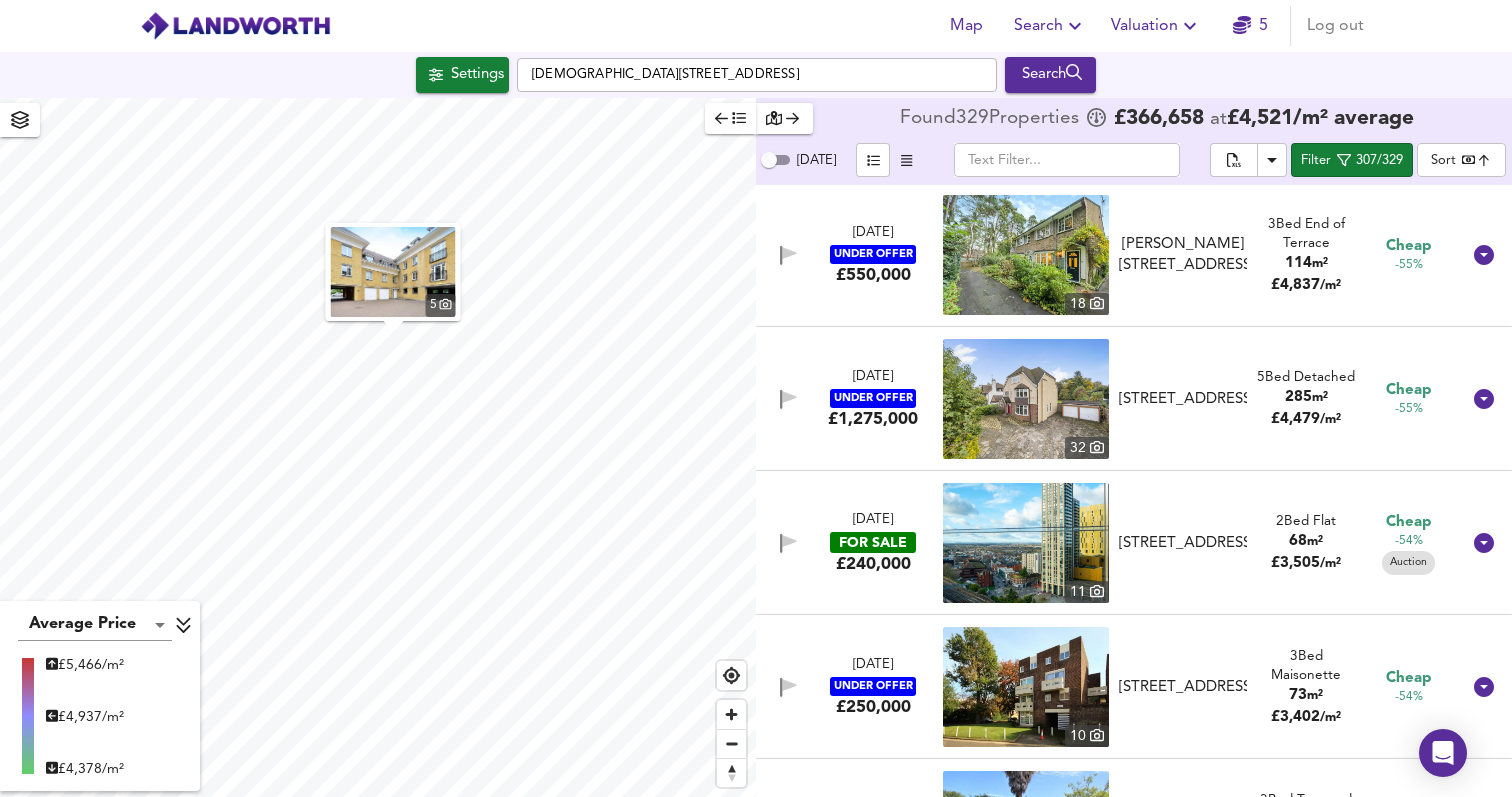 click on "[DATE] FOR SALE £240,000     11     Station Approach, [GEOGRAPHIC_DATA], GU22 7PE Station Approach, Woking, GU22 2  Bed   Flat 68 m² £ 3,505 / m²   Cheap -54% Auction" at bounding box center [1110, 543] 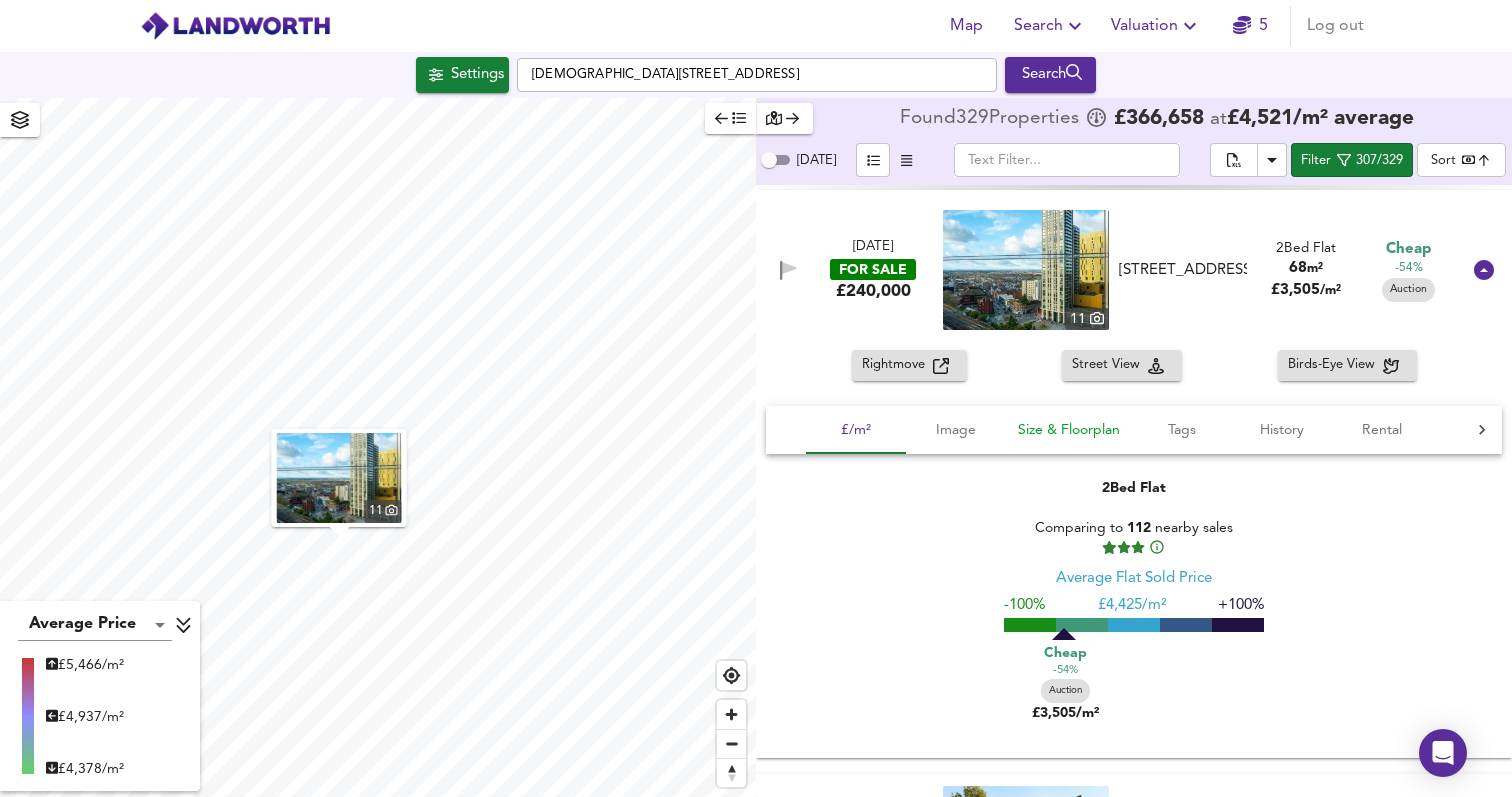 scroll, scrollTop: 5657, scrollLeft: 0, axis: vertical 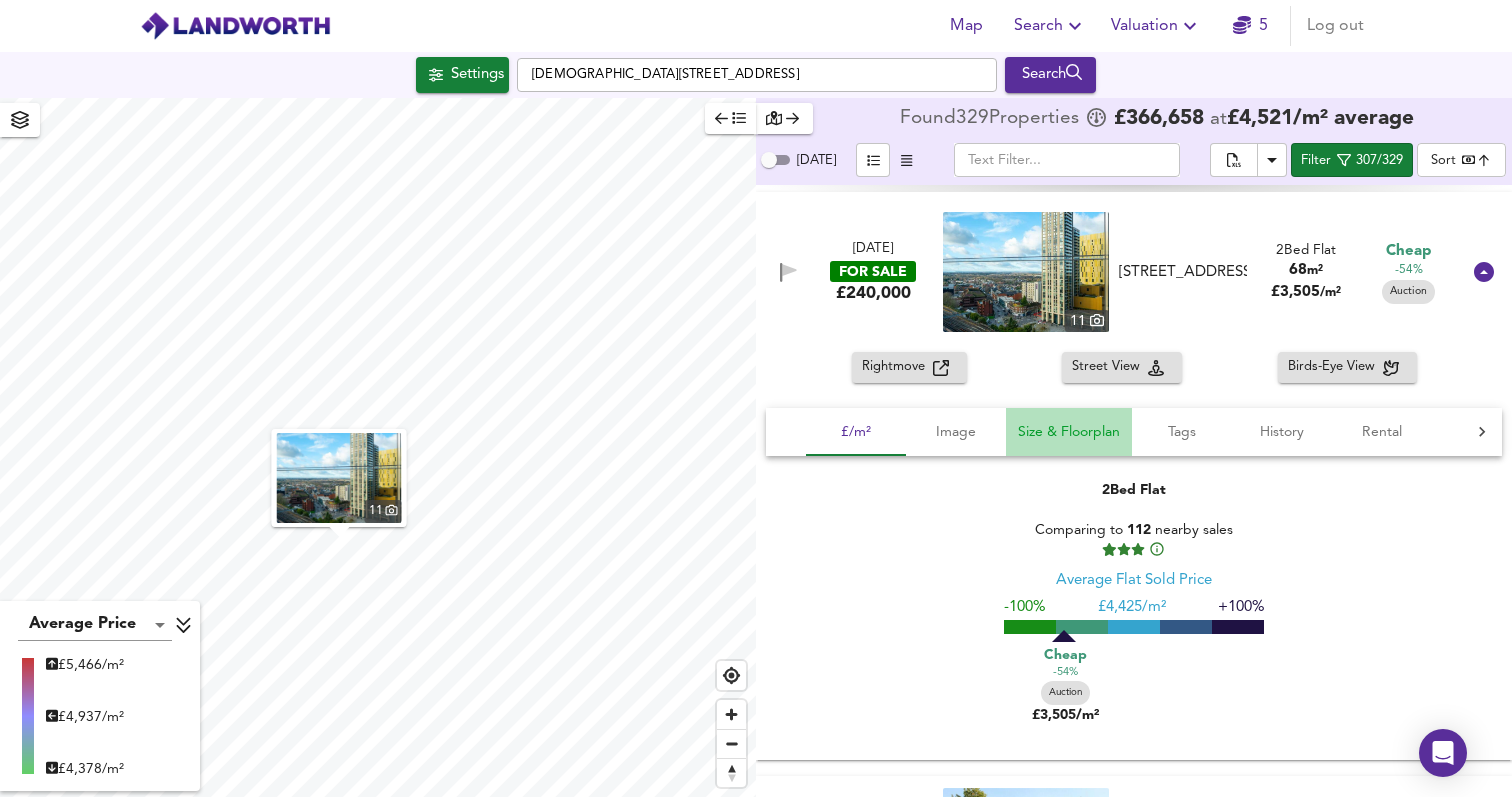 click on "Size & Floorplan" at bounding box center [1069, 432] 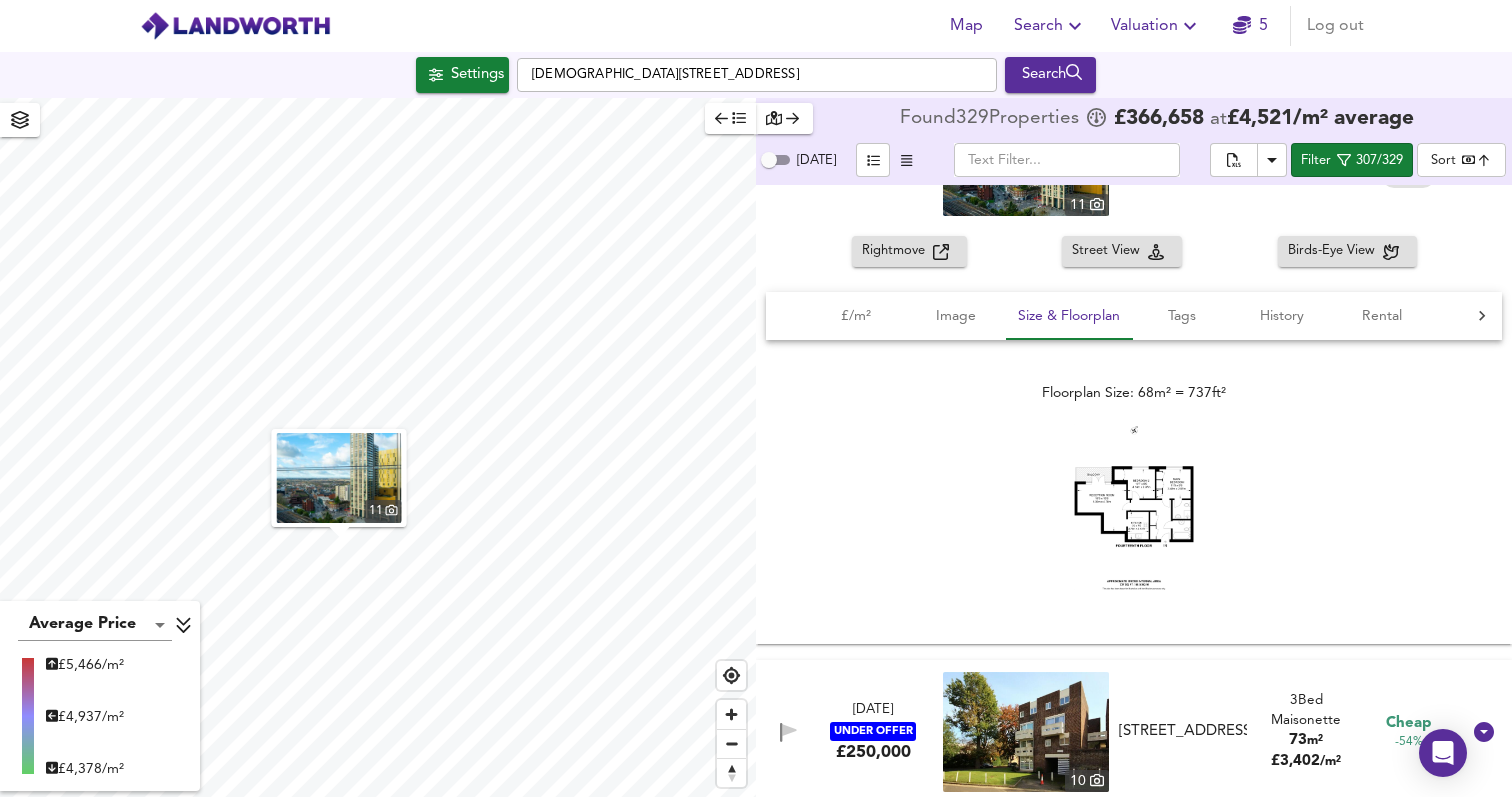 scroll, scrollTop: 5784, scrollLeft: 0, axis: vertical 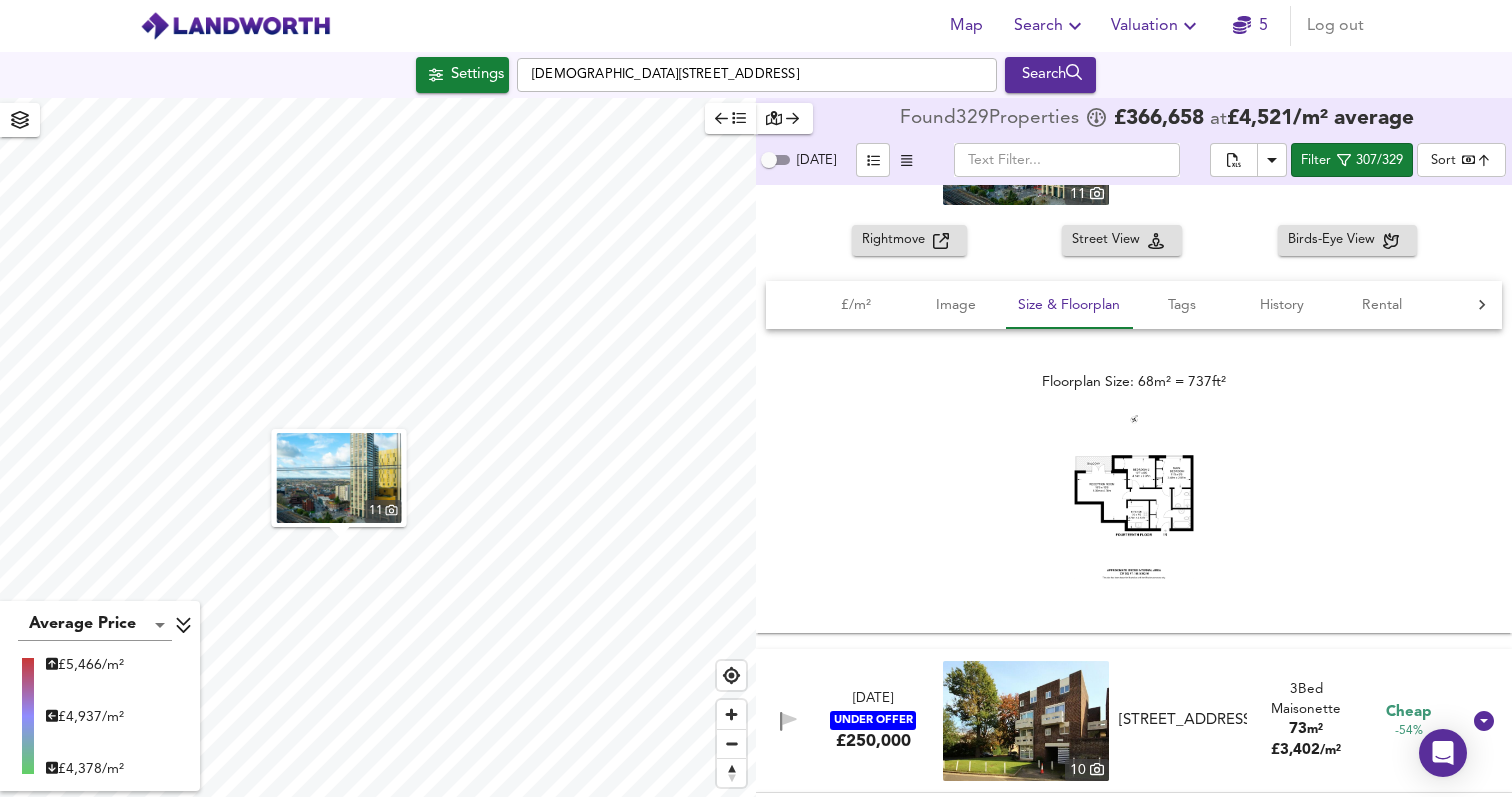click at bounding box center [1134, 496] 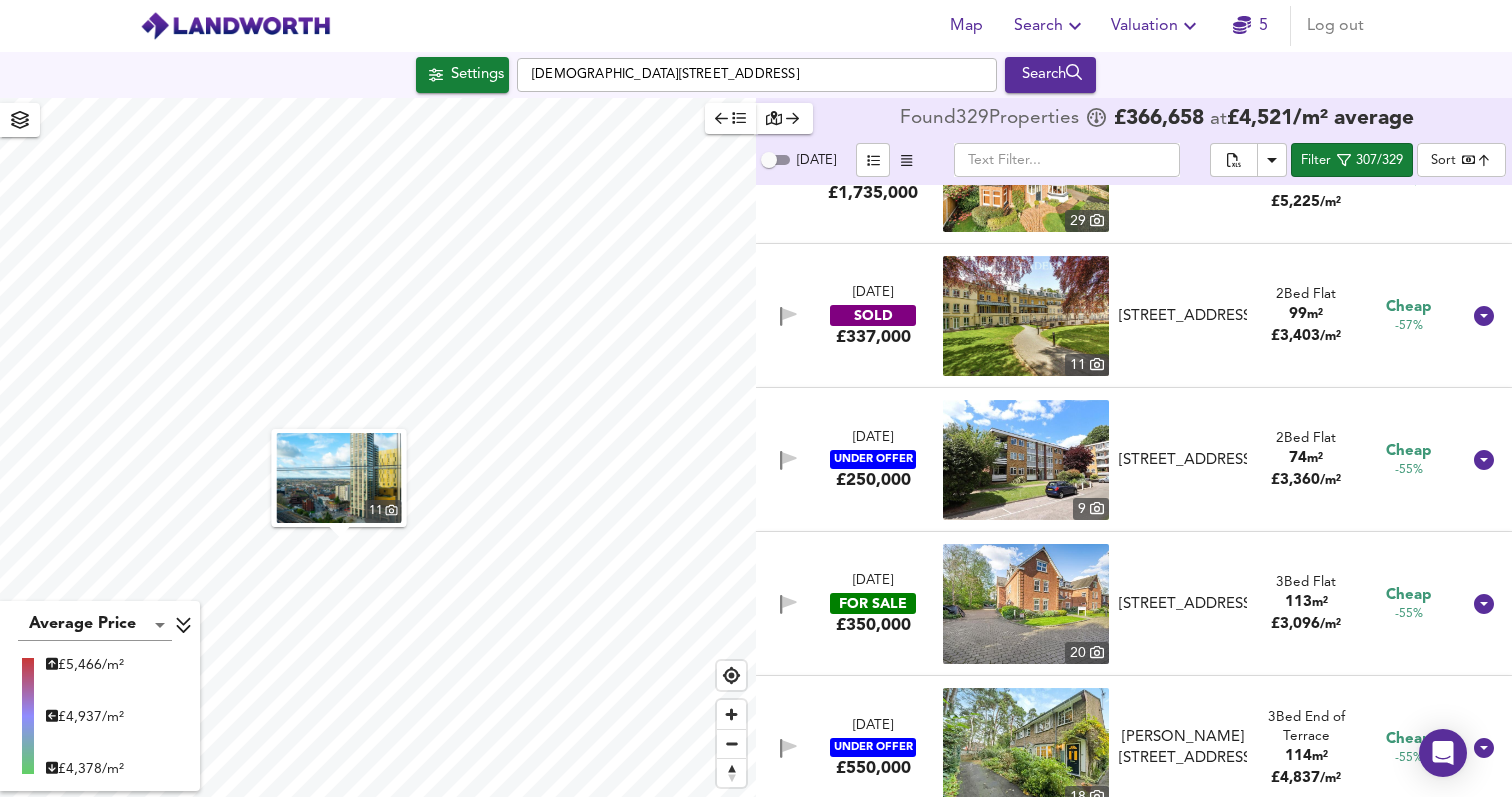 scroll, scrollTop: 4765, scrollLeft: 0, axis: vertical 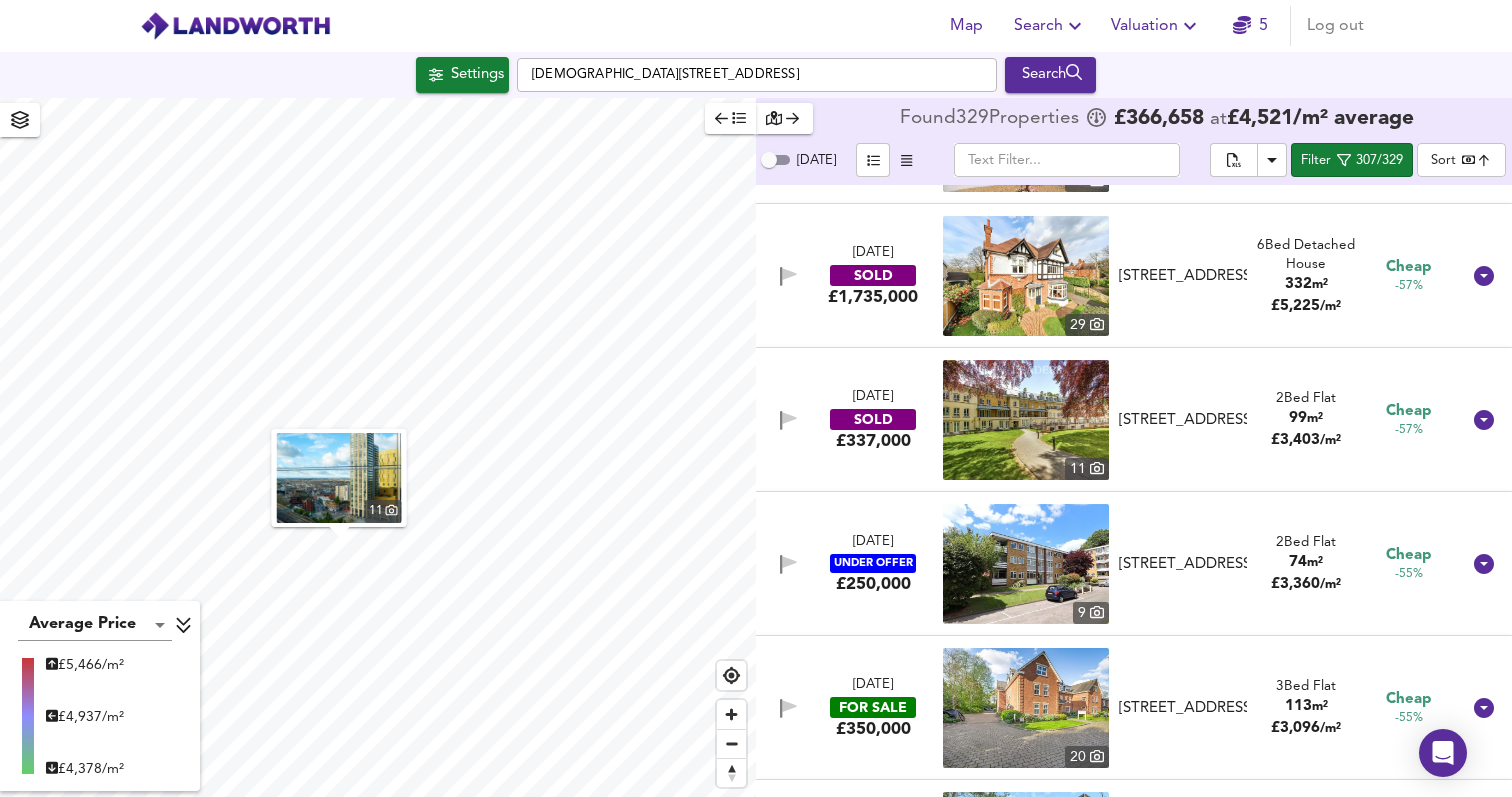 click on "[DATE] FOR SALE £350,000     [STREET_ADDRESS] 3  Bed   Flat 113 m² £ 3,096 / m²   Cheap -55%" at bounding box center (1110, 708) 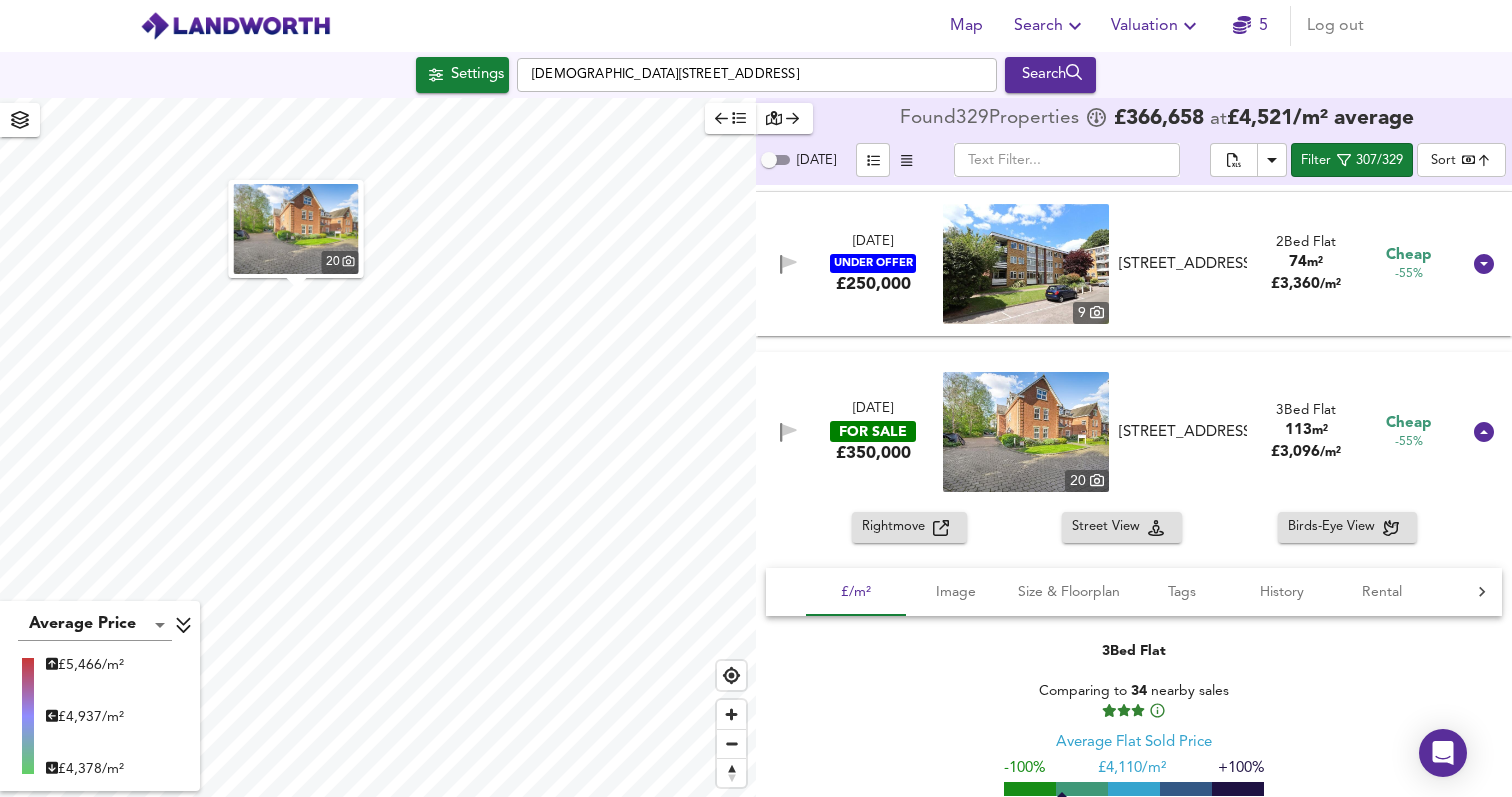 scroll, scrollTop: 5069, scrollLeft: 0, axis: vertical 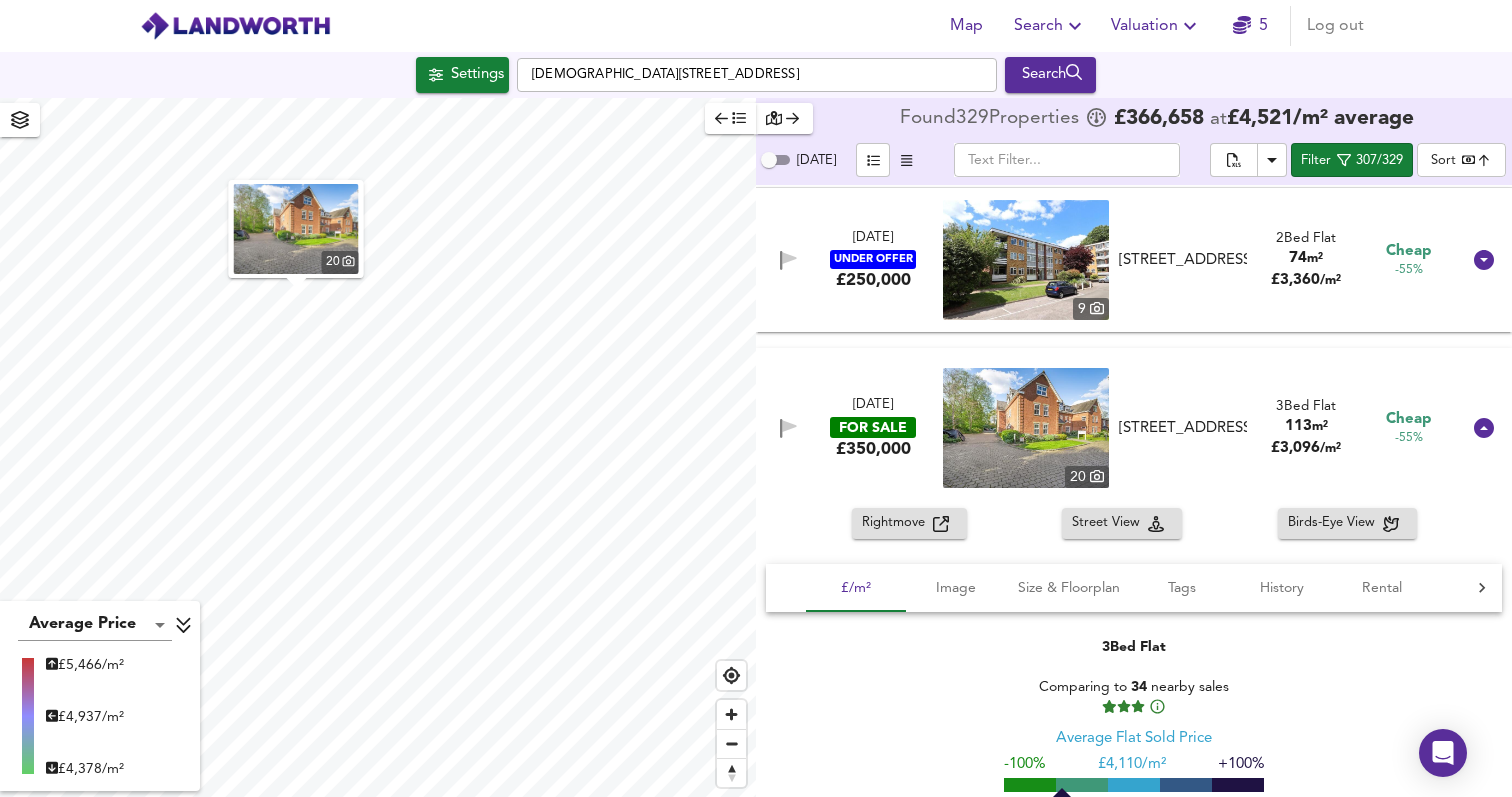 click on "Rightmove" at bounding box center [897, 523] 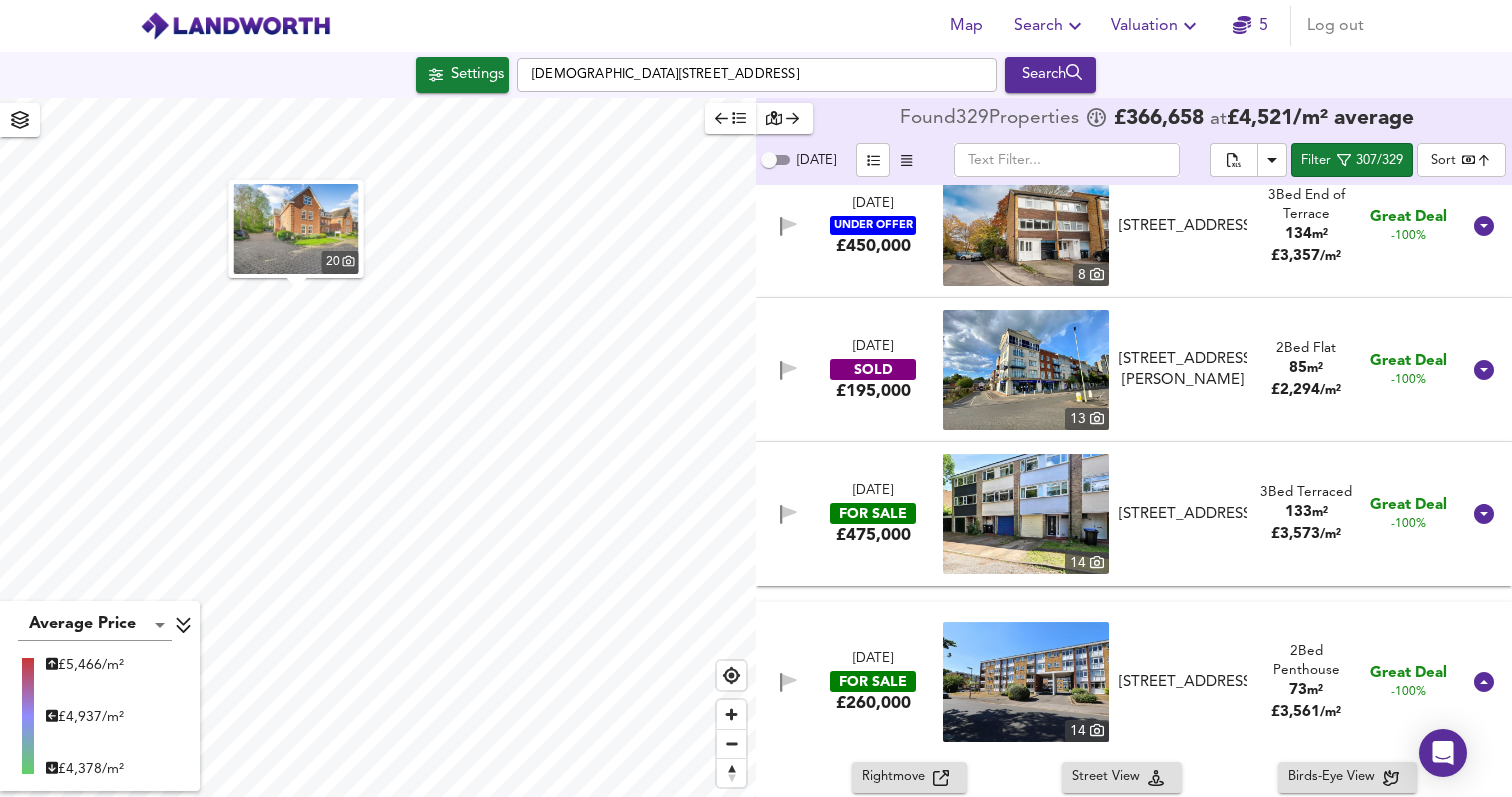 scroll, scrollTop: 0, scrollLeft: 0, axis: both 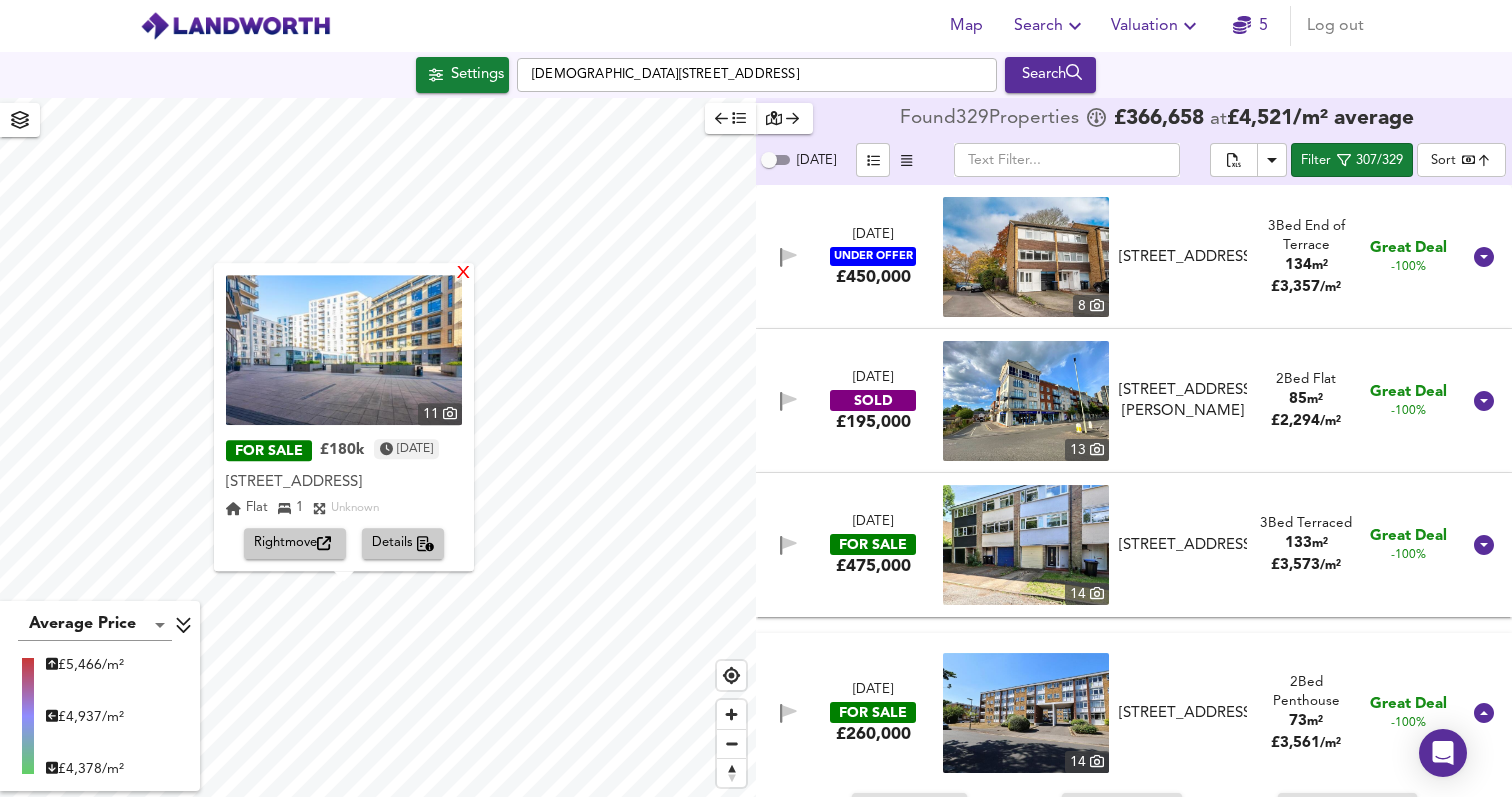 click on "X" at bounding box center [463, 274] 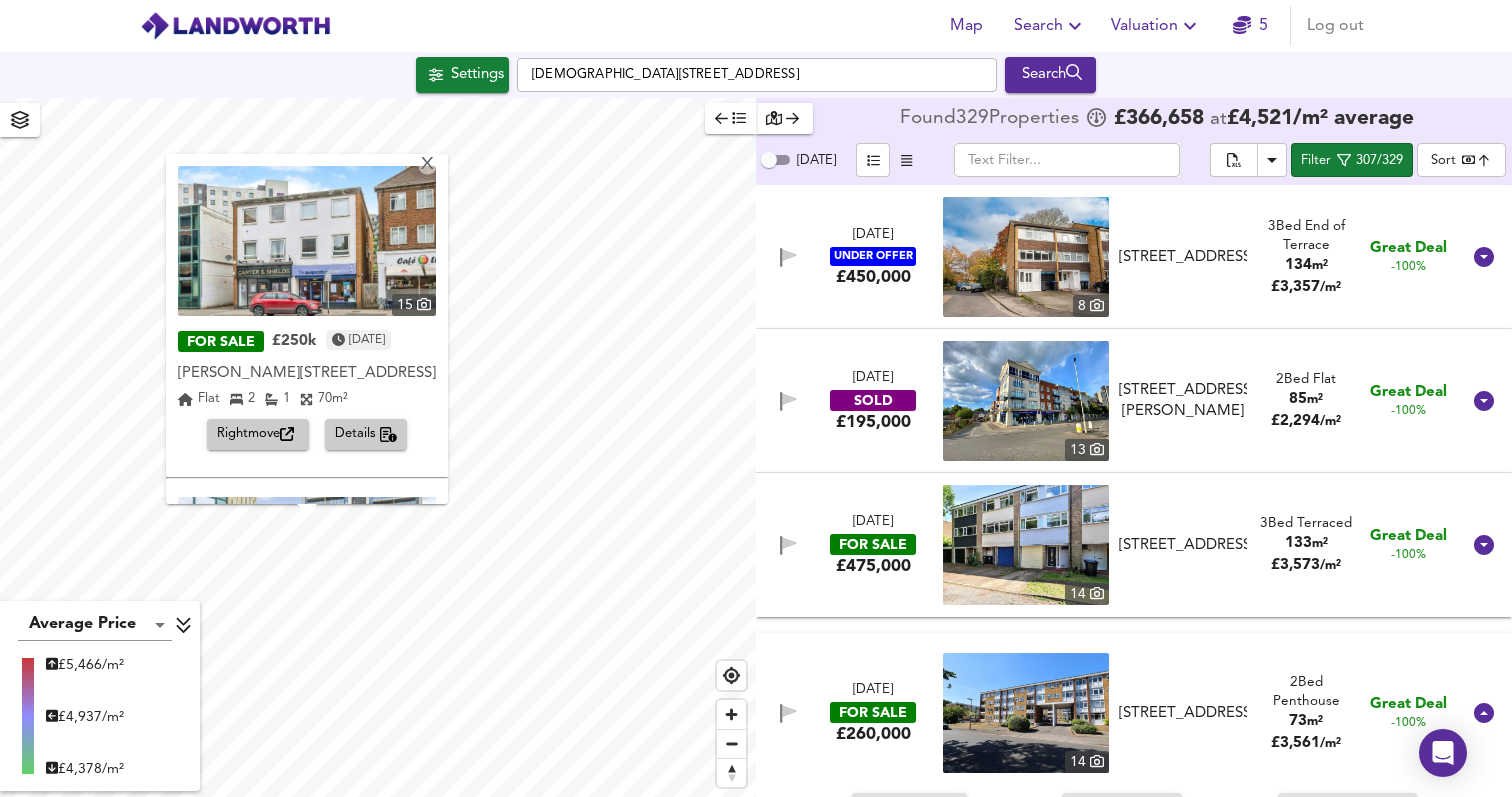 click on "[PERSON_NAME][STREET_ADDRESS]" at bounding box center (307, 374) 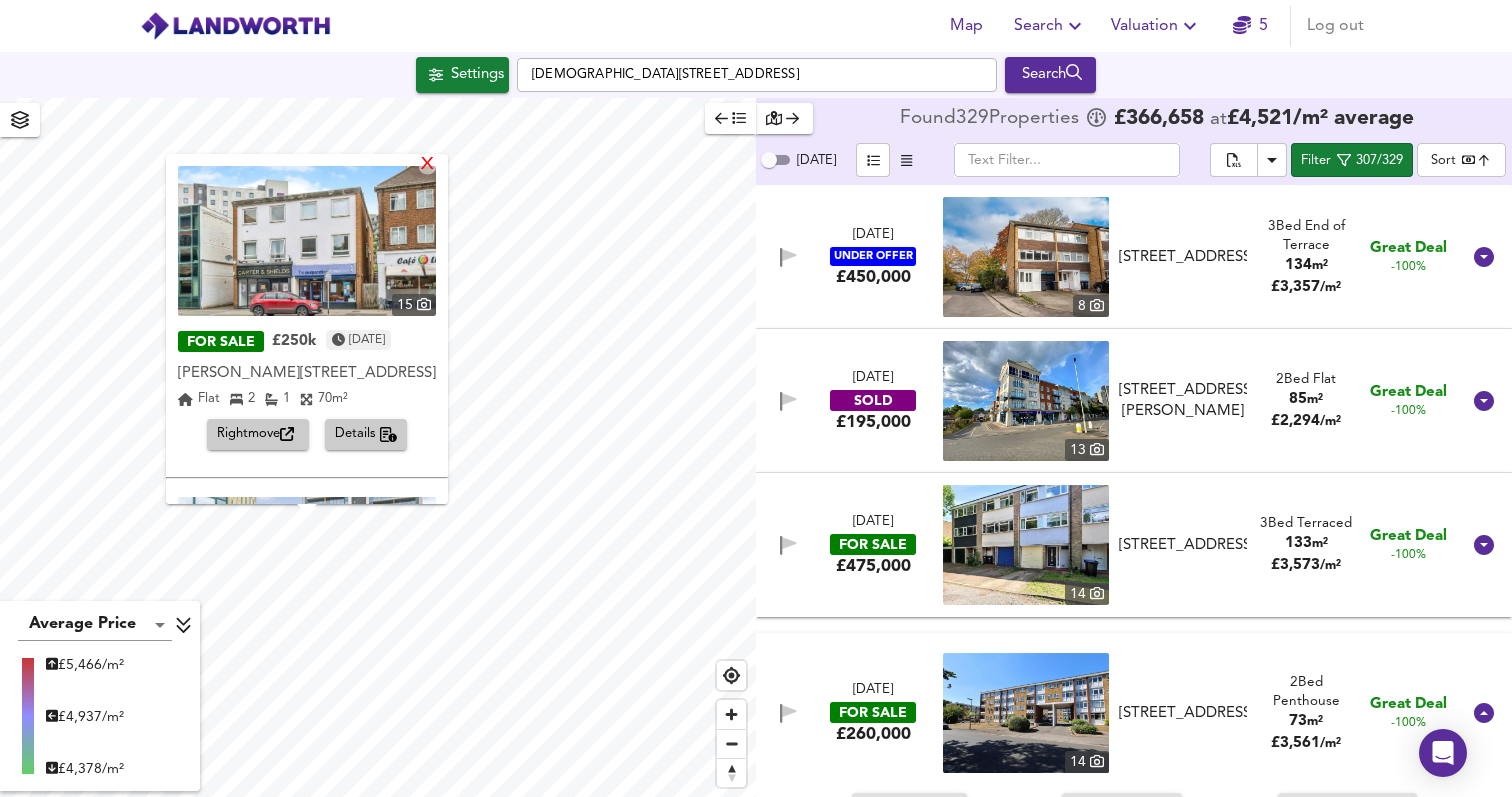 click on "X" at bounding box center [427, 165] 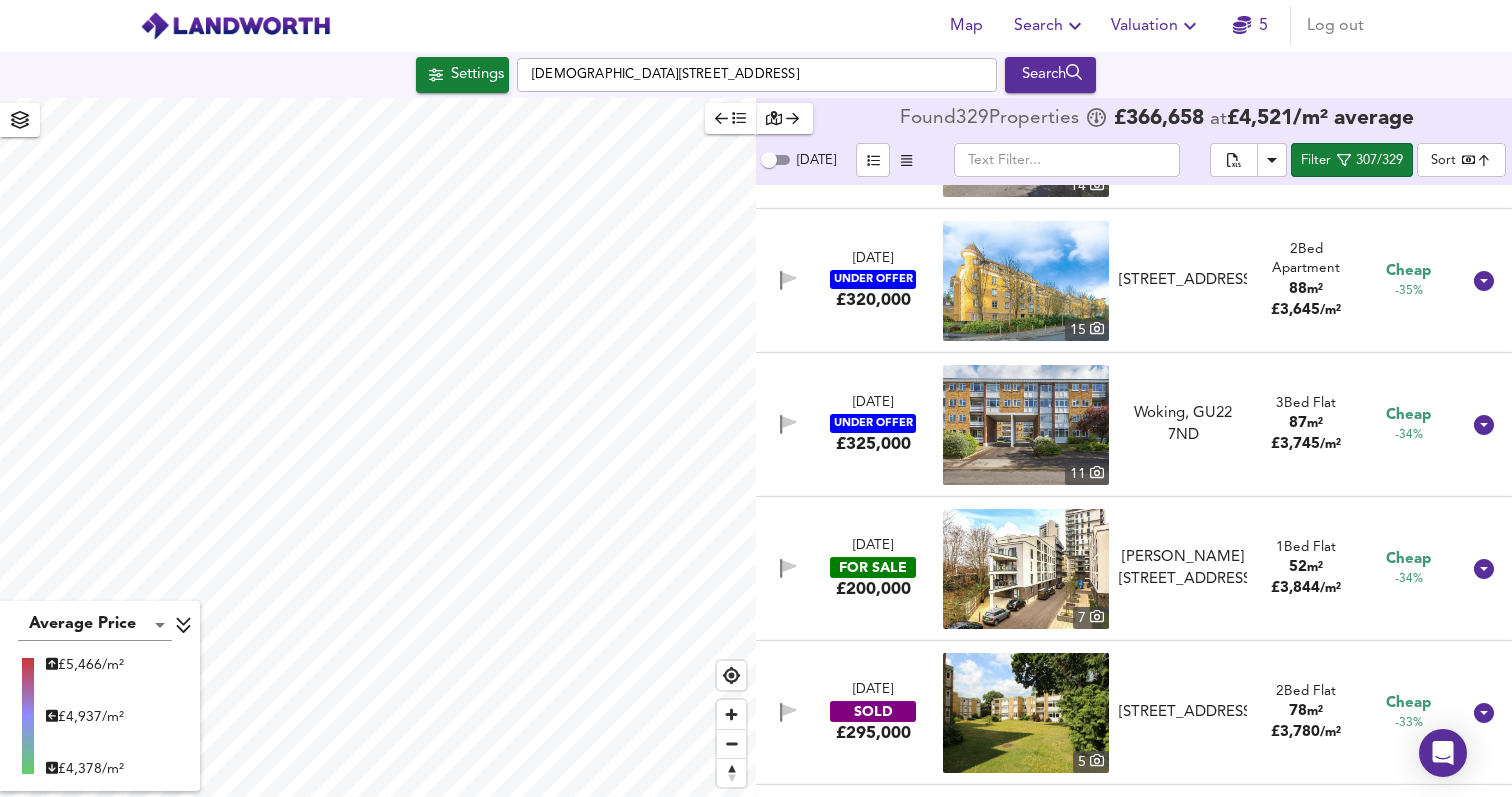 scroll, scrollTop: 10704, scrollLeft: 0, axis: vertical 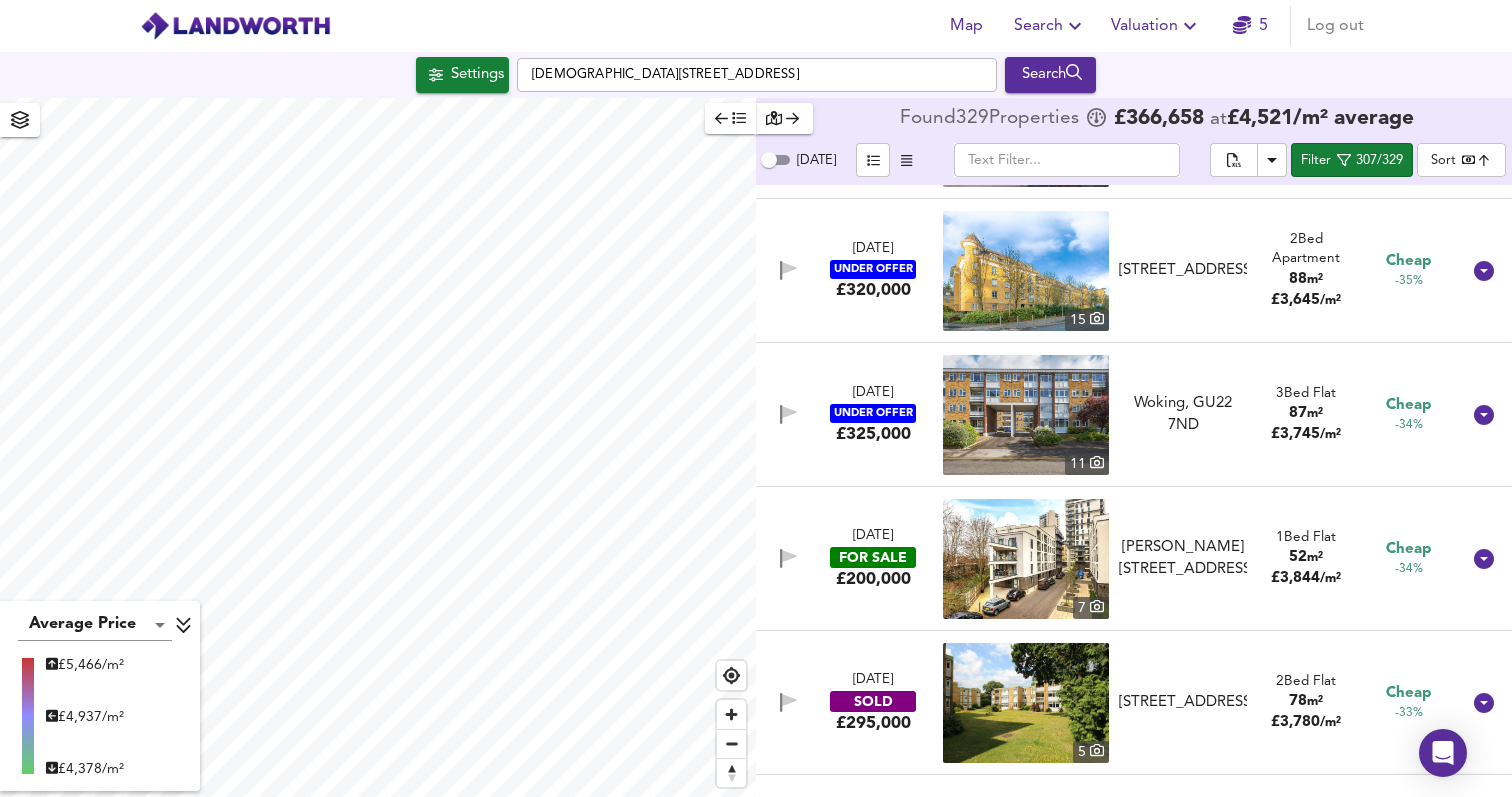 drag, startPoint x: 772, startPoint y: 562, endPoint x: 846, endPoint y: 440, distance: 142.68848 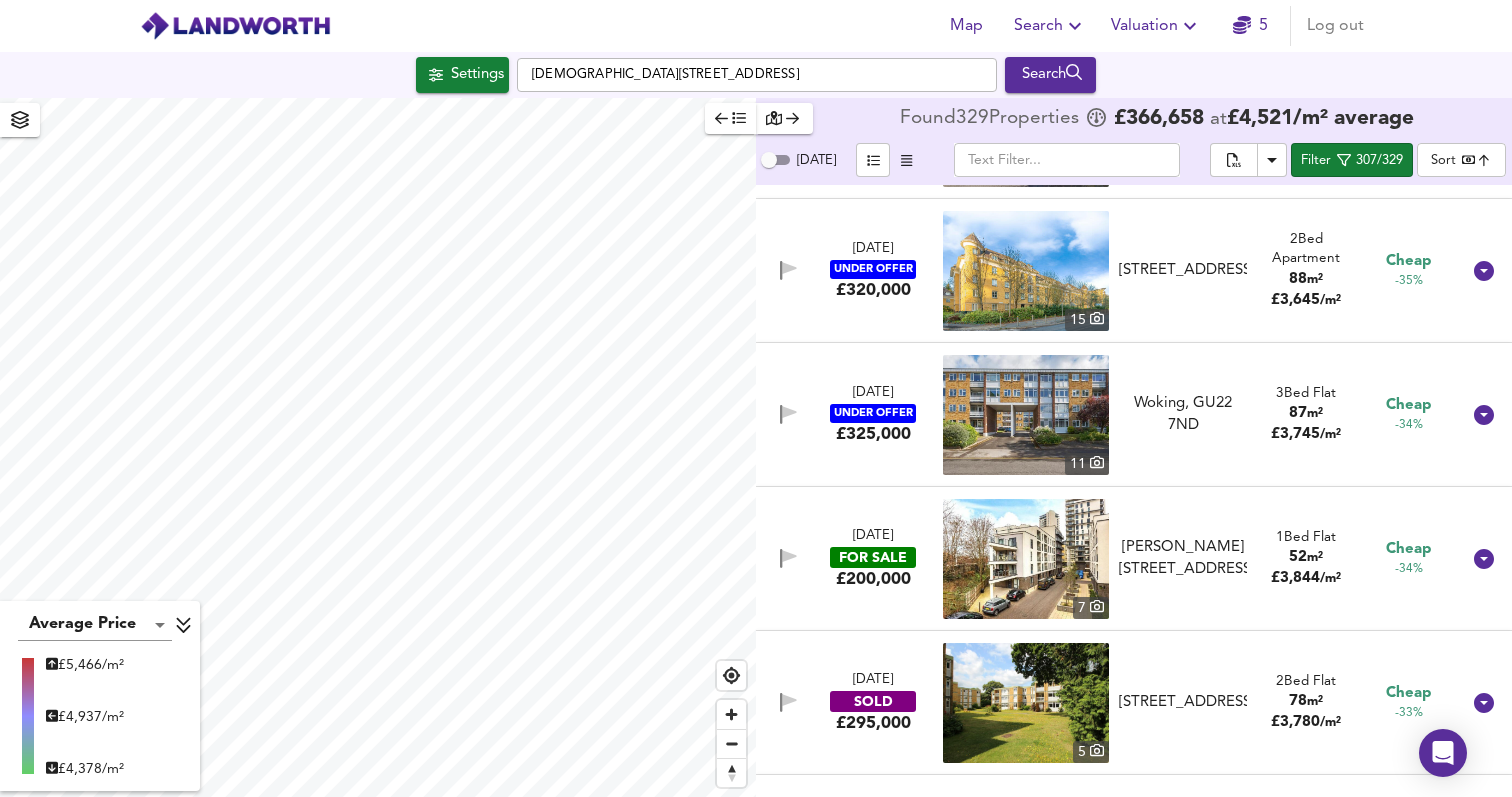click on "[DATE] UNDER OFFER £450,000     [STREET_ADDRESS] 3  Bed   End of Terrace 134 m² £ 3,357 / m²   Great Deal -100% [DATE] SOLD £195,000     13     Flat 37, Metro Apartments, [STREET_ADDRESS][PERSON_NAME] Flat 37, Metro Apartments, [STREET_ADDRESS][PERSON_NAME] 2  Bed   Flat 85 m² £ 2,294 / m²   Great Deal -100% [DATE] FOR SALE £475,000     [STREET_ADDRESS] 3  Bed   Terraced 133 m² £ 3,573 / m²   Great Deal -100% [DATE] FOR SALE £260,000     [STREET_ADDRESS] 2  Bed   Penthouse 73 m² £ 3,561 / m²   Great Deal -100% Rightmove       Street View       Birds-Eye View       £/m² Image Size & Floorplan Tags History Rental Agent 2  Bed   Penthouse Comparing to   43   nearby sales   Average House Sold Price -100% £ 5,754/m² +100% Great Deal -100% £3,561/m²   14     Balcony :" at bounding box center [1134, 491] 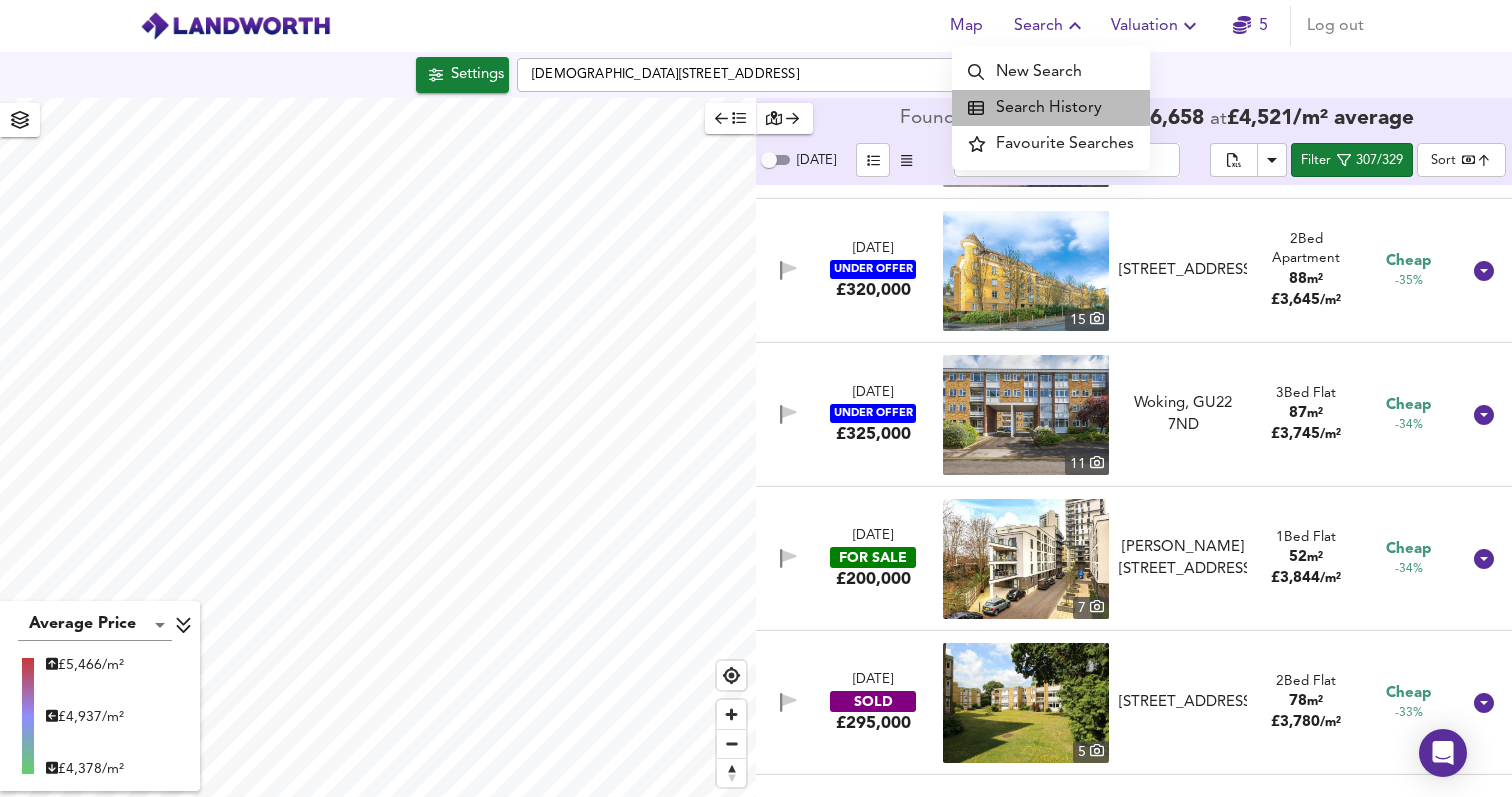 click on "Search History" at bounding box center (1051, 108) 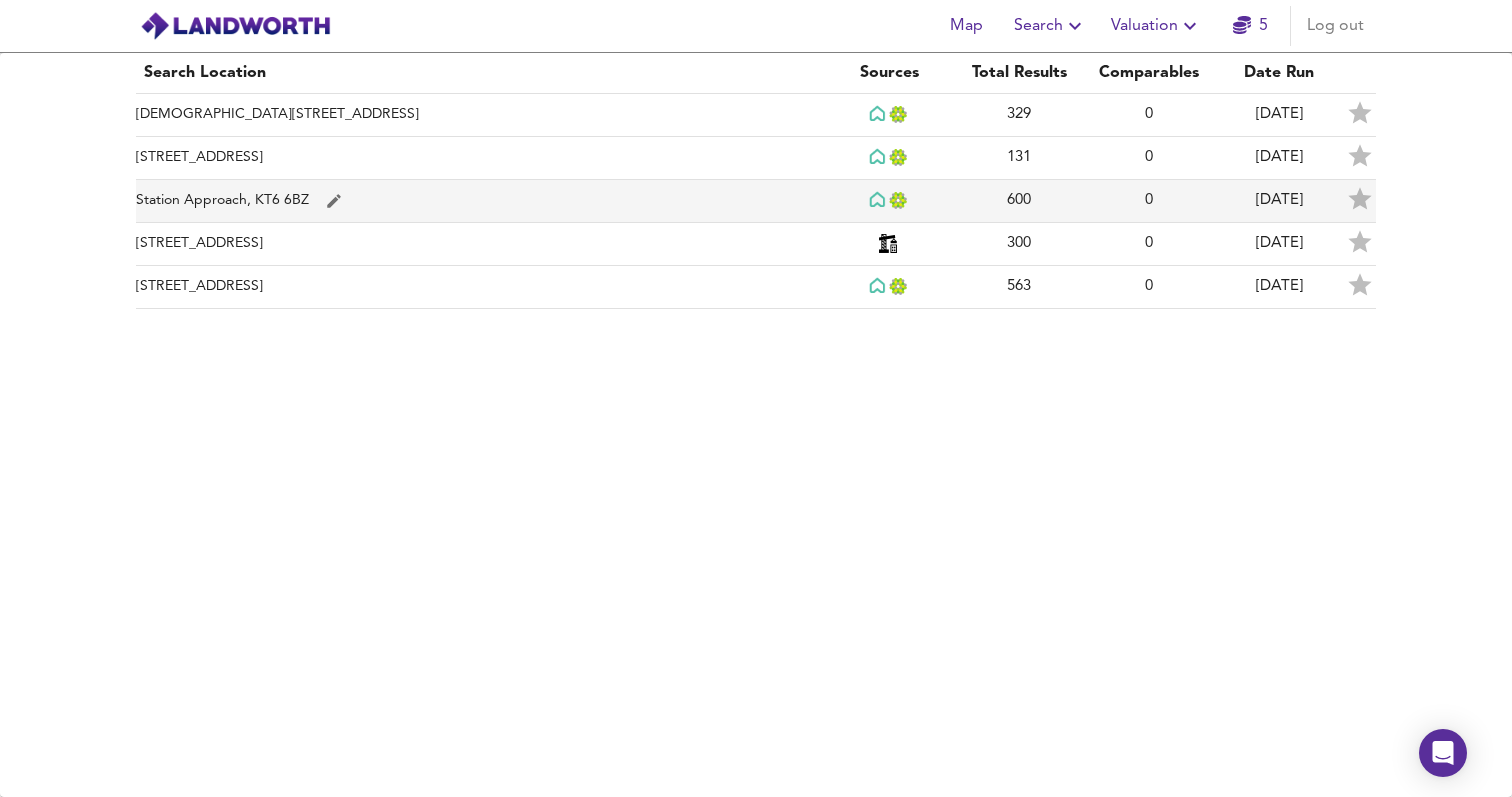 click on "Station Approach, KT6 6BZ" at bounding box center (480, 201) 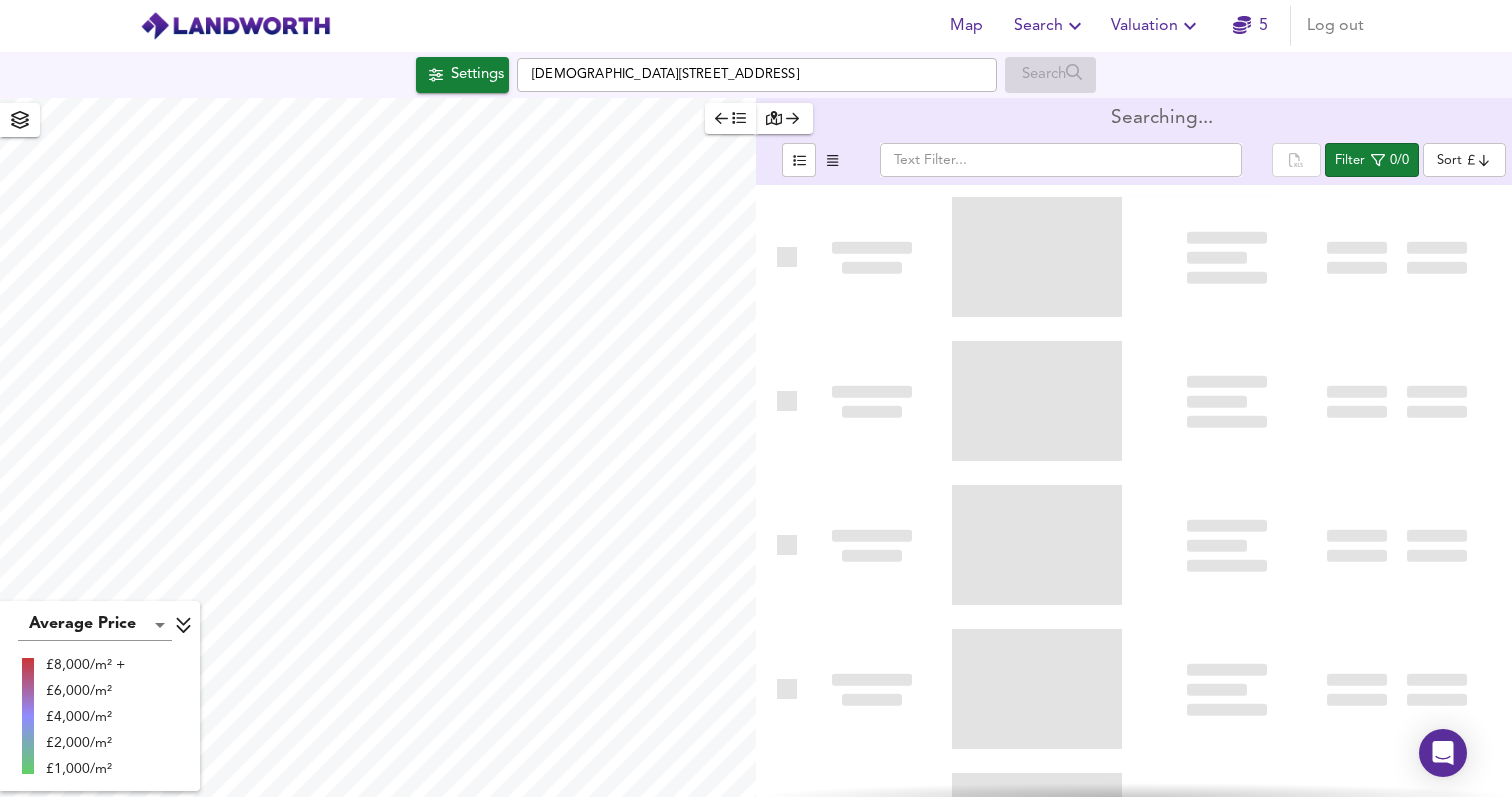 type on "bestdeal" 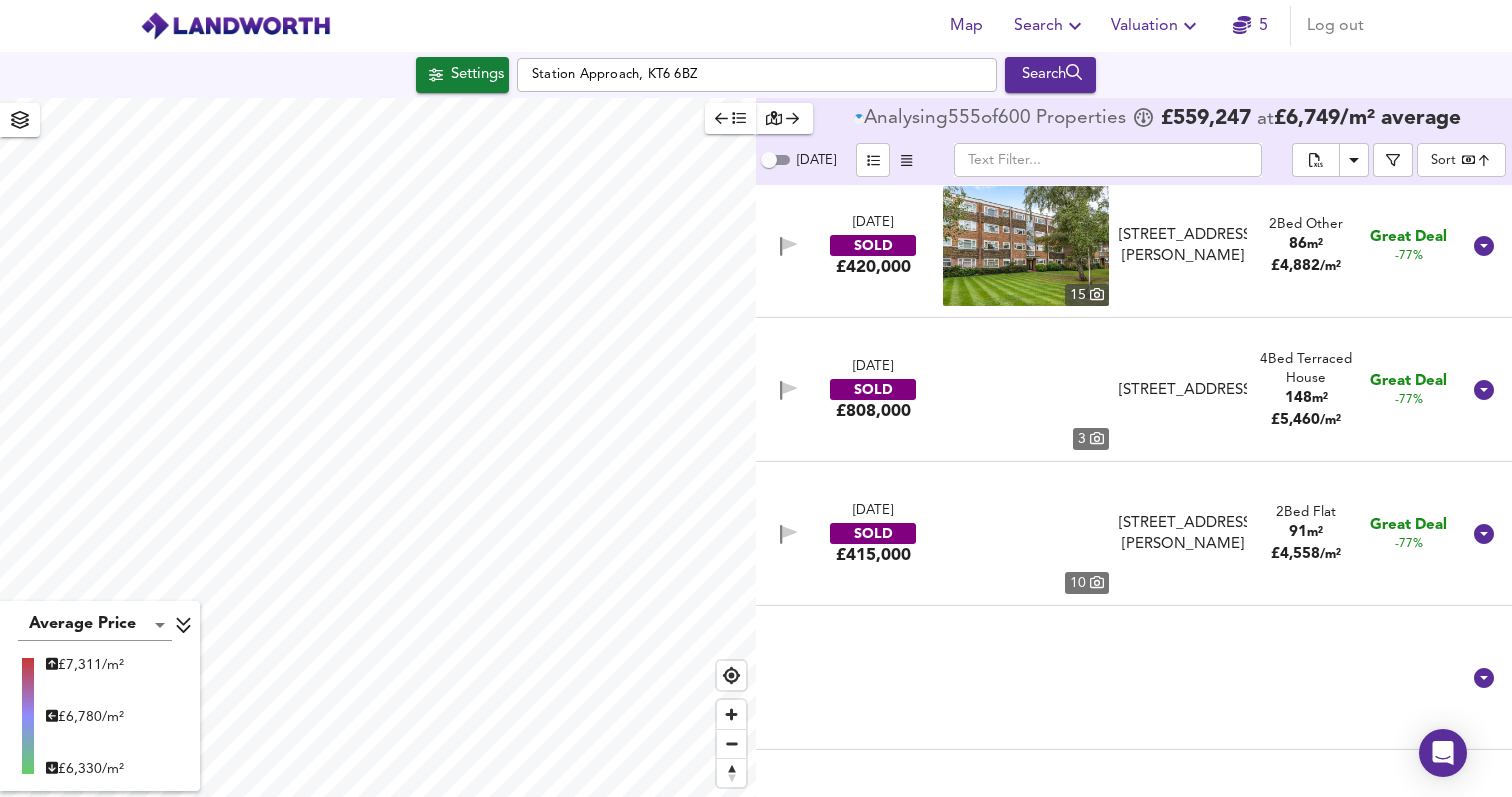 scroll, scrollTop: 4964, scrollLeft: 0, axis: vertical 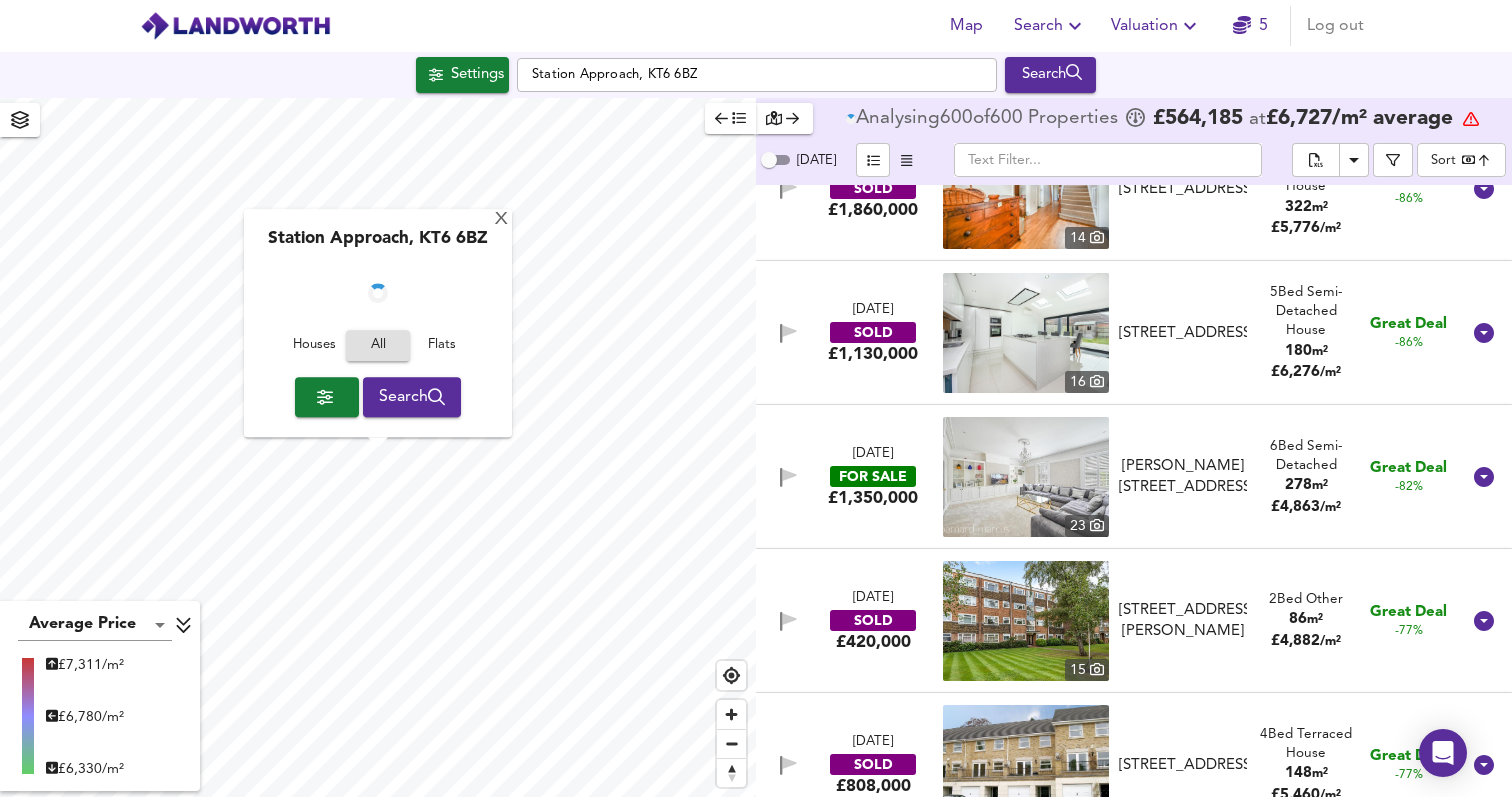 checkbox on "false" 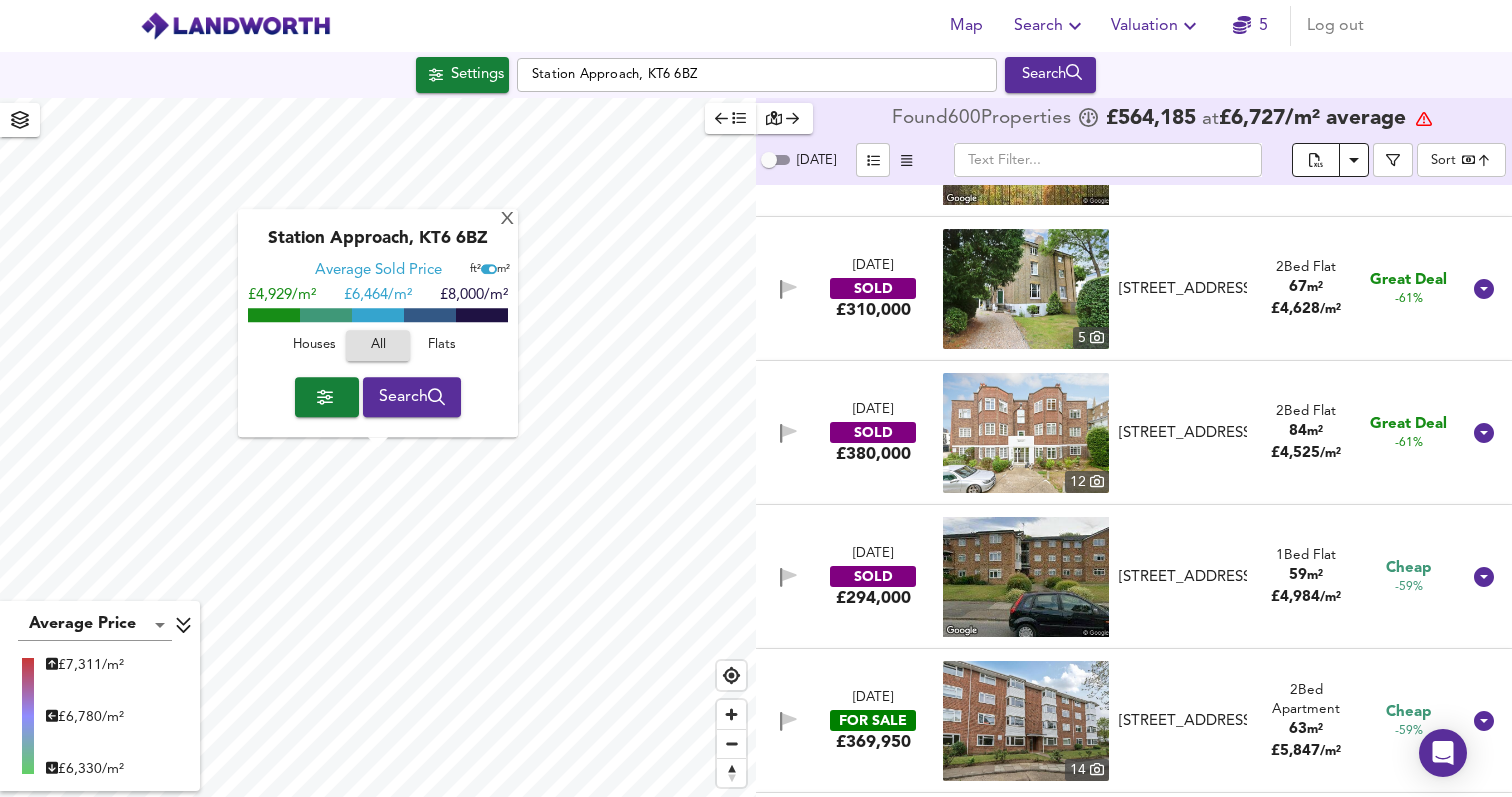scroll, scrollTop: 8653, scrollLeft: 0, axis: vertical 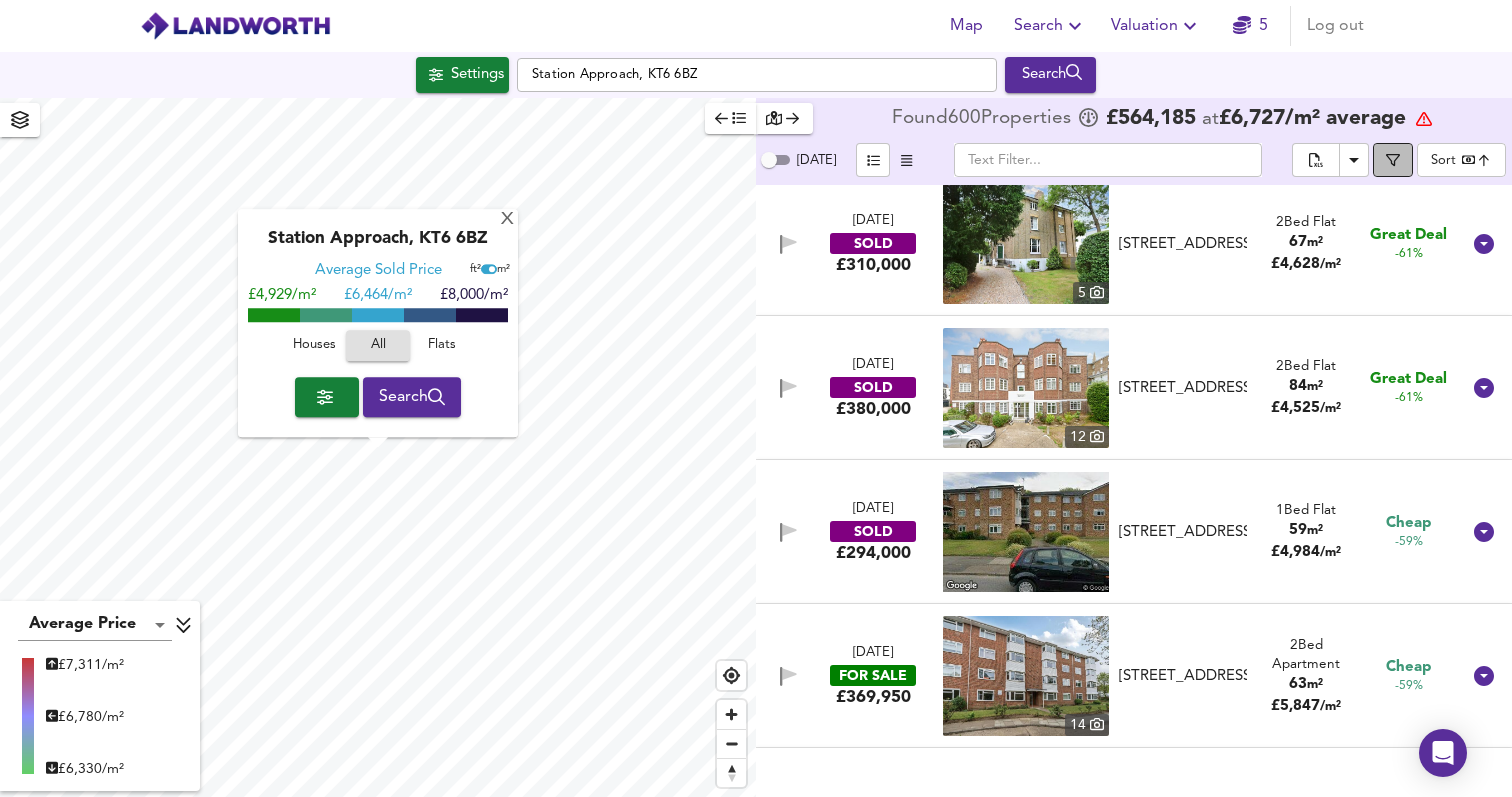 click at bounding box center (1393, 160) 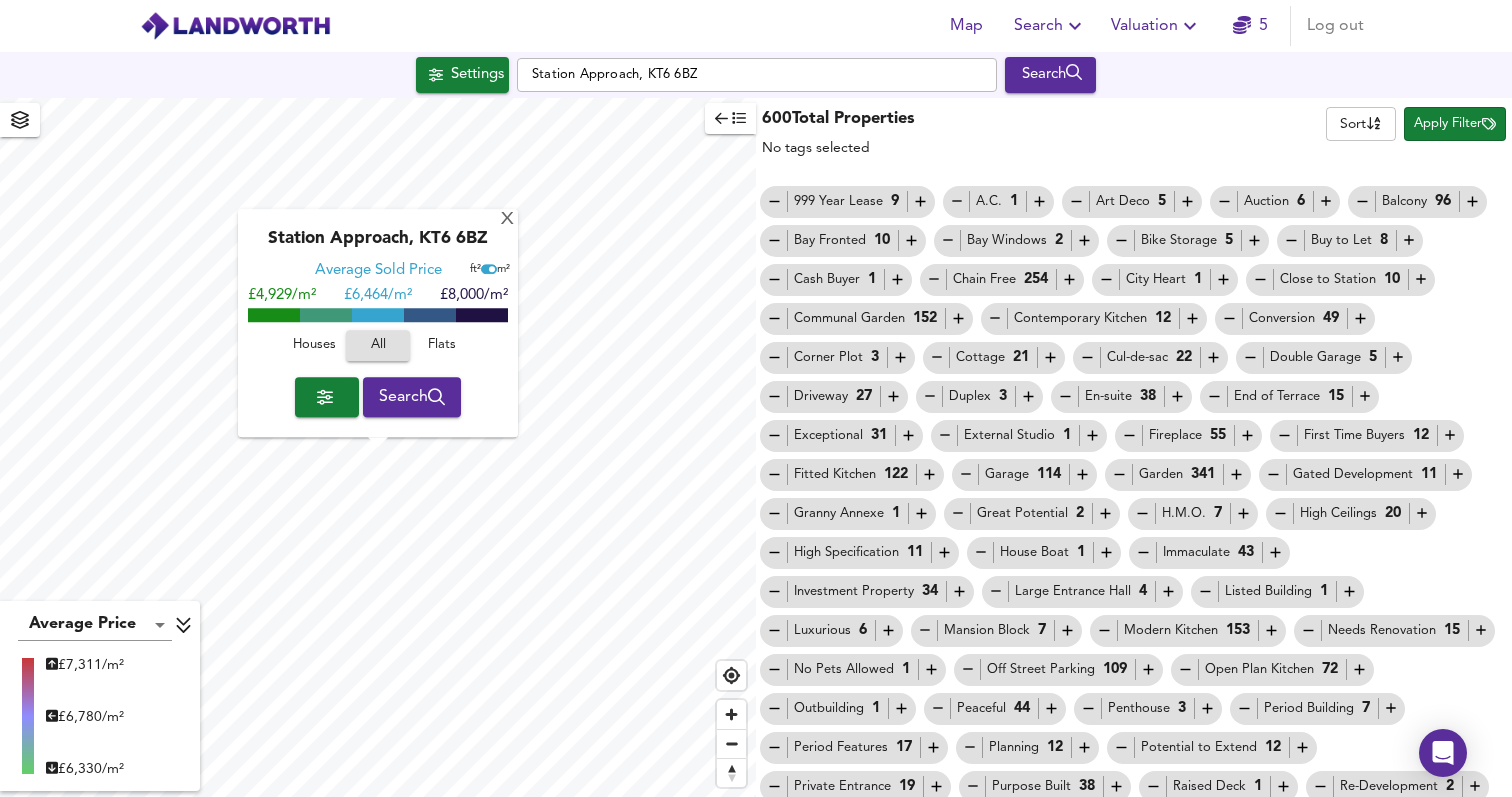 scroll, scrollTop: 242, scrollLeft: 0, axis: vertical 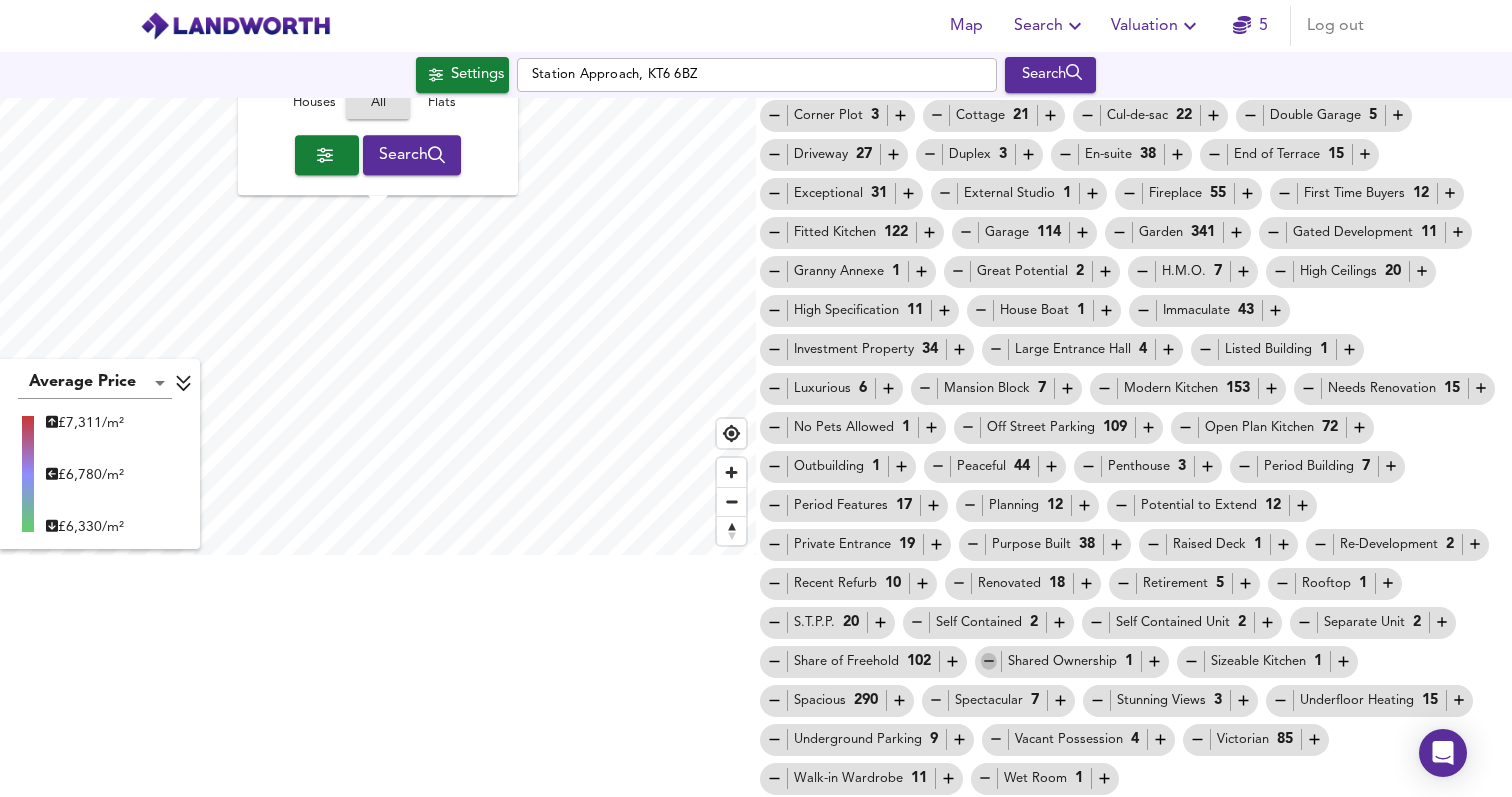 click 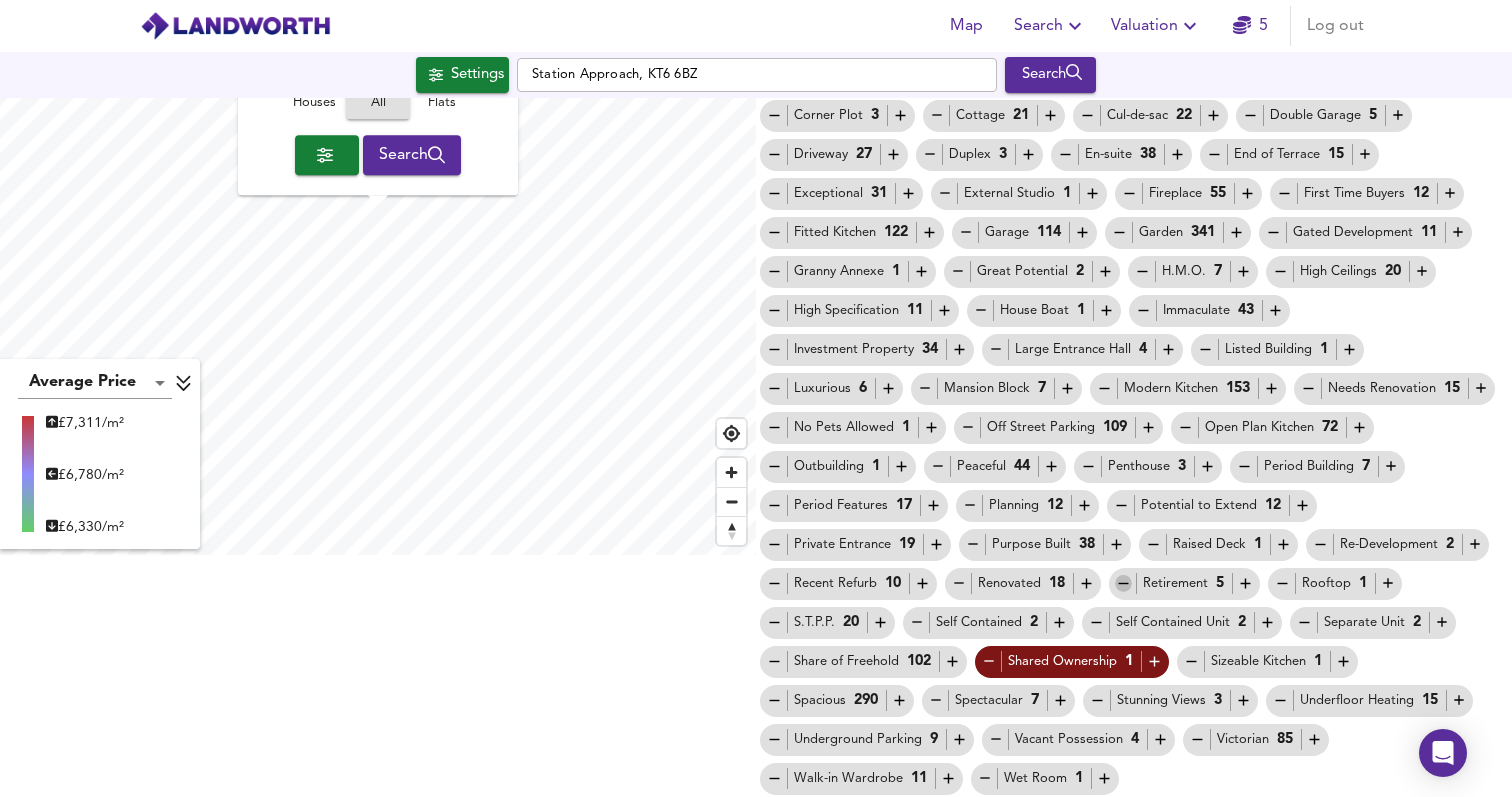 click 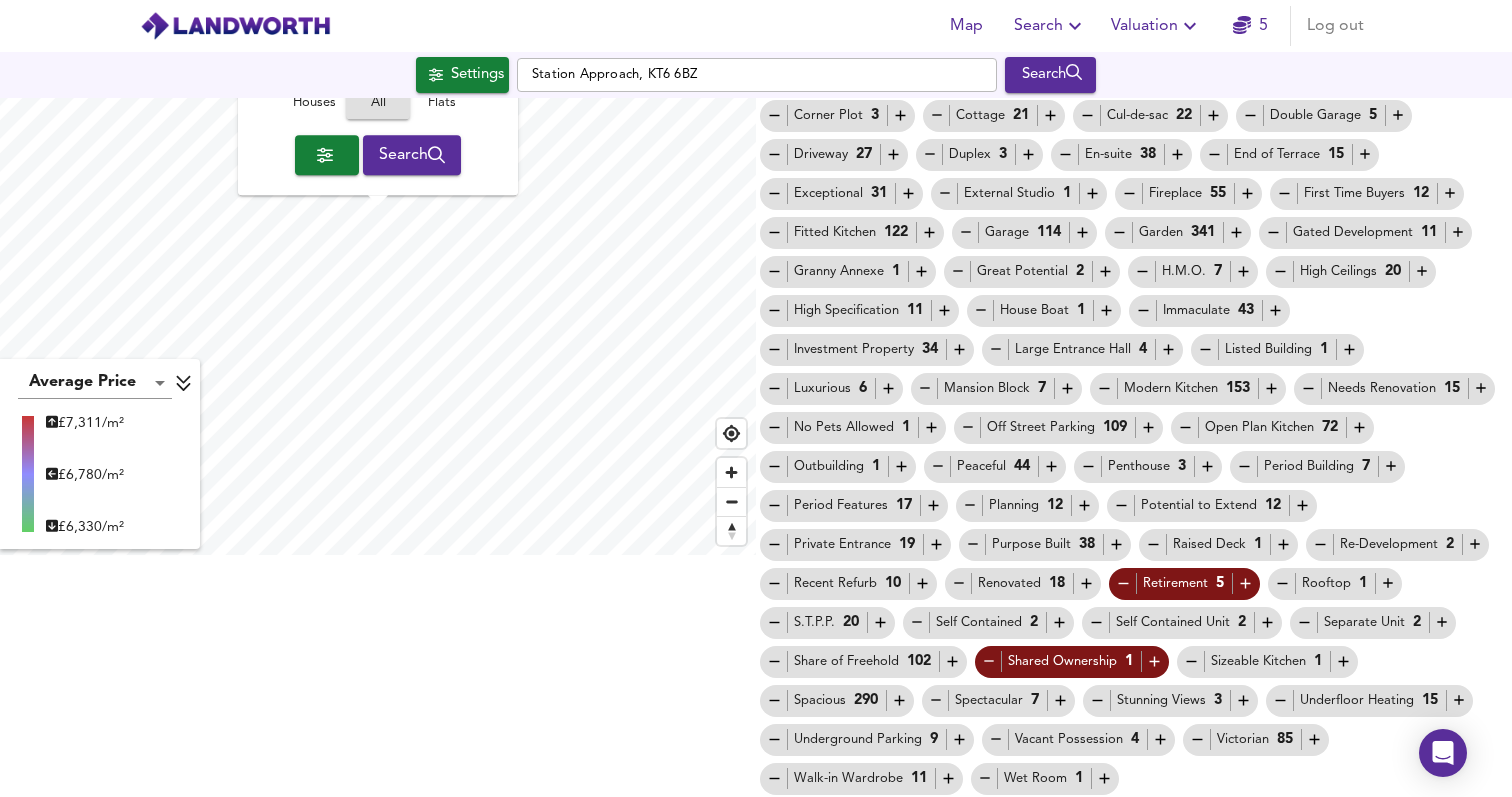 scroll, scrollTop: 0, scrollLeft: 0, axis: both 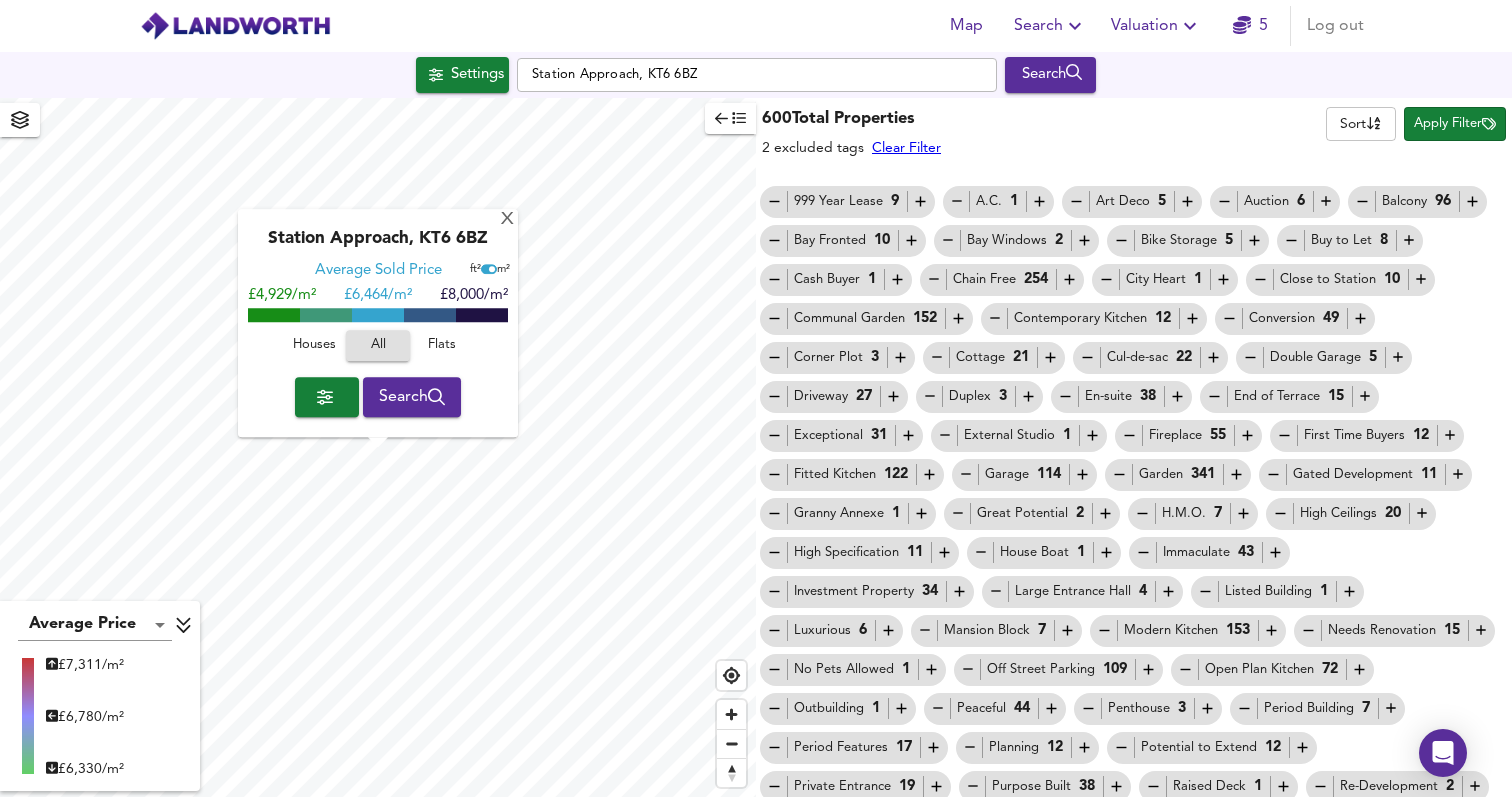 click on "Apply Filter" at bounding box center [1455, 124] 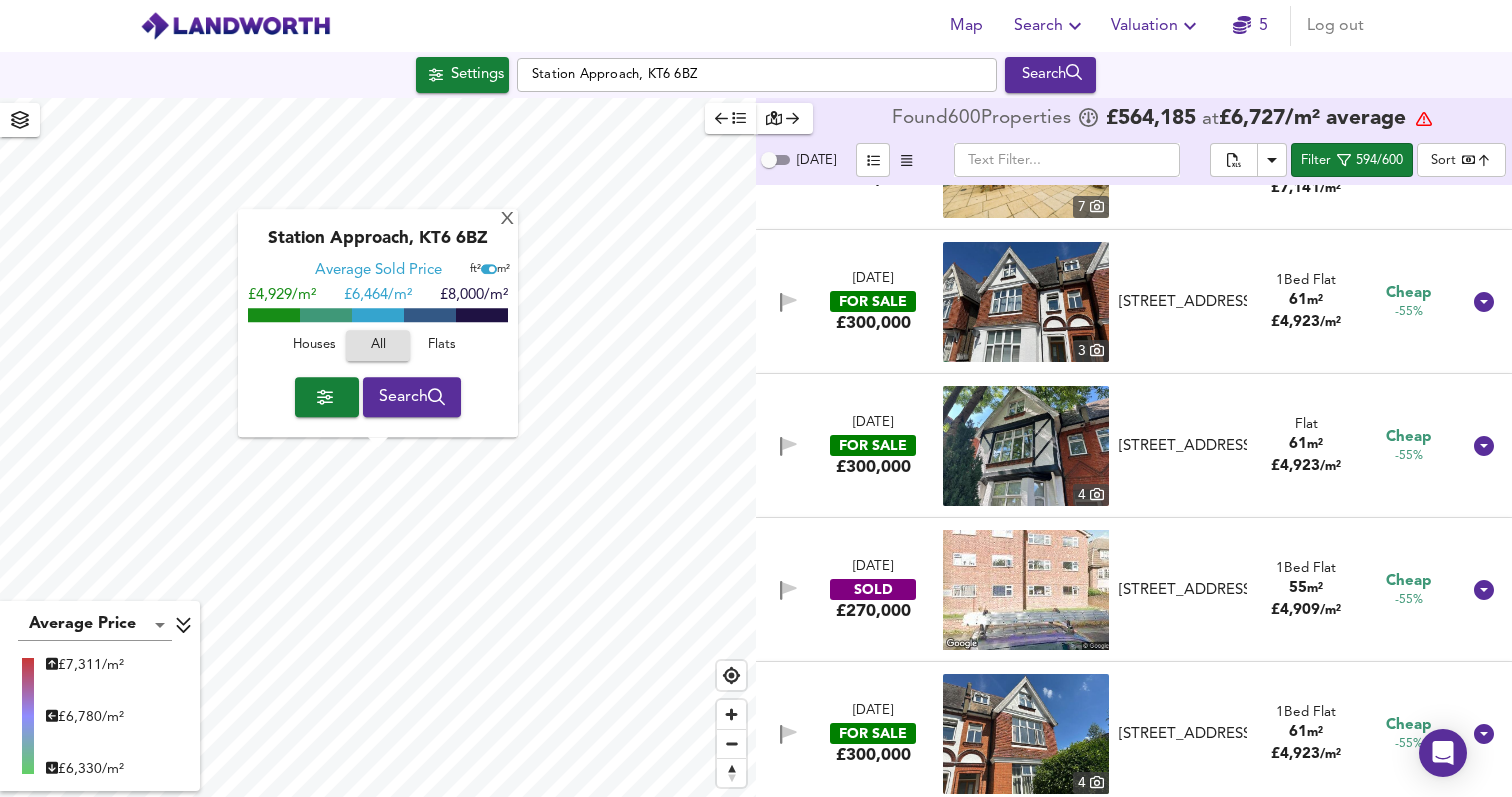 scroll, scrollTop: 9487, scrollLeft: 0, axis: vertical 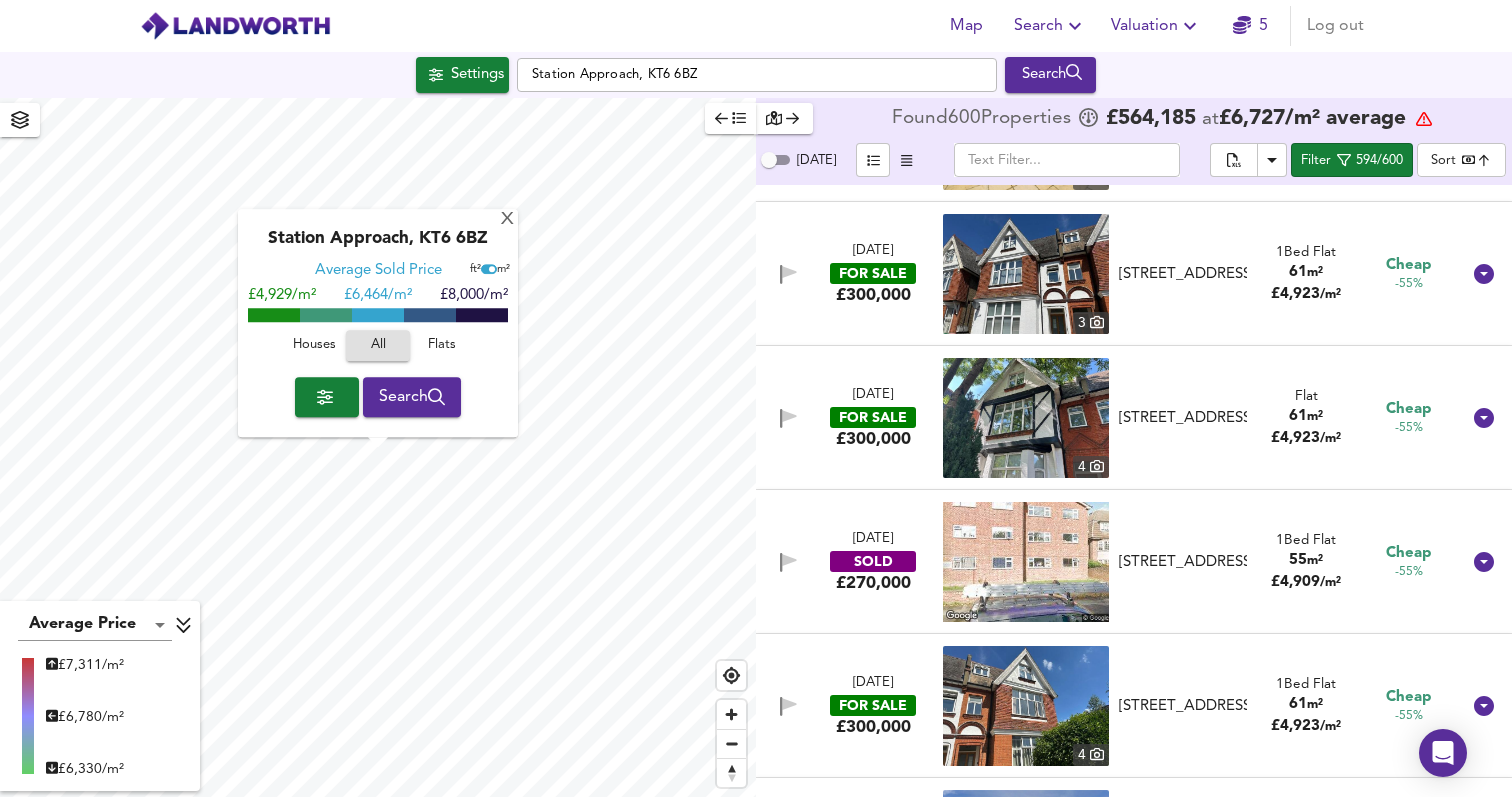 click on "[DATE] FOR SALE £300,000     [GEOGRAPHIC_DATA] 1  Bed   Flat 61 m² £ 4,923 / m²   Cheap -55%" at bounding box center (1134, 274) 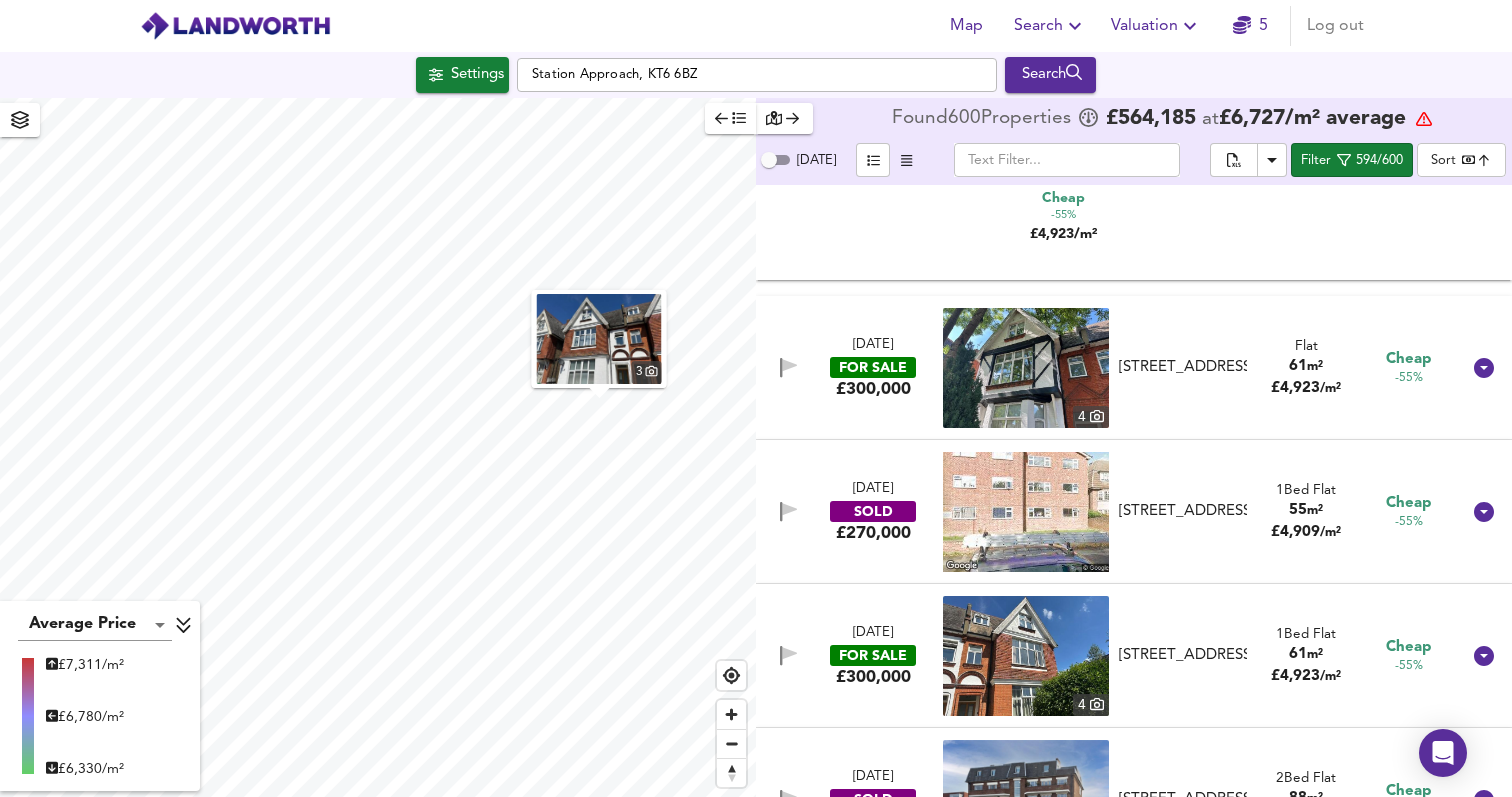 scroll, scrollTop: 9973, scrollLeft: 0, axis: vertical 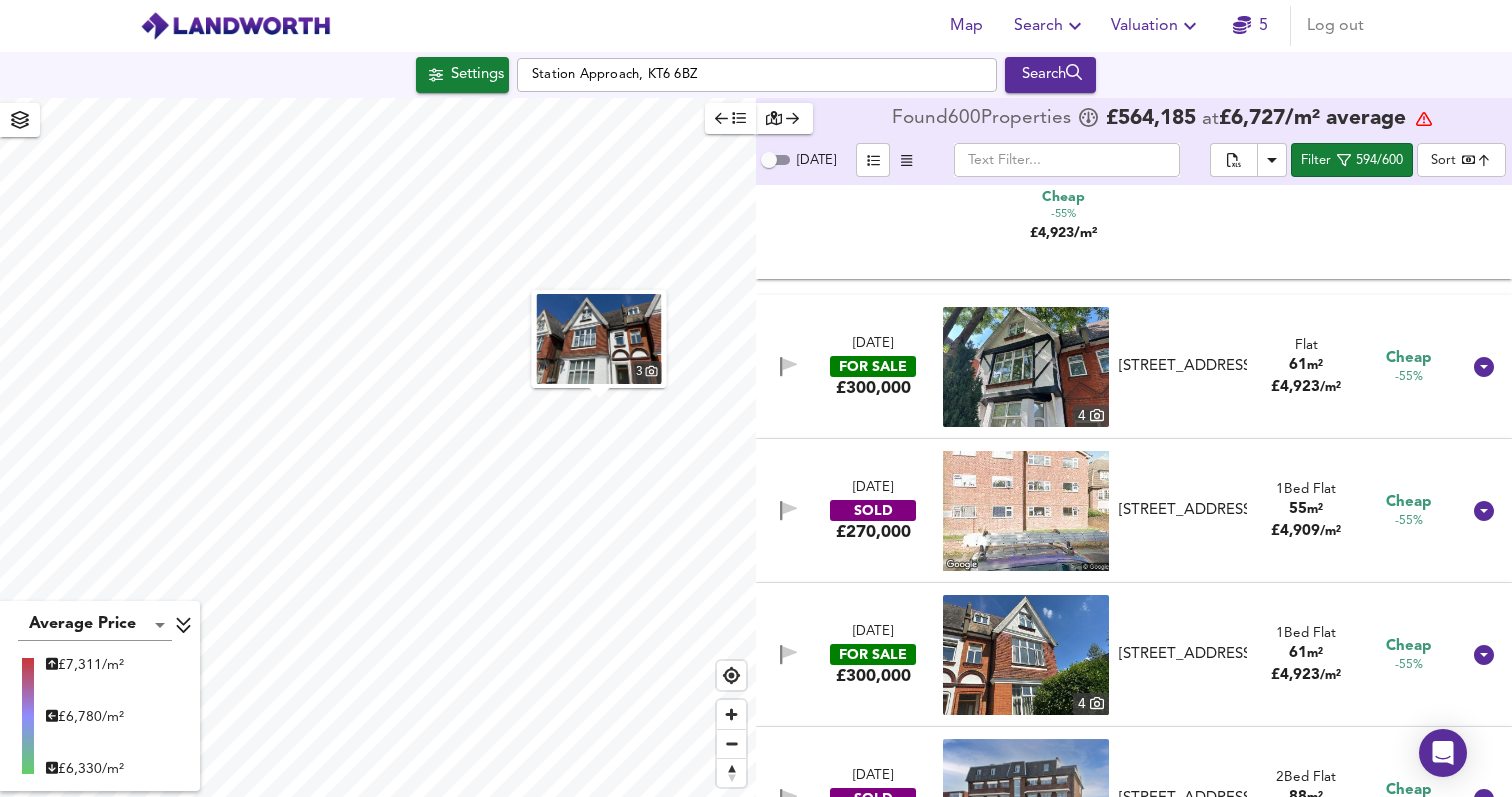 click on "Flat" at bounding box center (1306, 345) 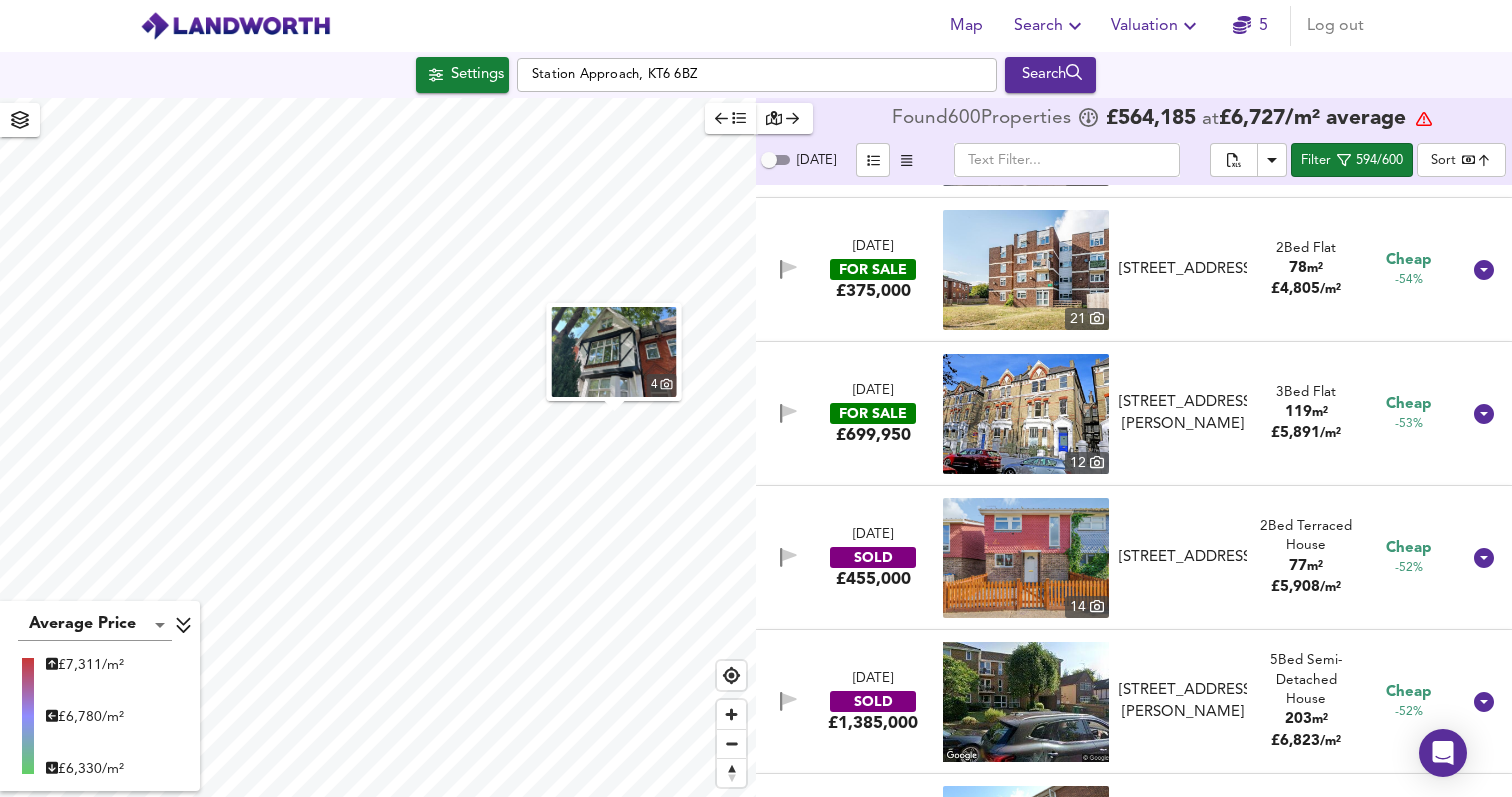 scroll, scrollTop: 11072, scrollLeft: 0, axis: vertical 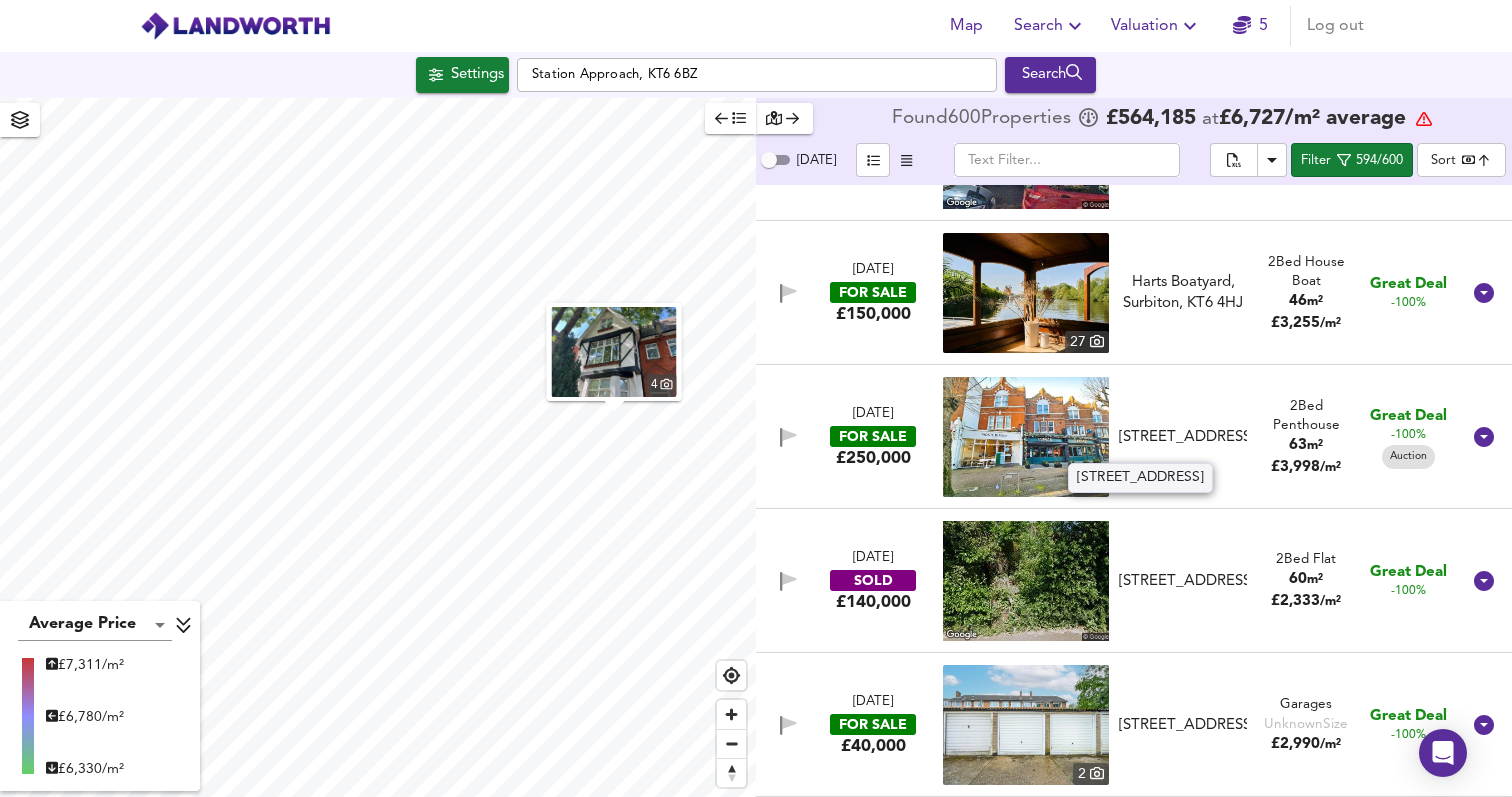 click on "[STREET_ADDRESS]" at bounding box center (1183, 437) 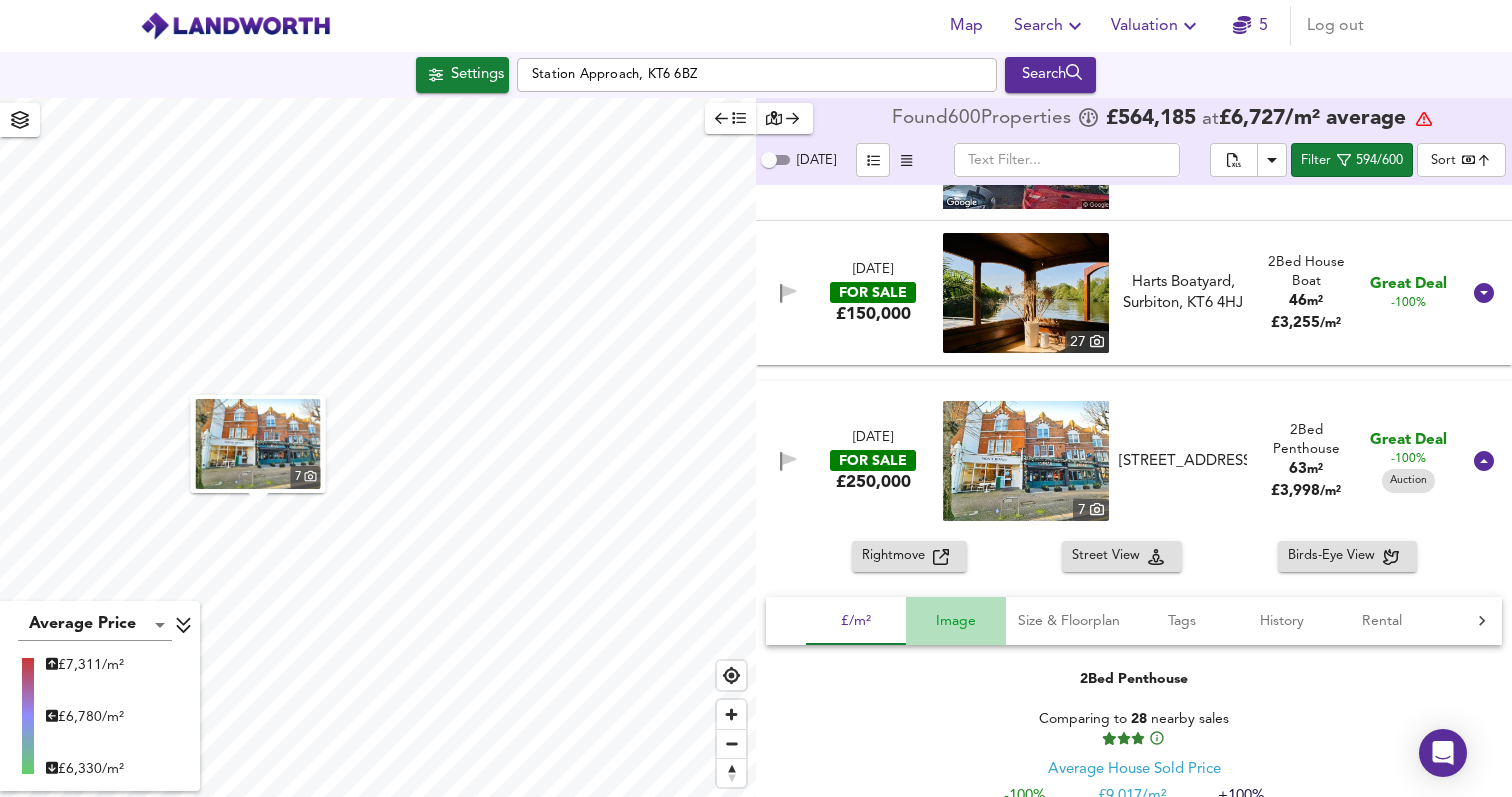 click on "Image" at bounding box center (956, 621) 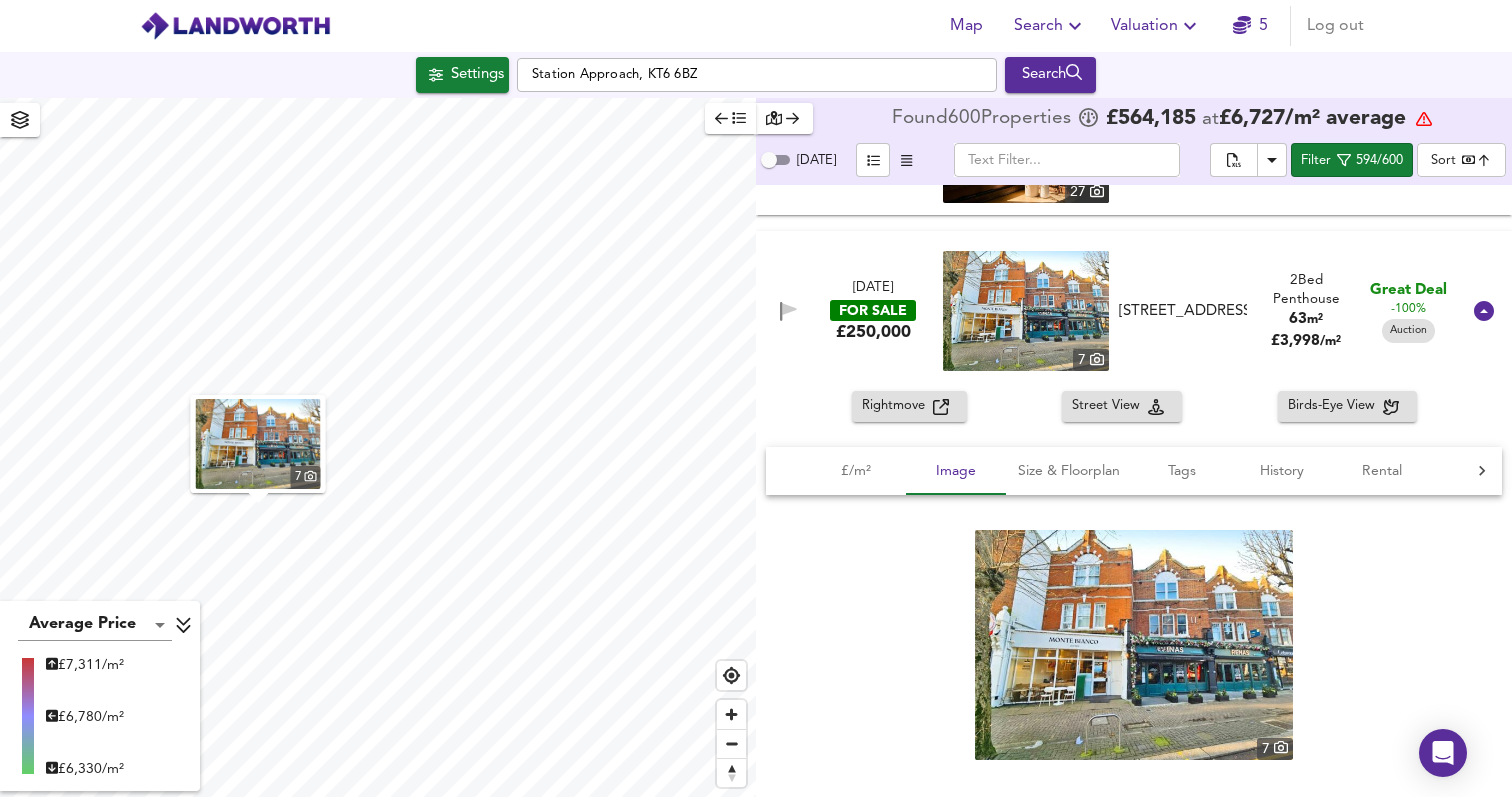 scroll, scrollTop: 459, scrollLeft: 0, axis: vertical 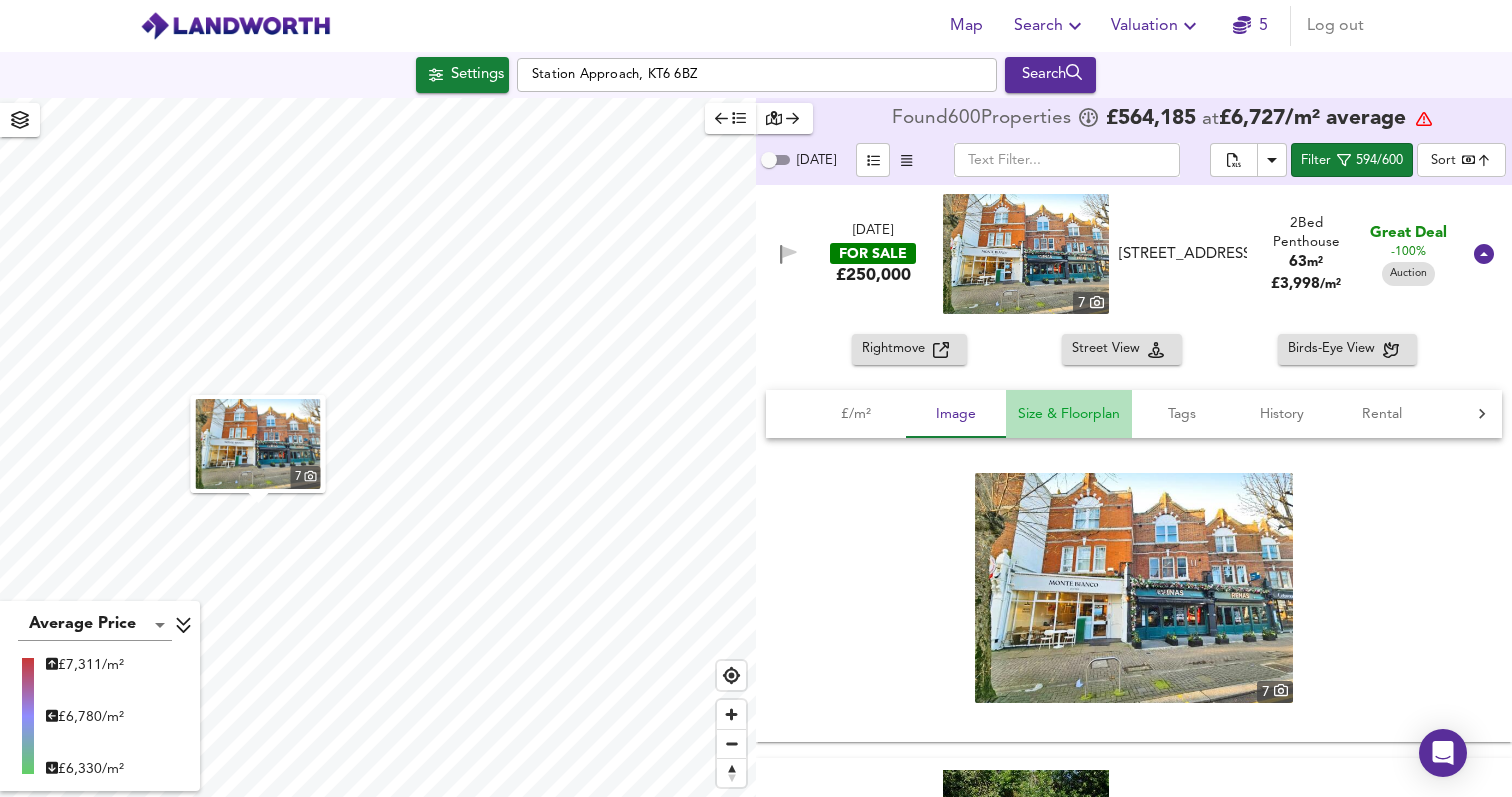 click on "Size & Floorplan" at bounding box center [1069, 414] 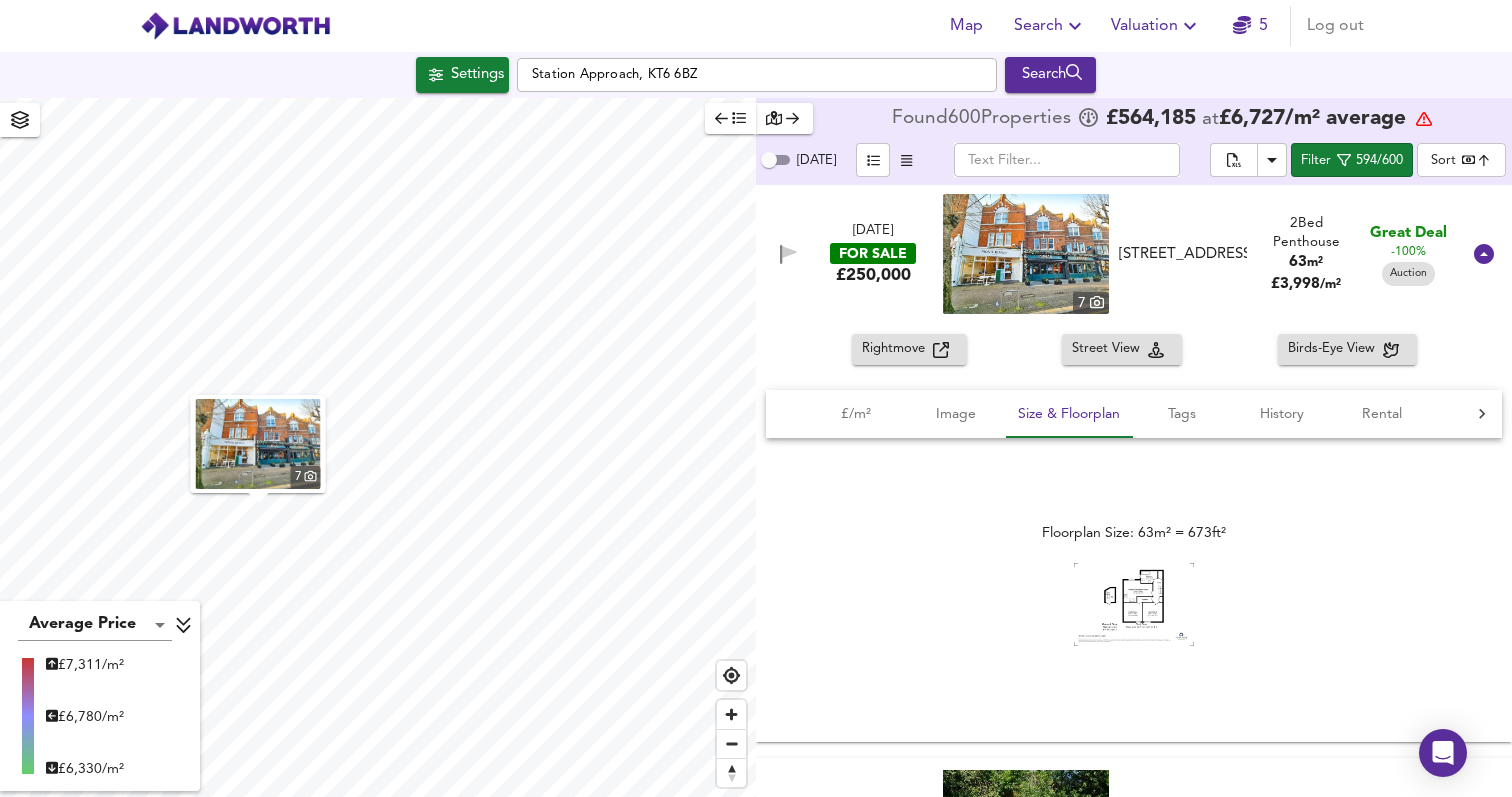 click at bounding box center (1134, 604) 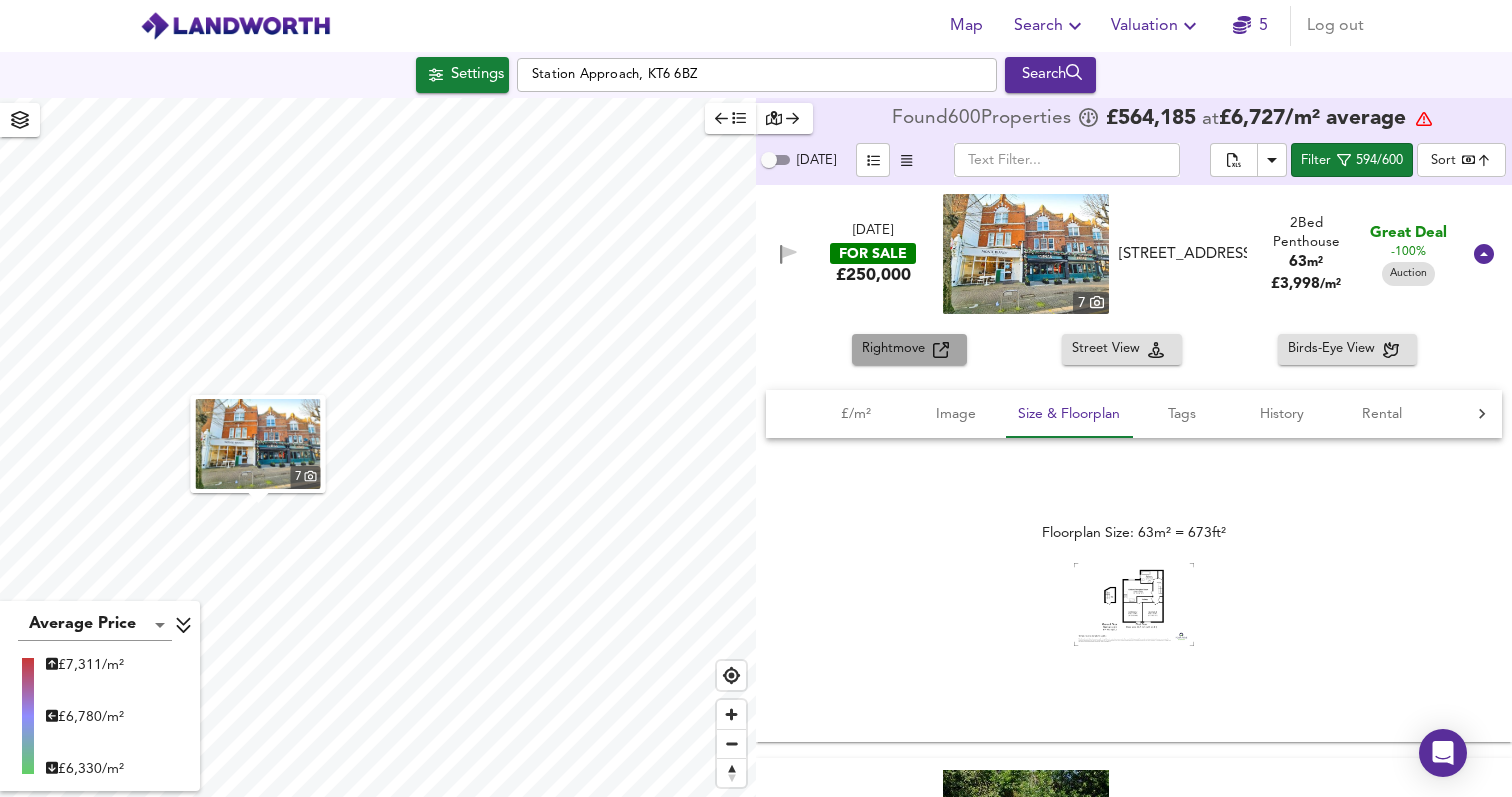 click on "Rightmove" at bounding box center [897, 349] 